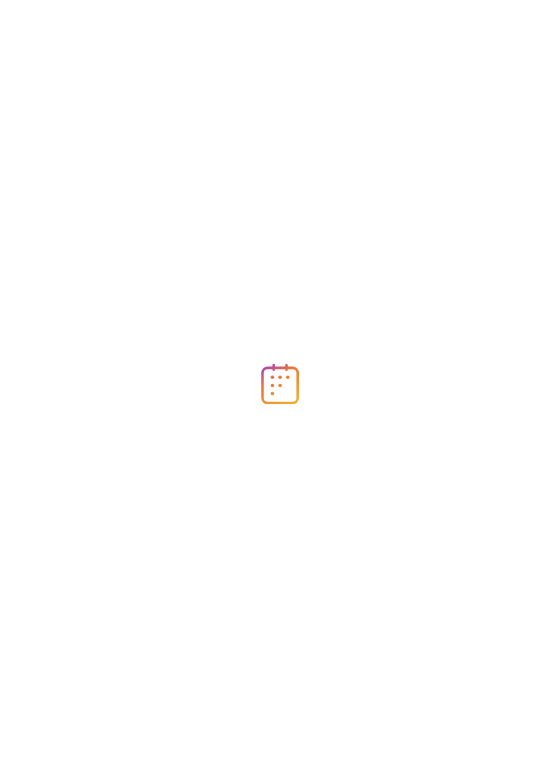 scroll, scrollTop: 0, scrollLeft: 0, axis: both 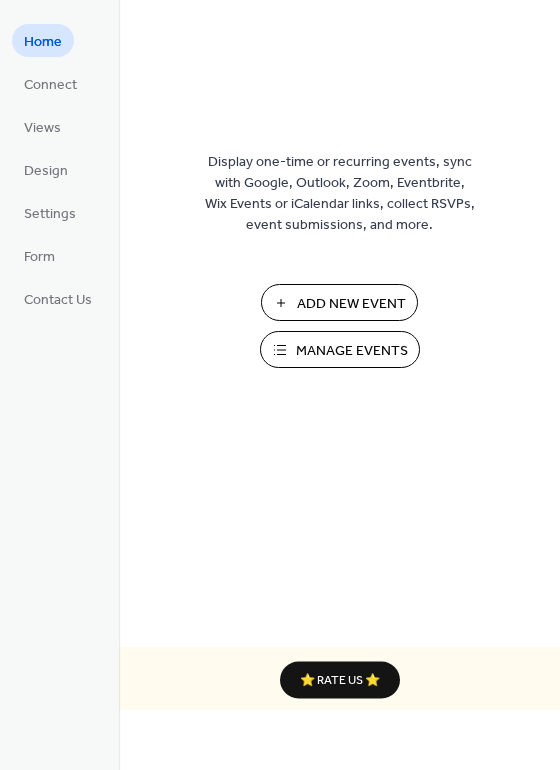 click on "Add New Event" at bounding box center (351, 304) 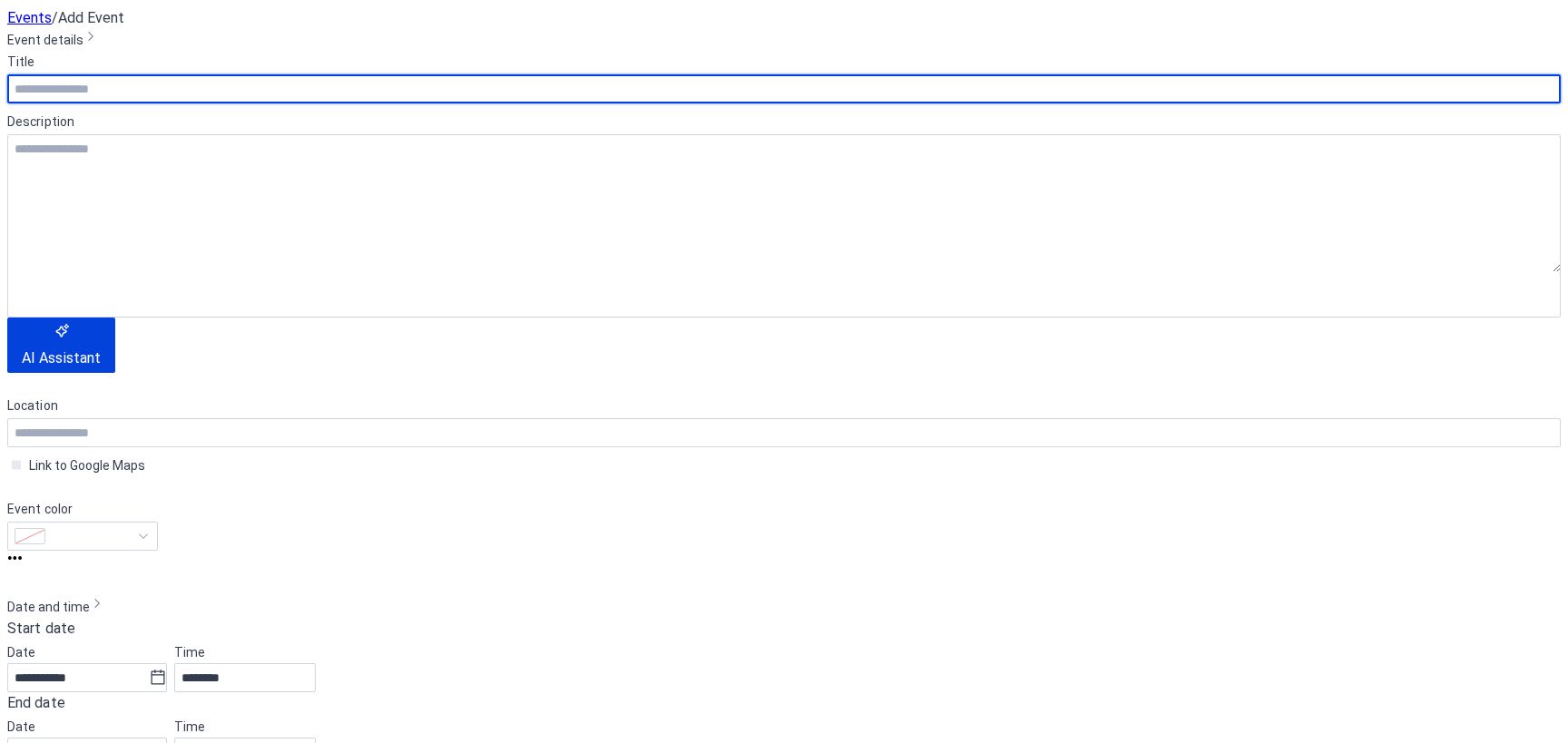 scroll, scrollTop: 0, scrollLeft: 0, axis: both 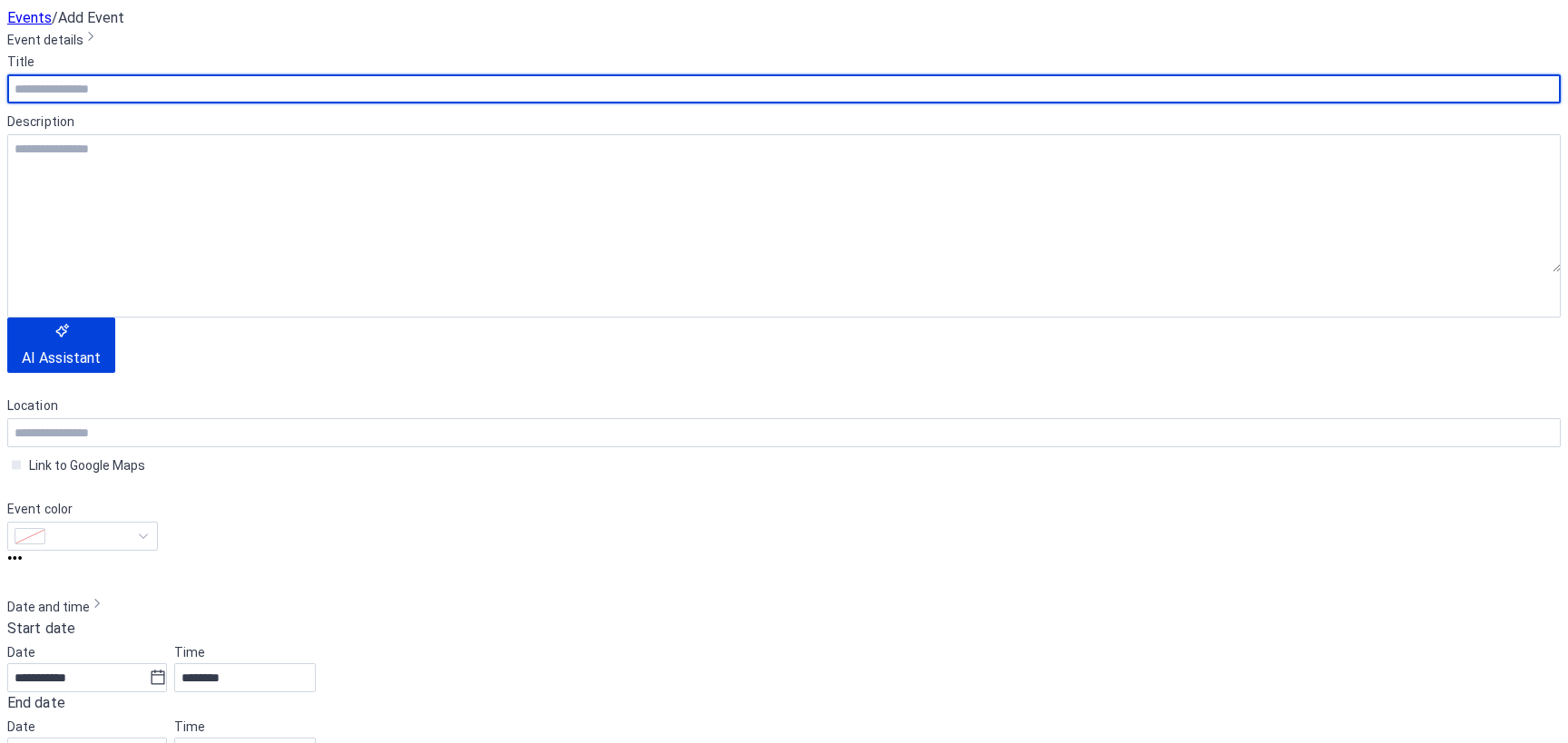 click at bounding box center [784, 89] 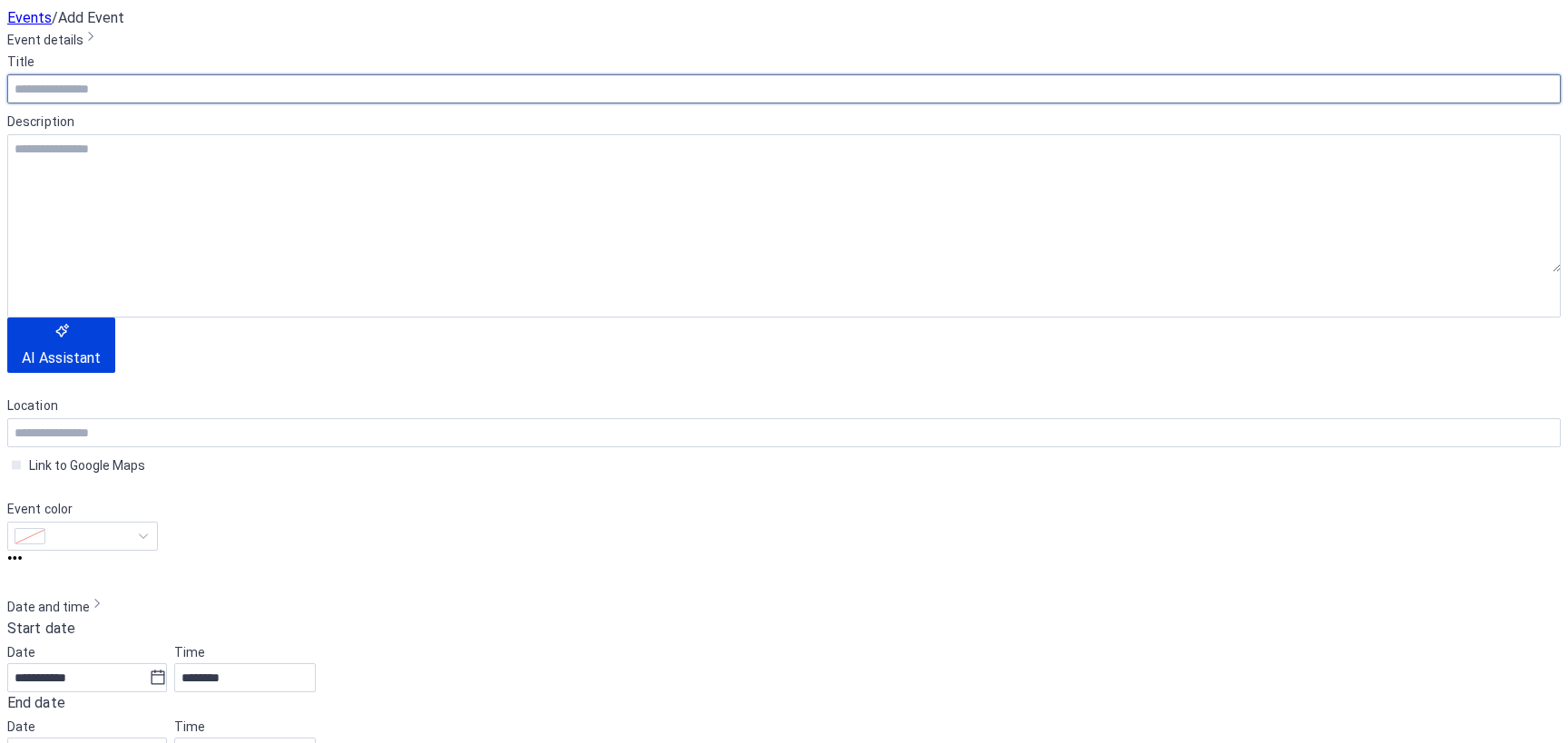 click at bounding box center (784, 89) 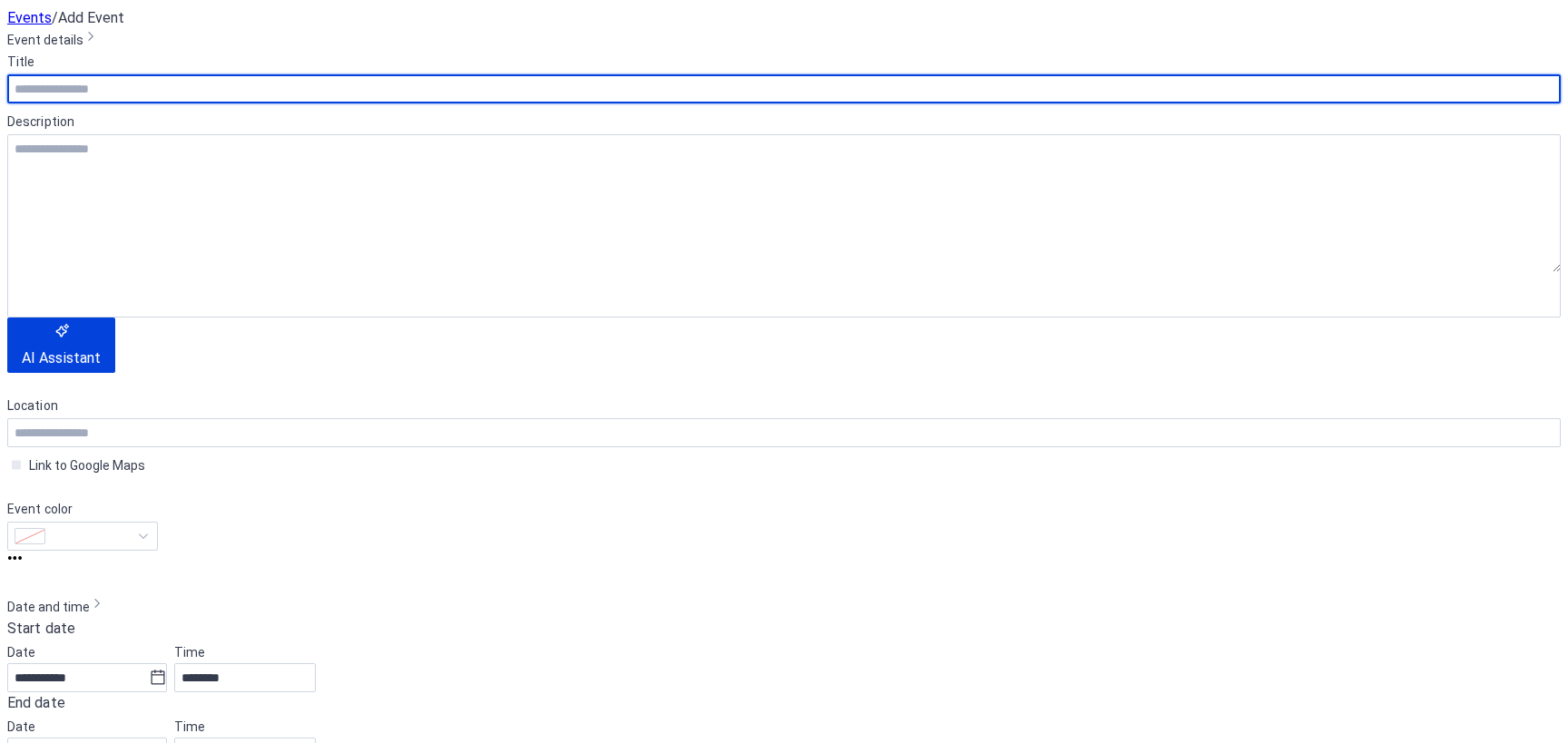 paste on "**********" 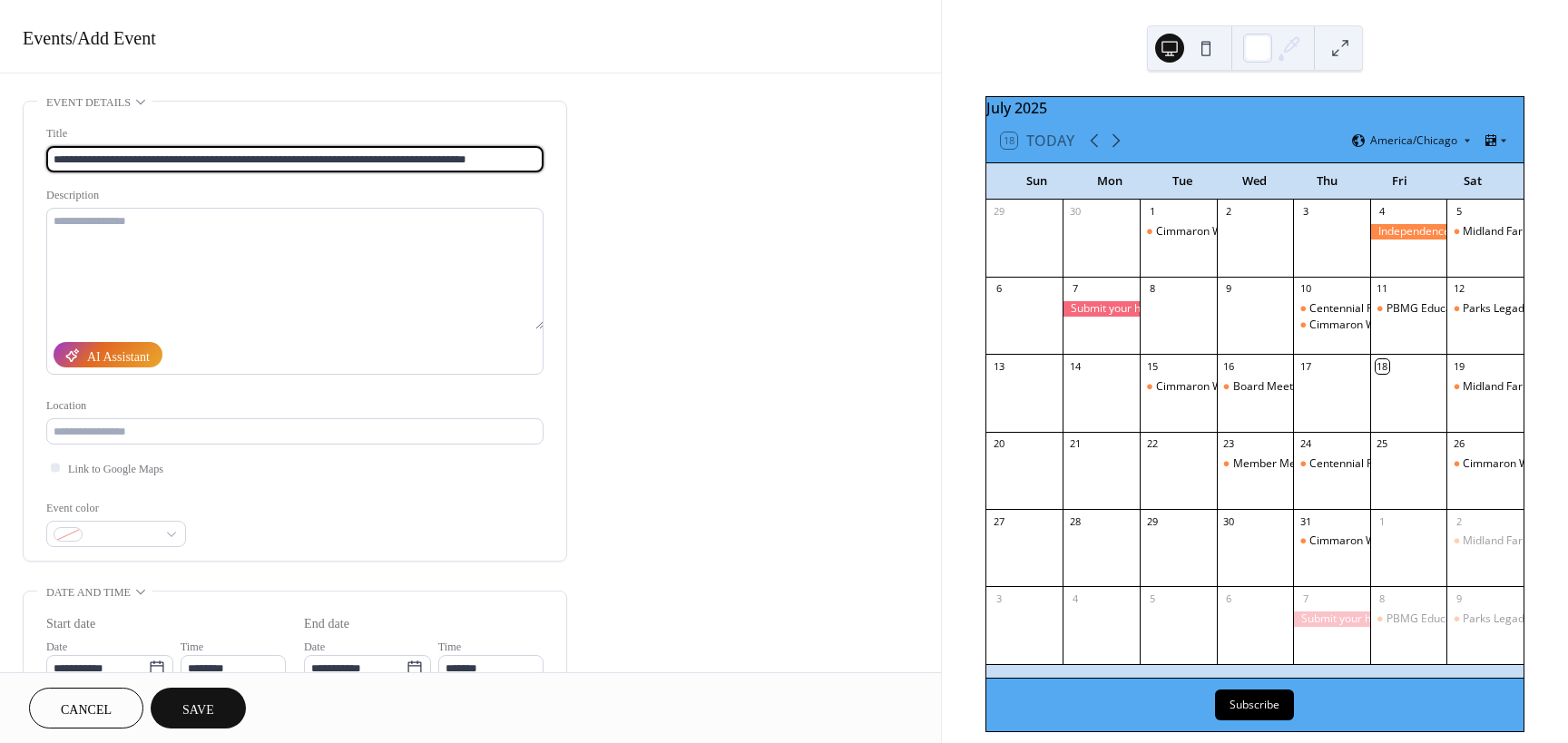 drag, startPoint x: 520, startPoint y: 159, endPoint x: 224, endPoint y: 165, distance: 296.0608 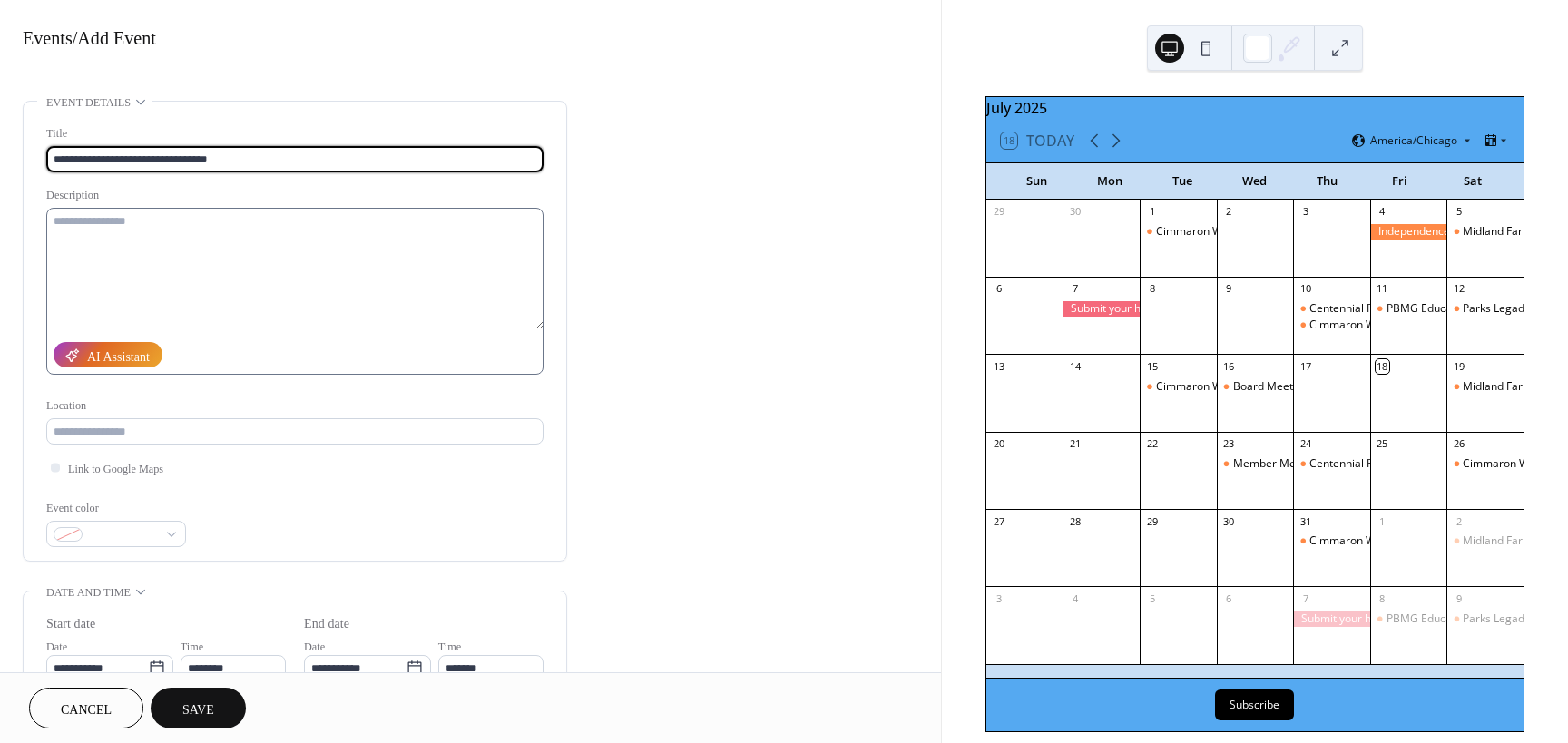 type on "**********" 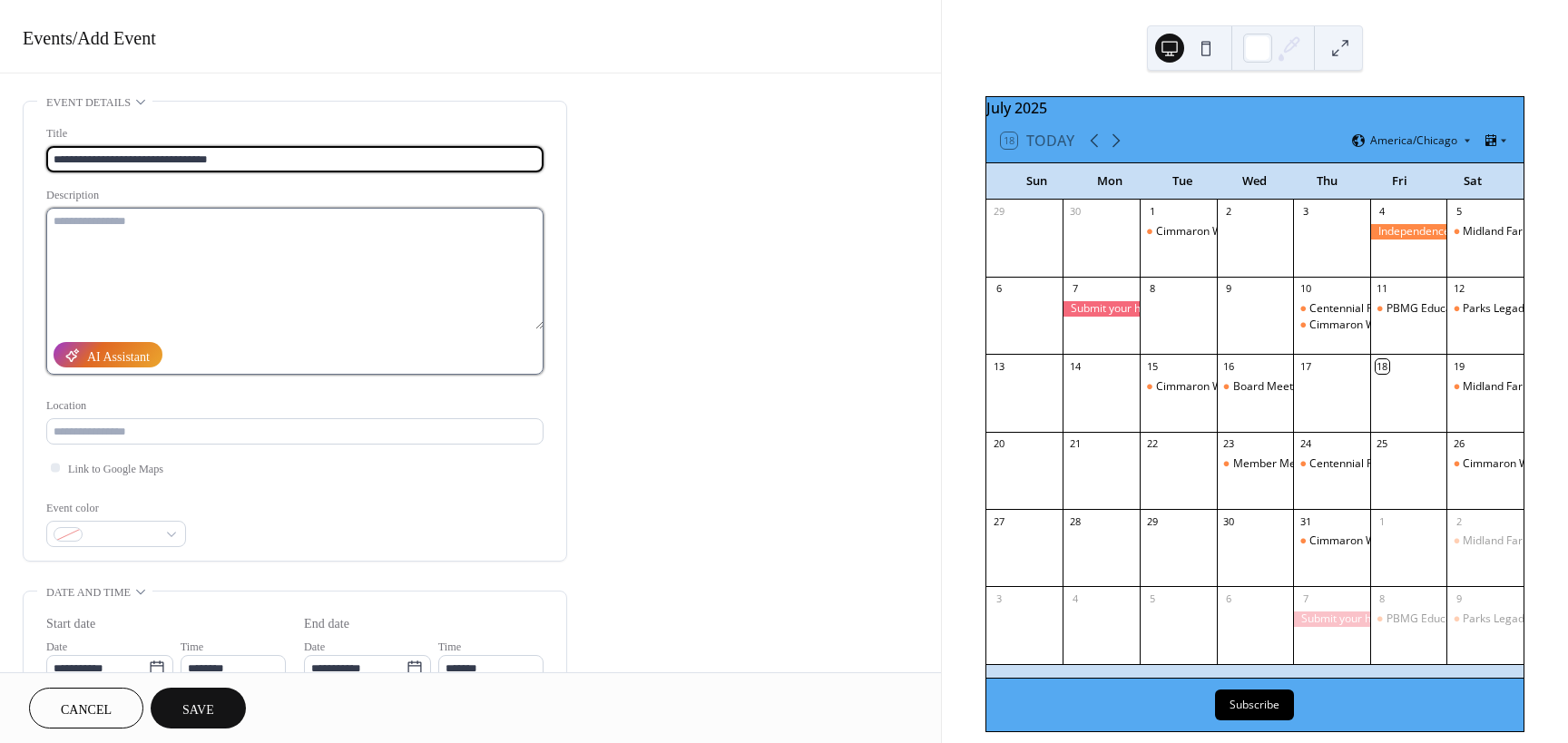 click at bounding box center [295, 269] 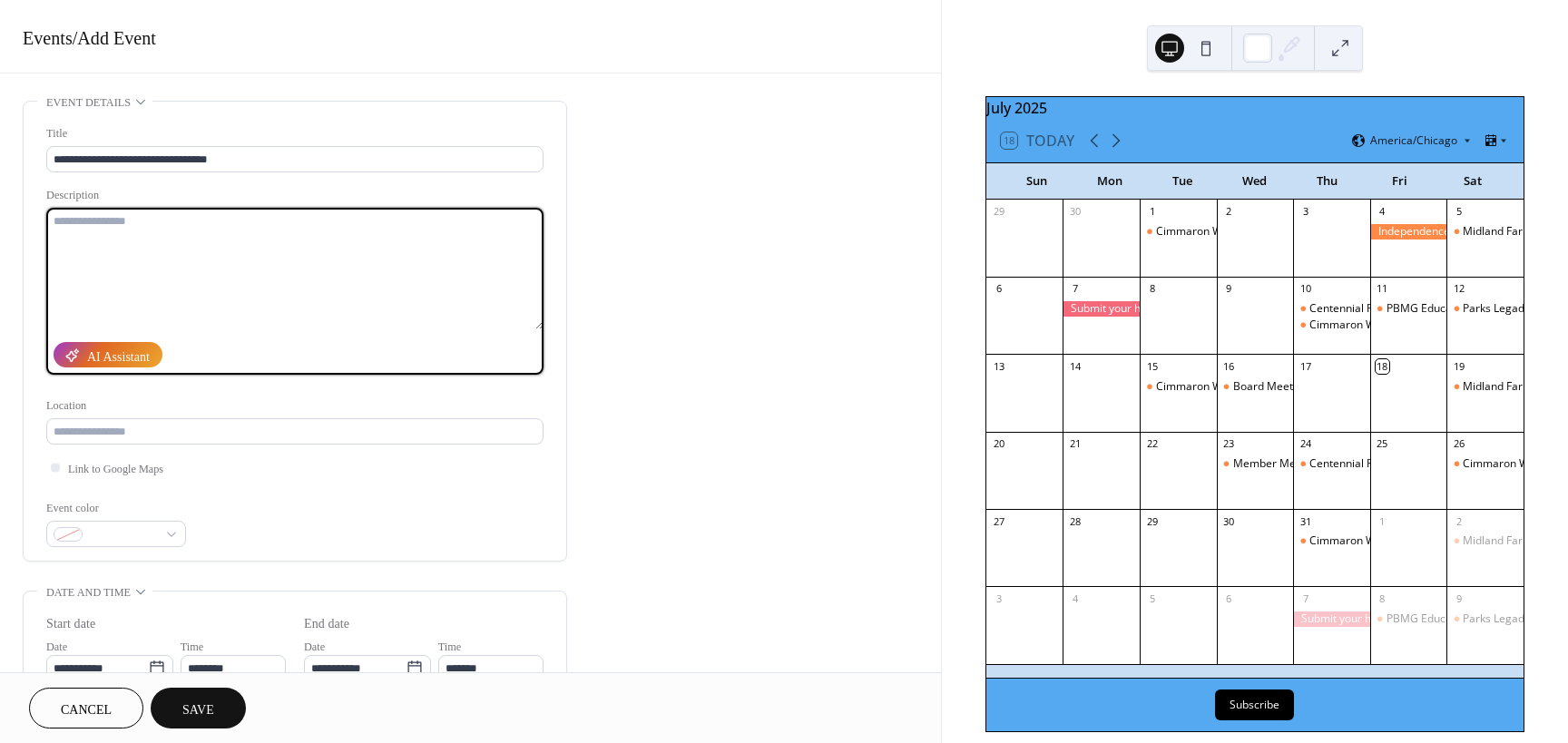 paste on "**********" 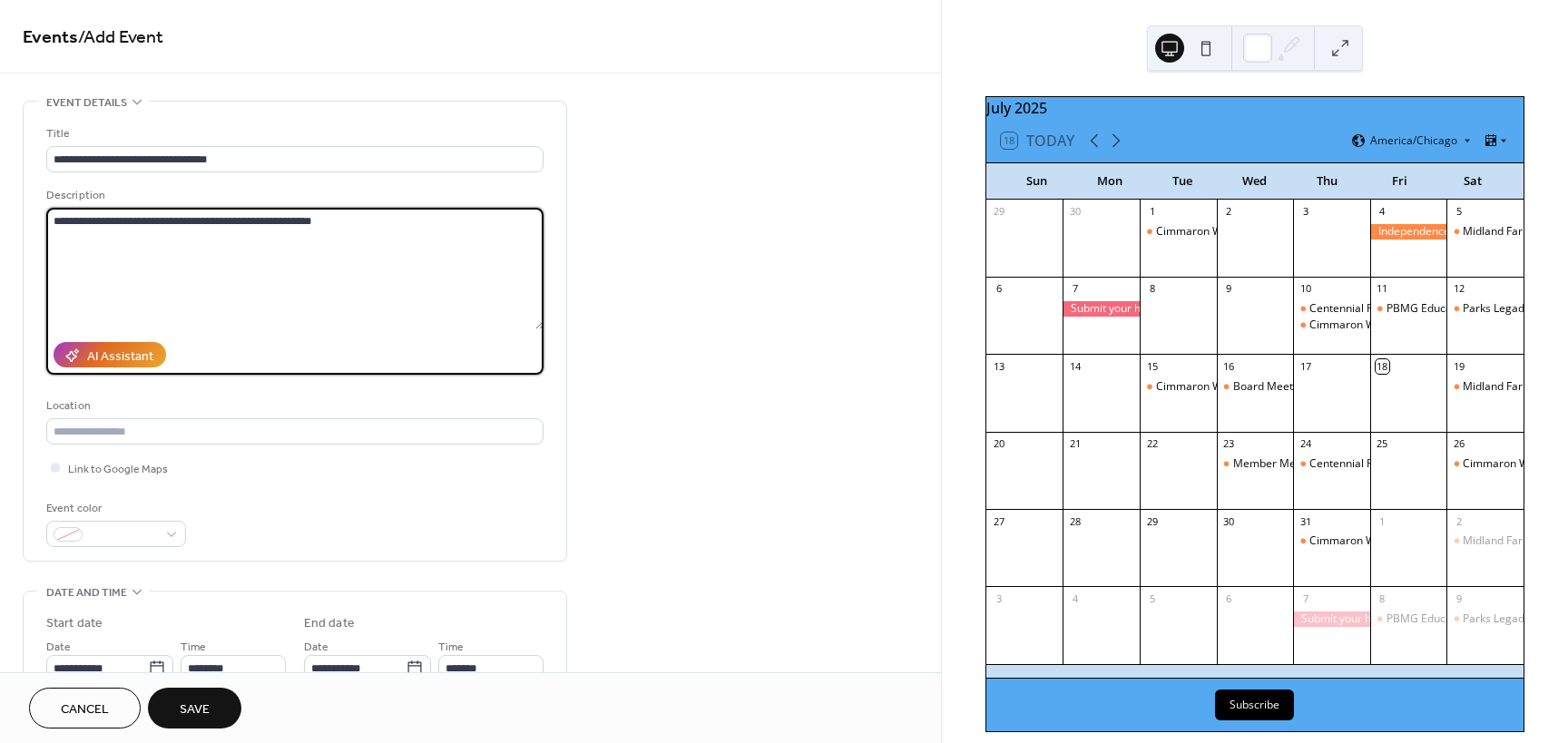click on "**********" at bounding box center [295, 269] 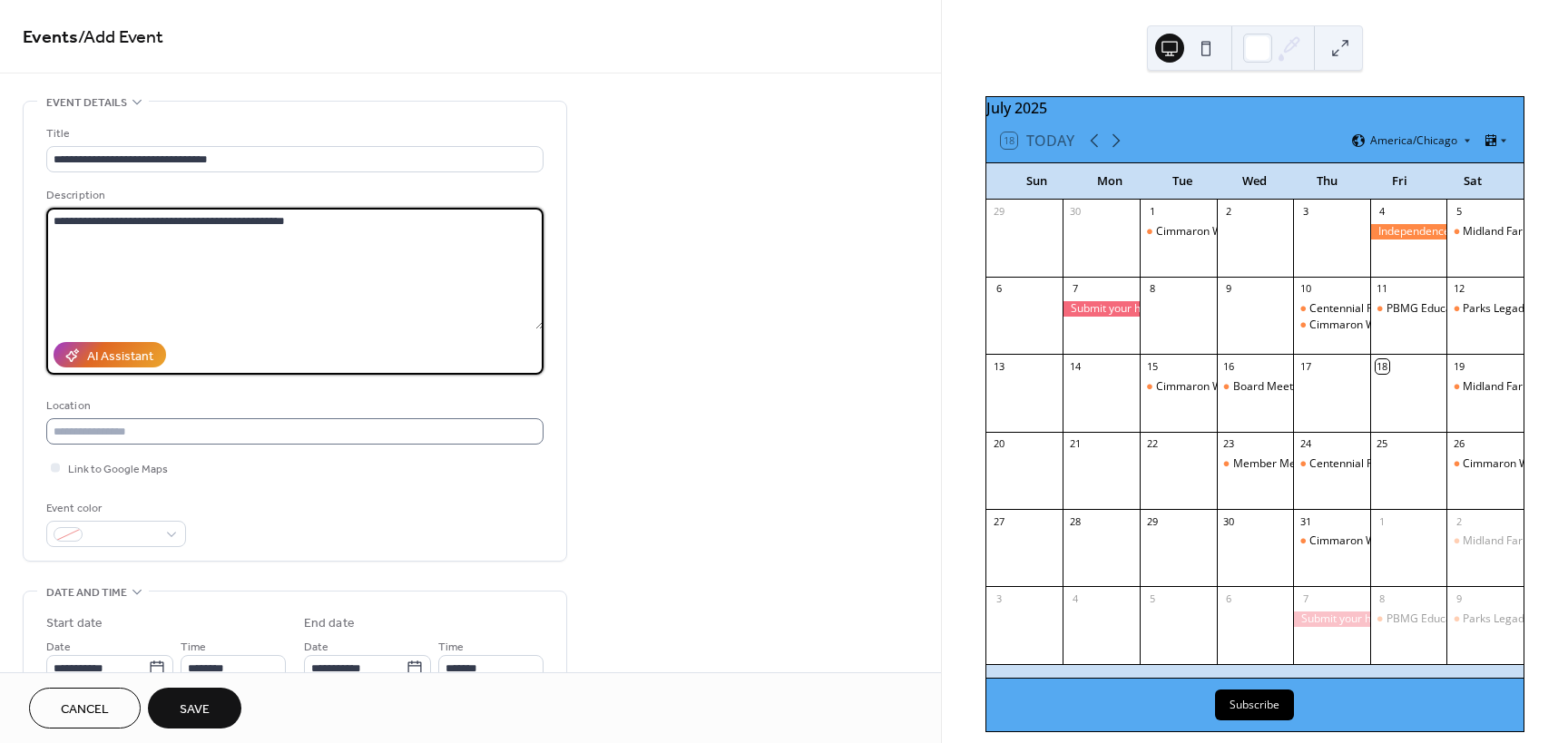 type on "**********" 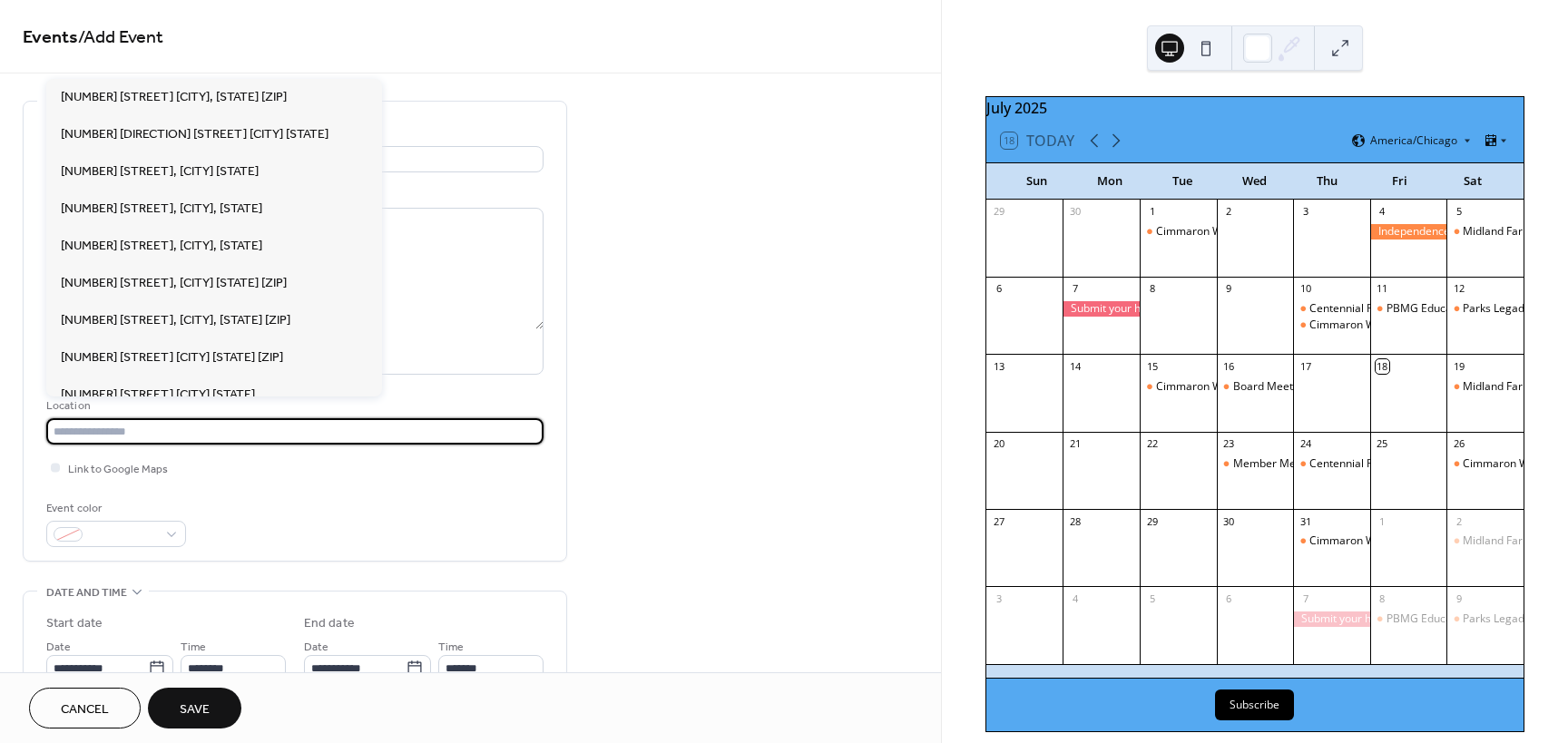 click at bounding box center [295, 431] 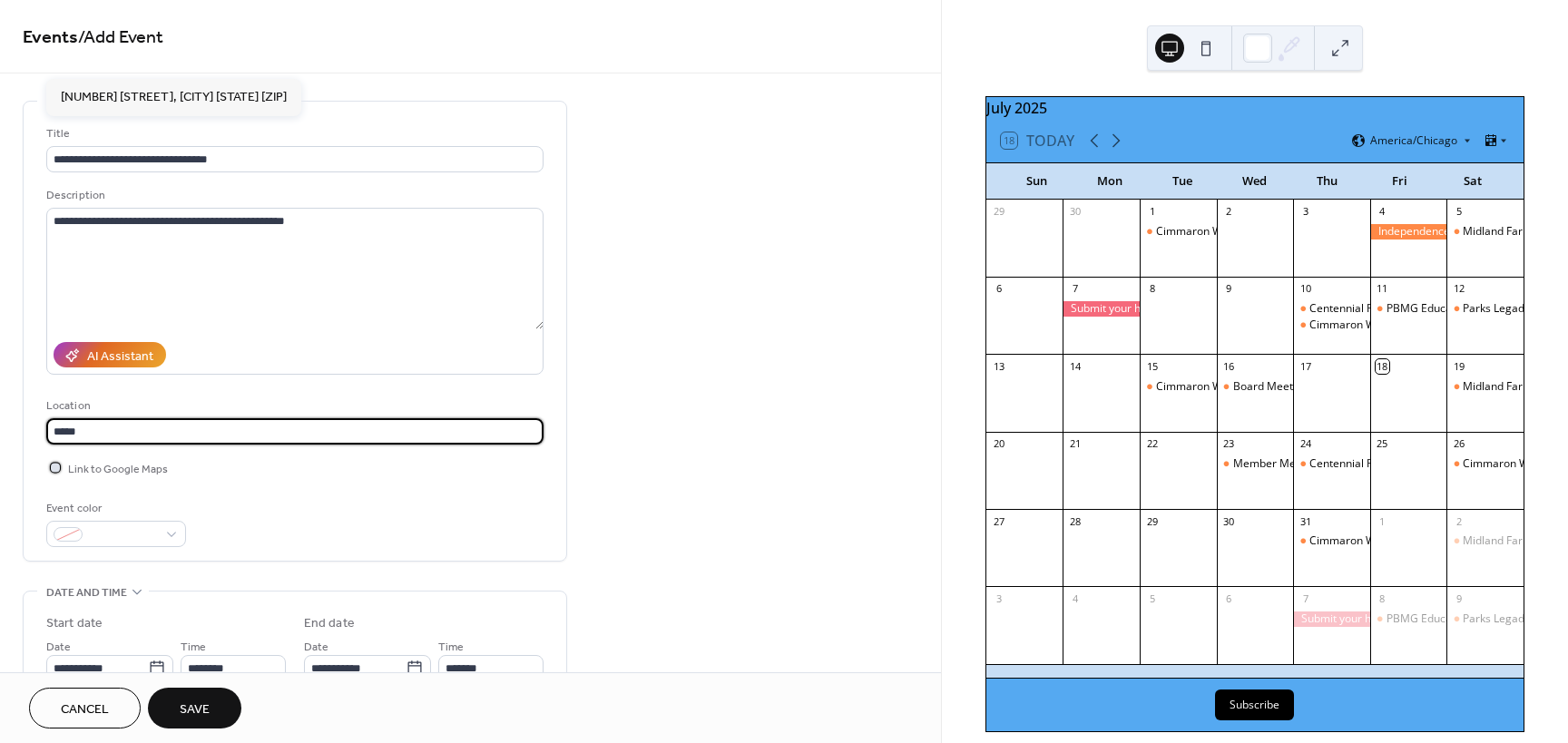 click at bounding box center (55, 467) 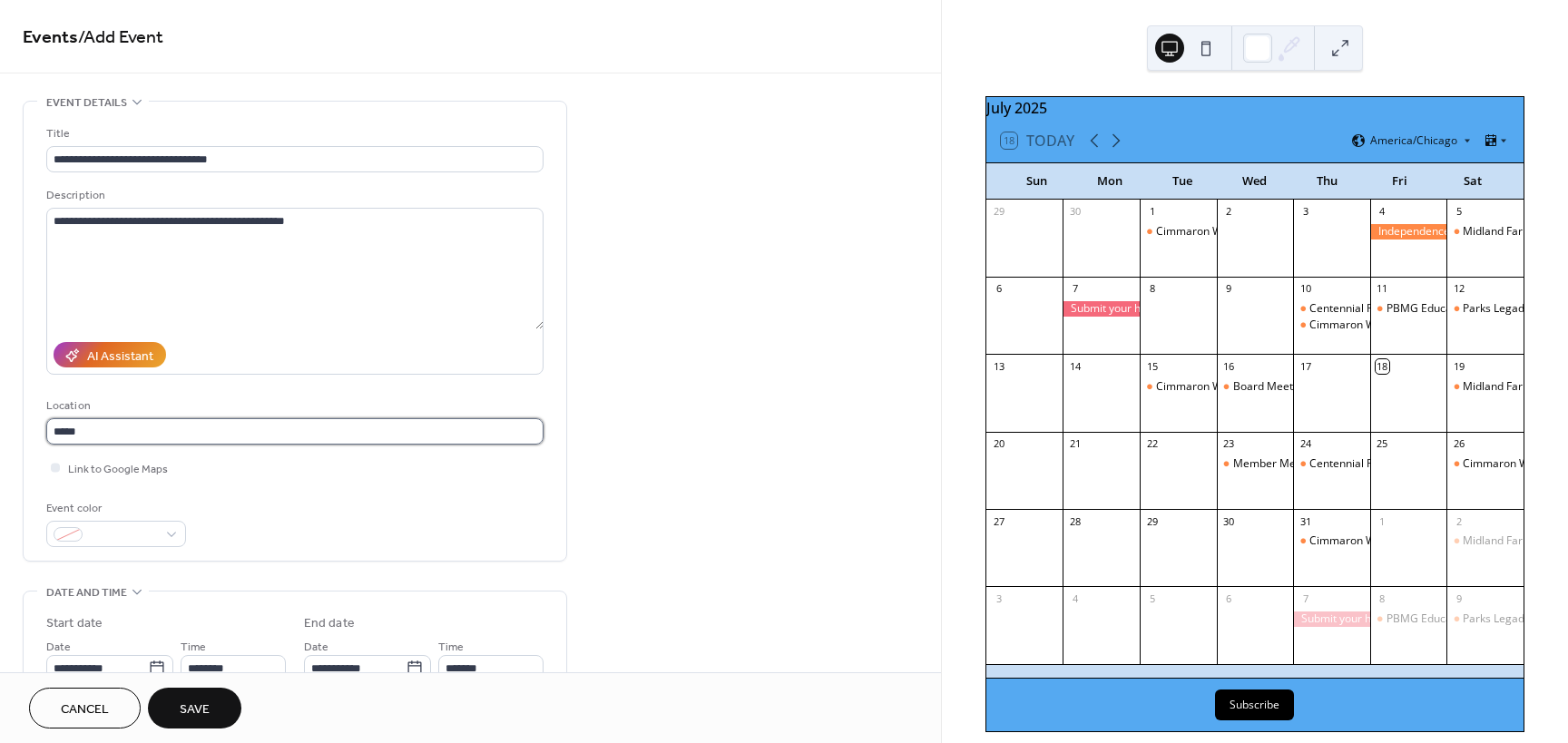 click on "****" at bounding box center (295, 431) 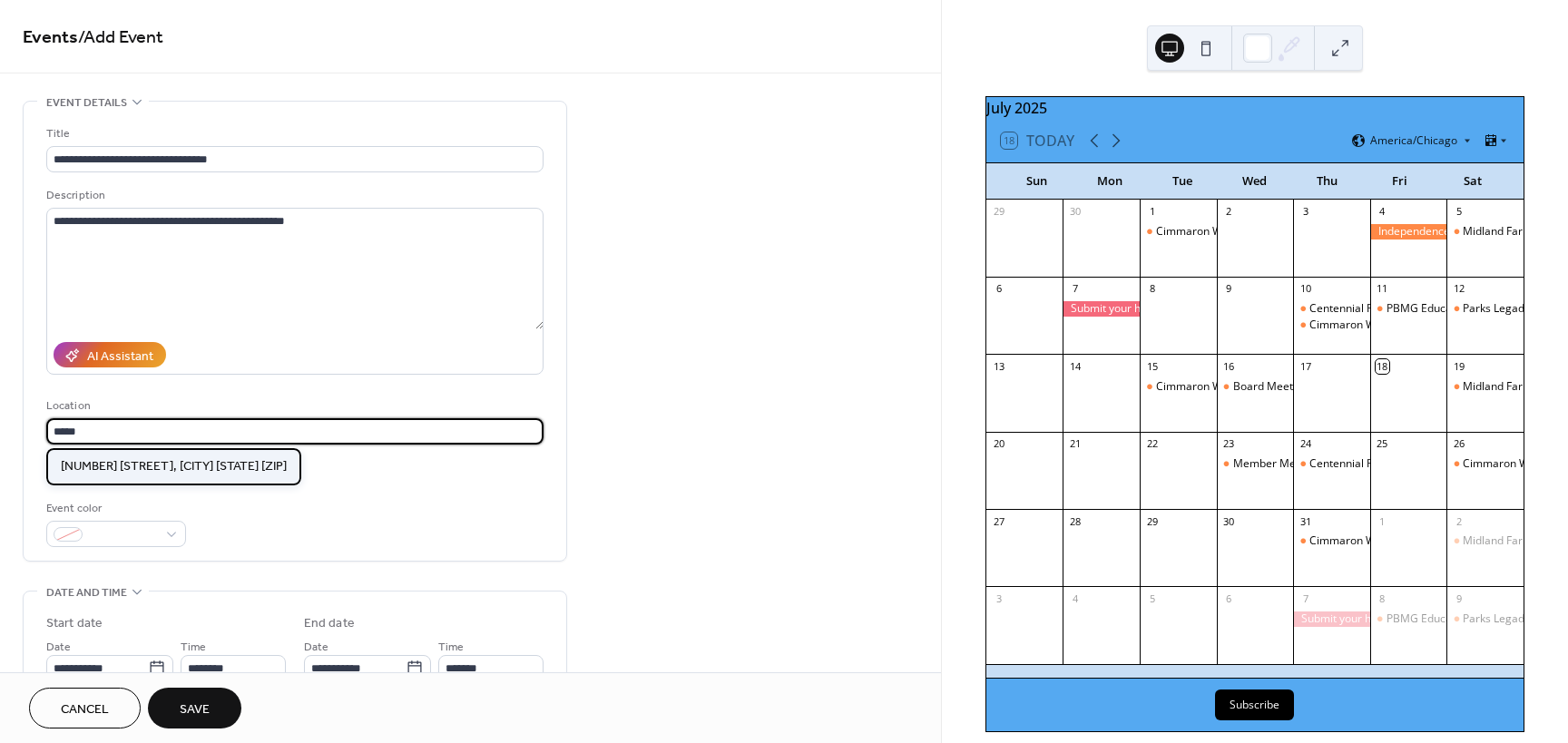 click on "[NUMBER] [STREET], [CITY] [STATE] [ZIP]" at bounding box center (173, 466) 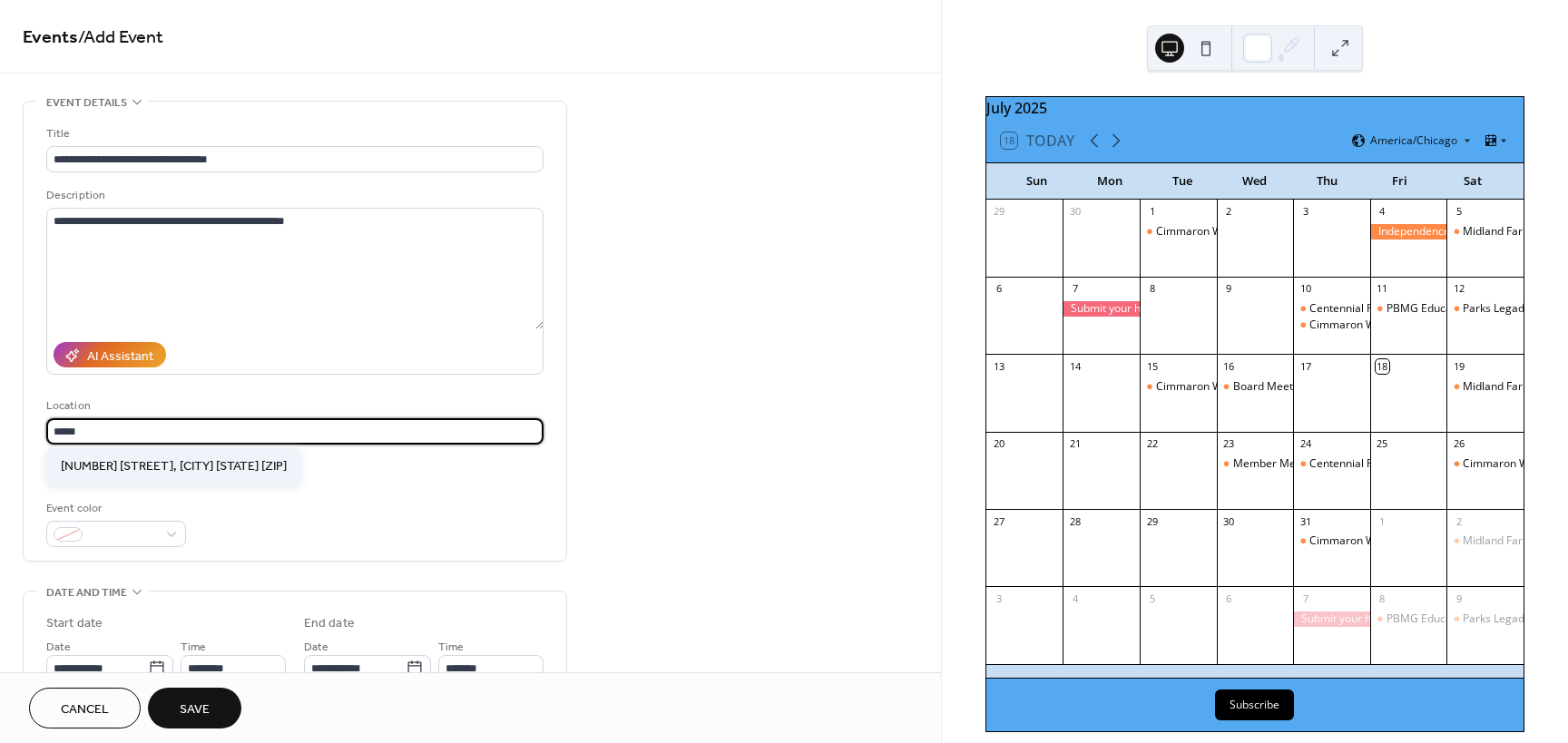 type on "**********" 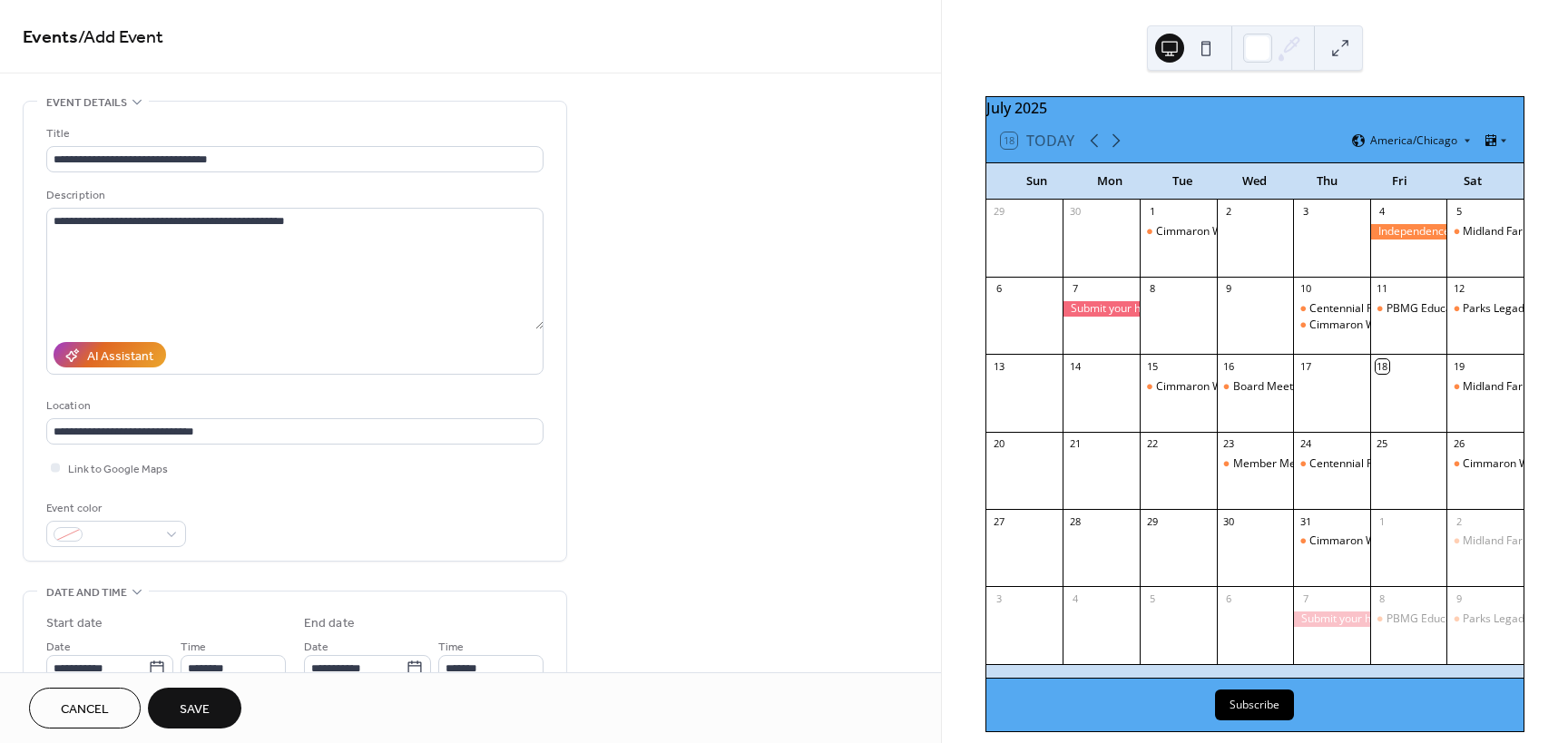 scroll, scrollTop: 181, scrollLeft: 0, axis: vertical 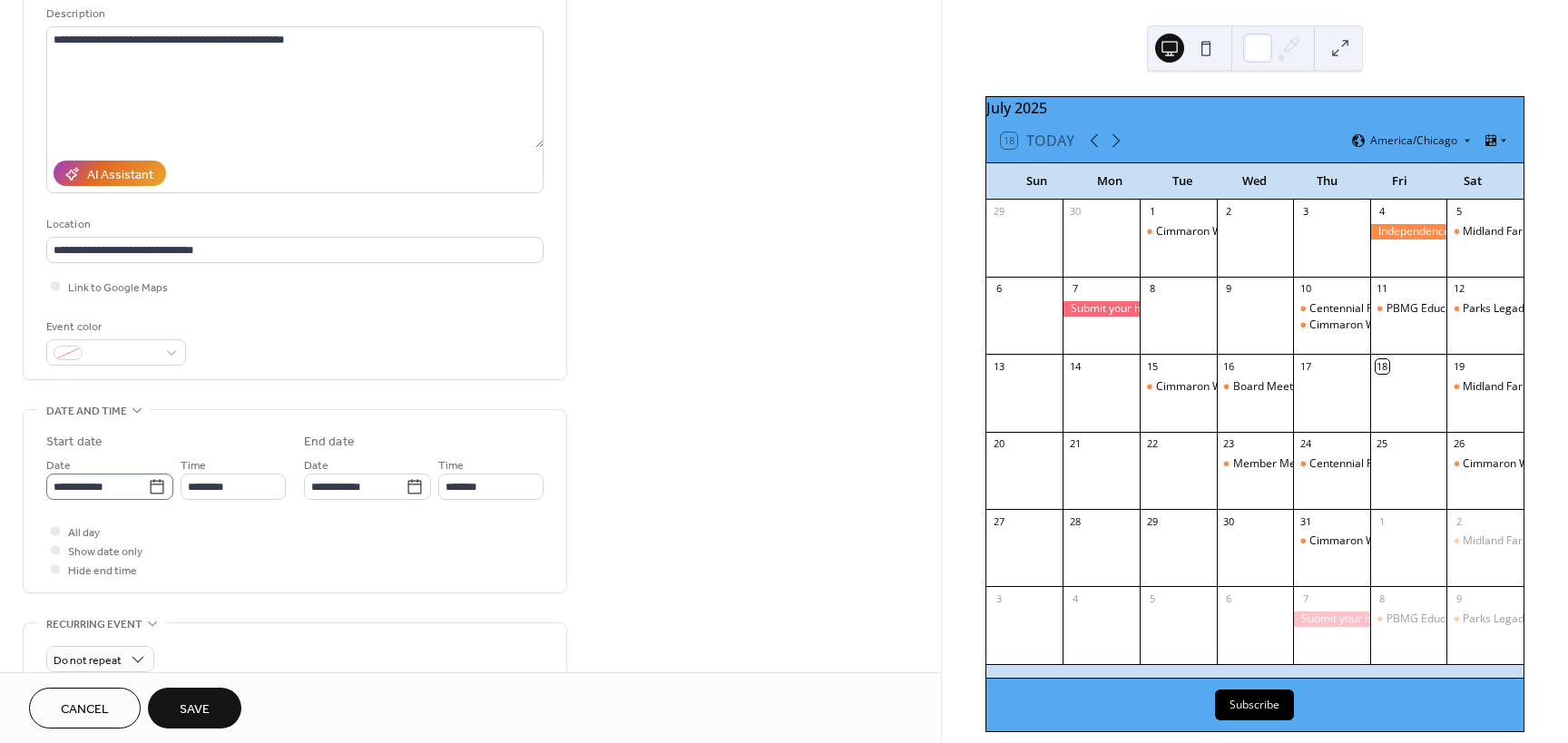 click 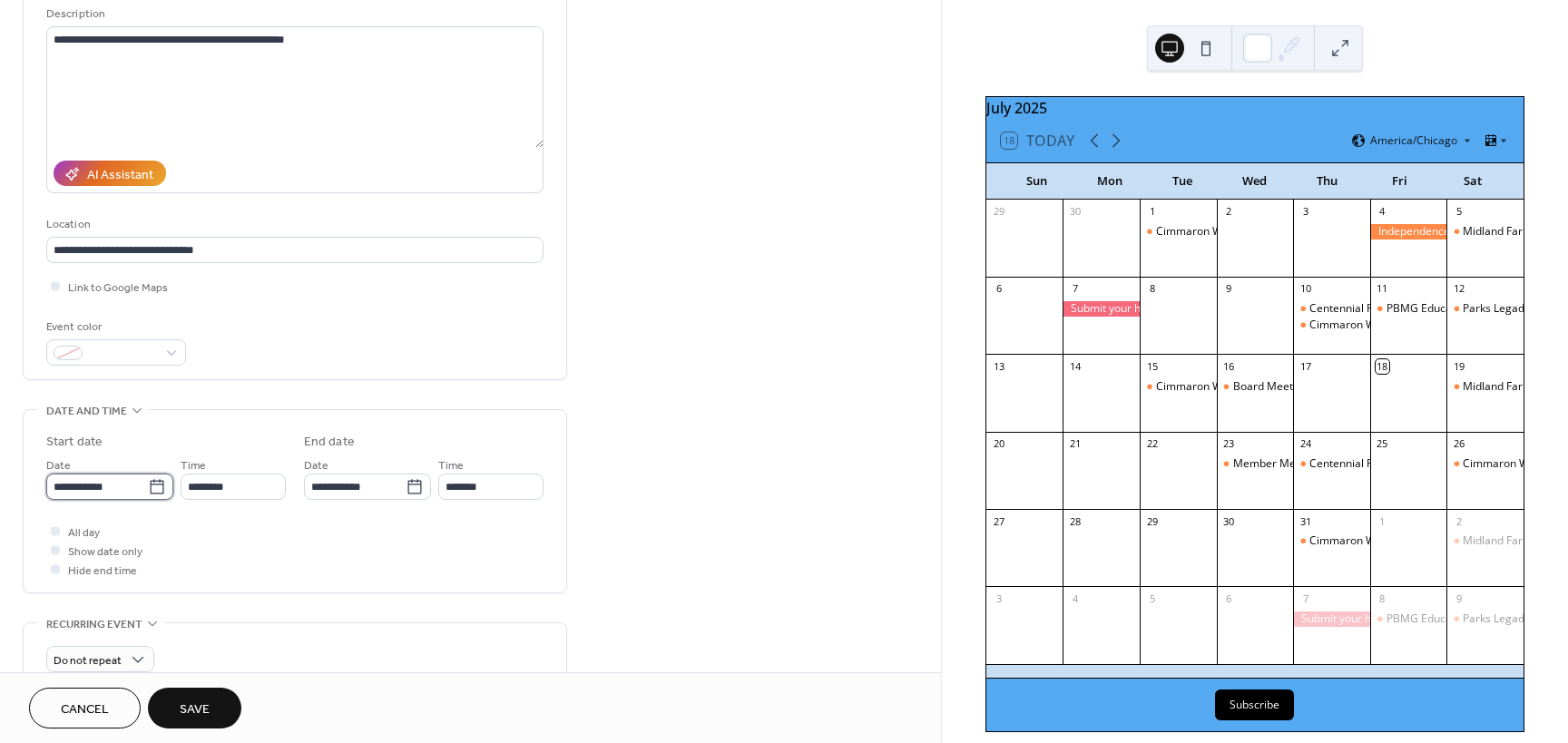 click on "**********" at bounding box center (97, 486) 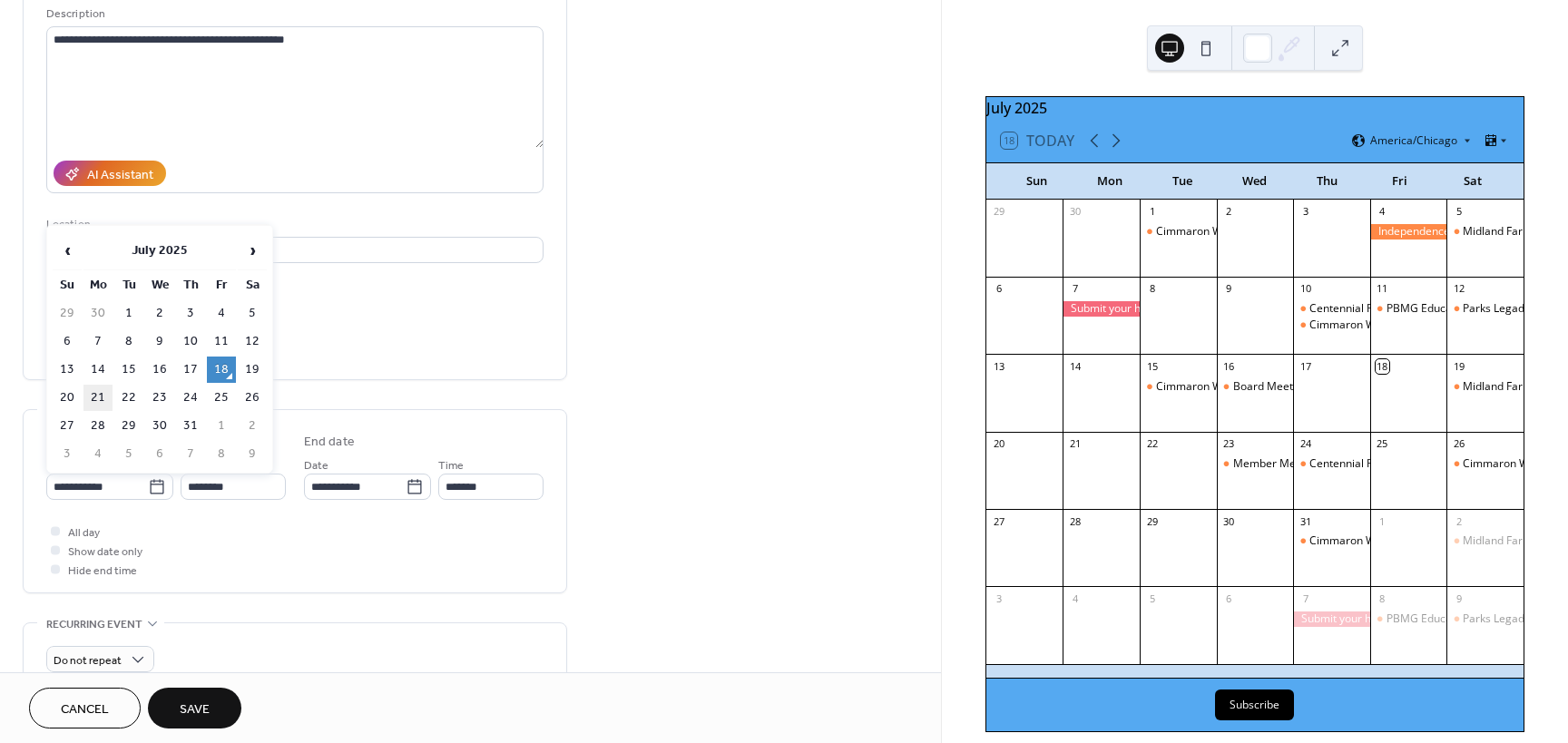 click on "21" at bounding box center (98, 397) 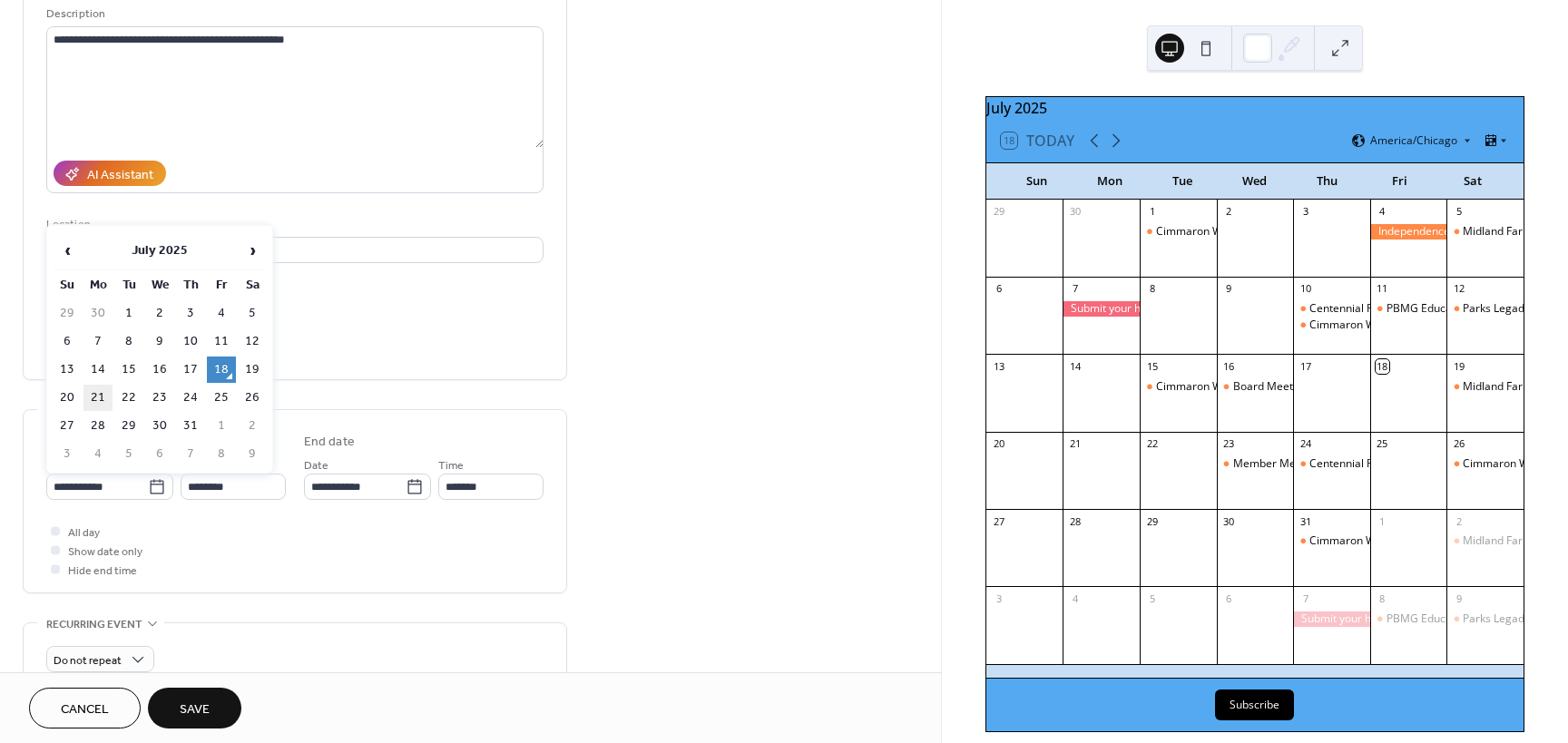 type on "**********" 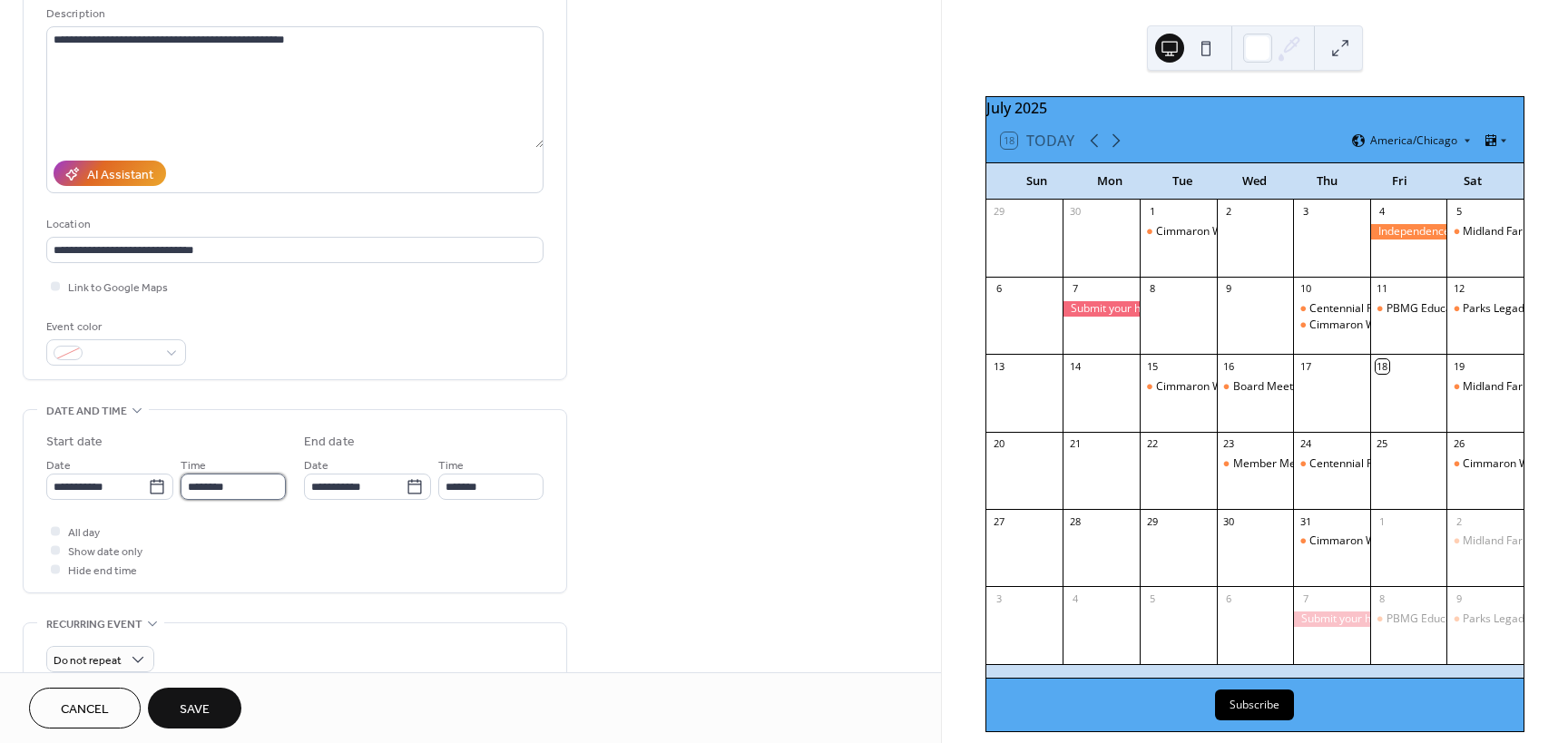 click on "********" at bounding box center [233, 486] 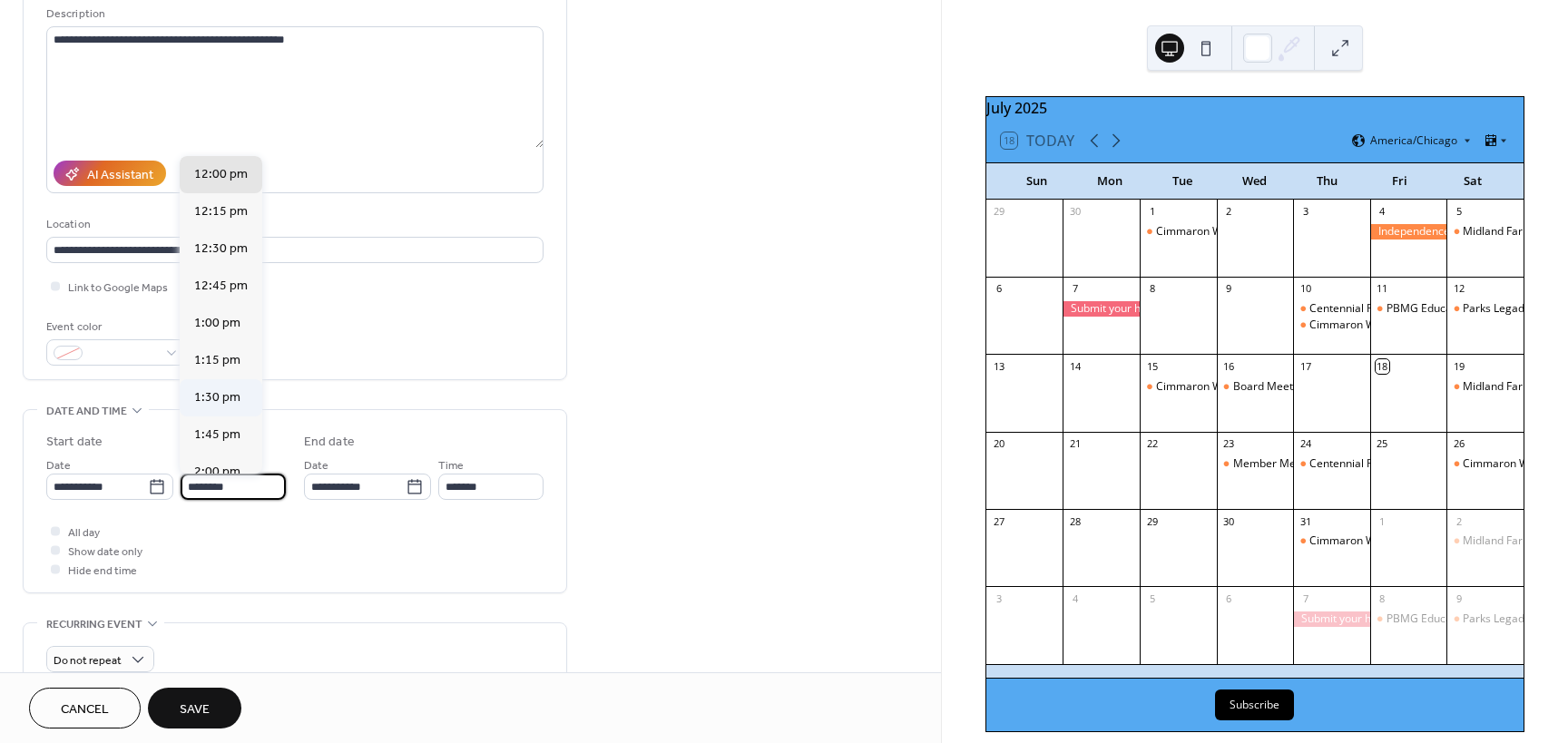 scroll, scrollTop: 1876, scrollLeft: 0, axis: vertical 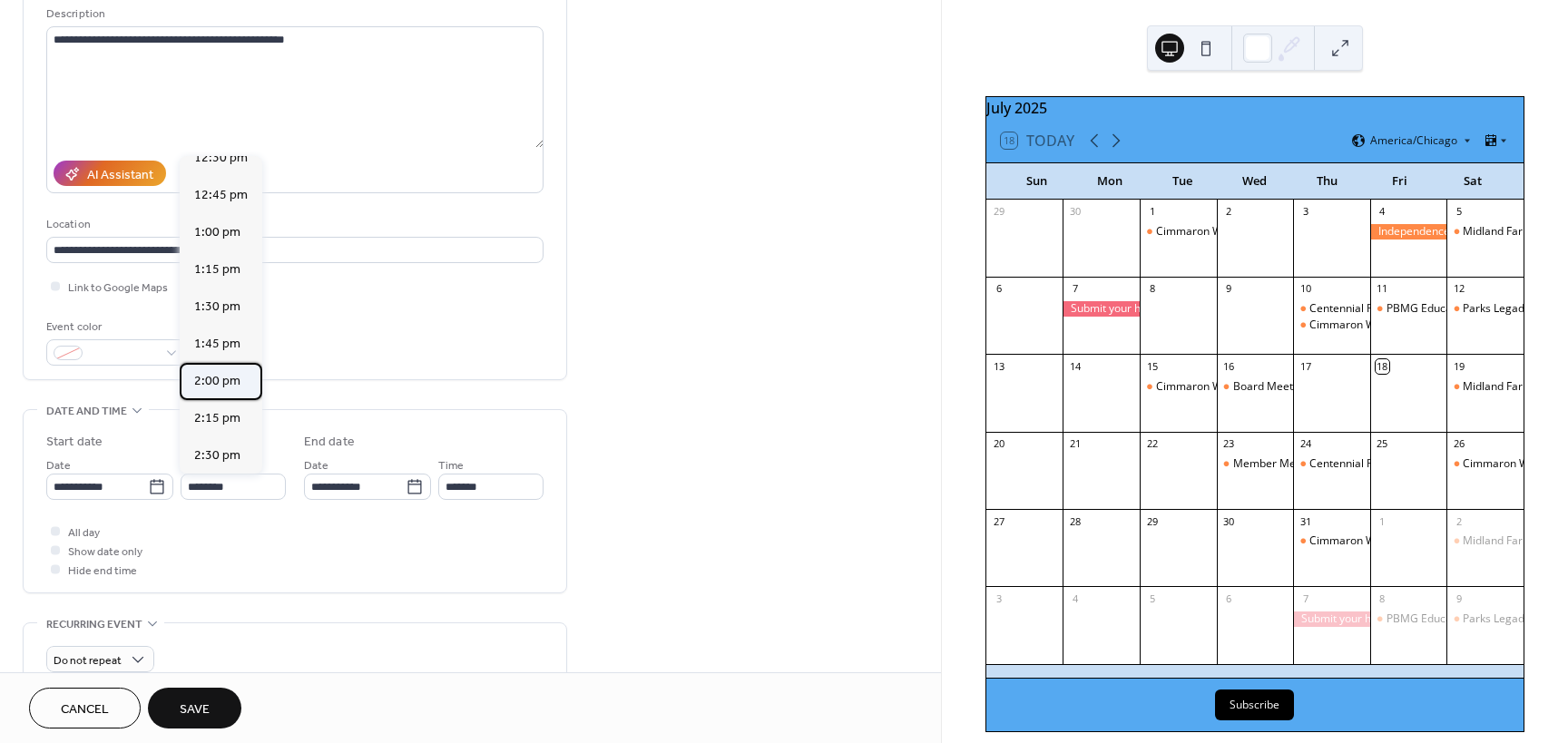 click on "2:00 pm" at bounding box center (217, 381) 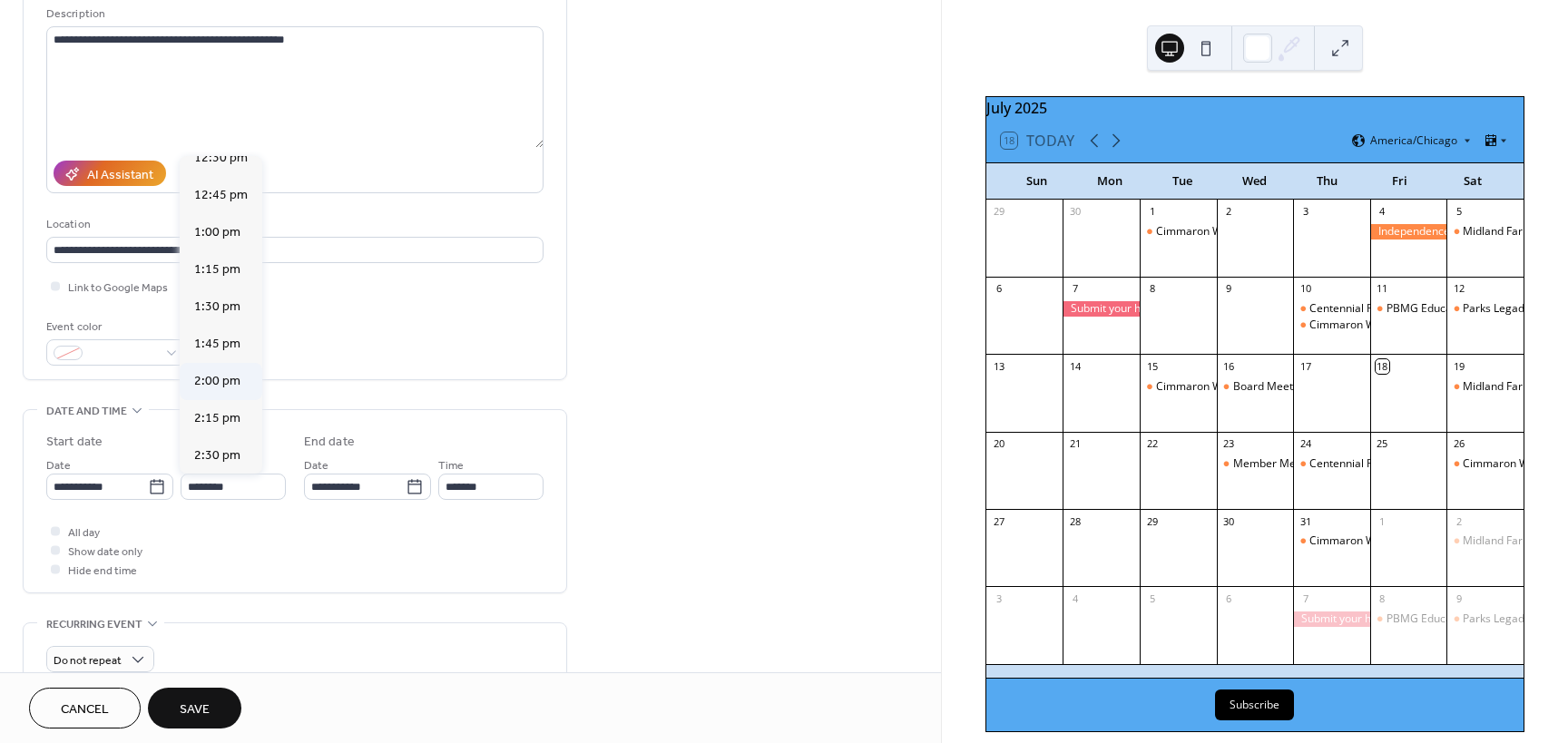 type on "*******" 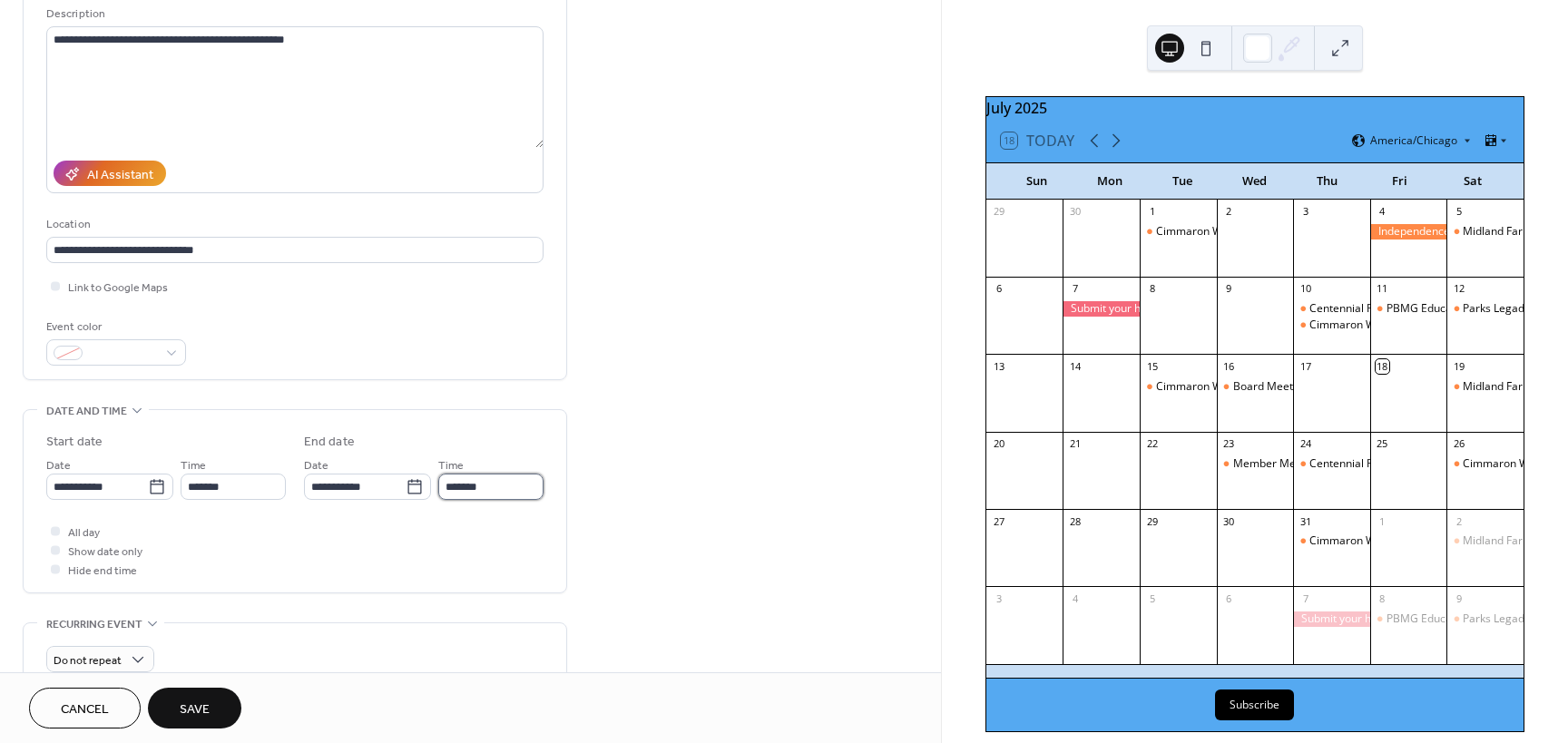 click on "*******" at bounding box center (491, 486) 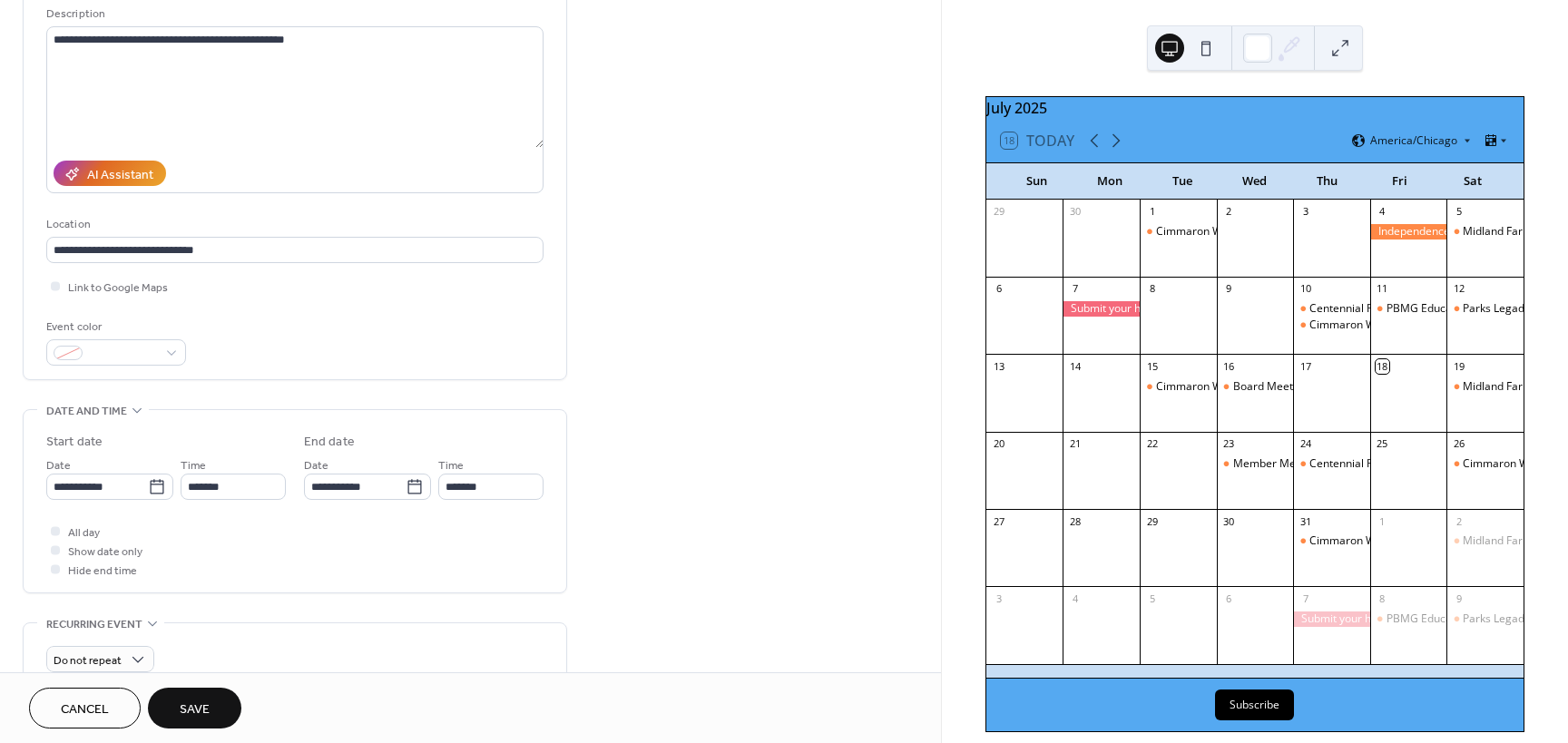 click on "All day Show date only Hide end time" at bounding box center [295, 550] 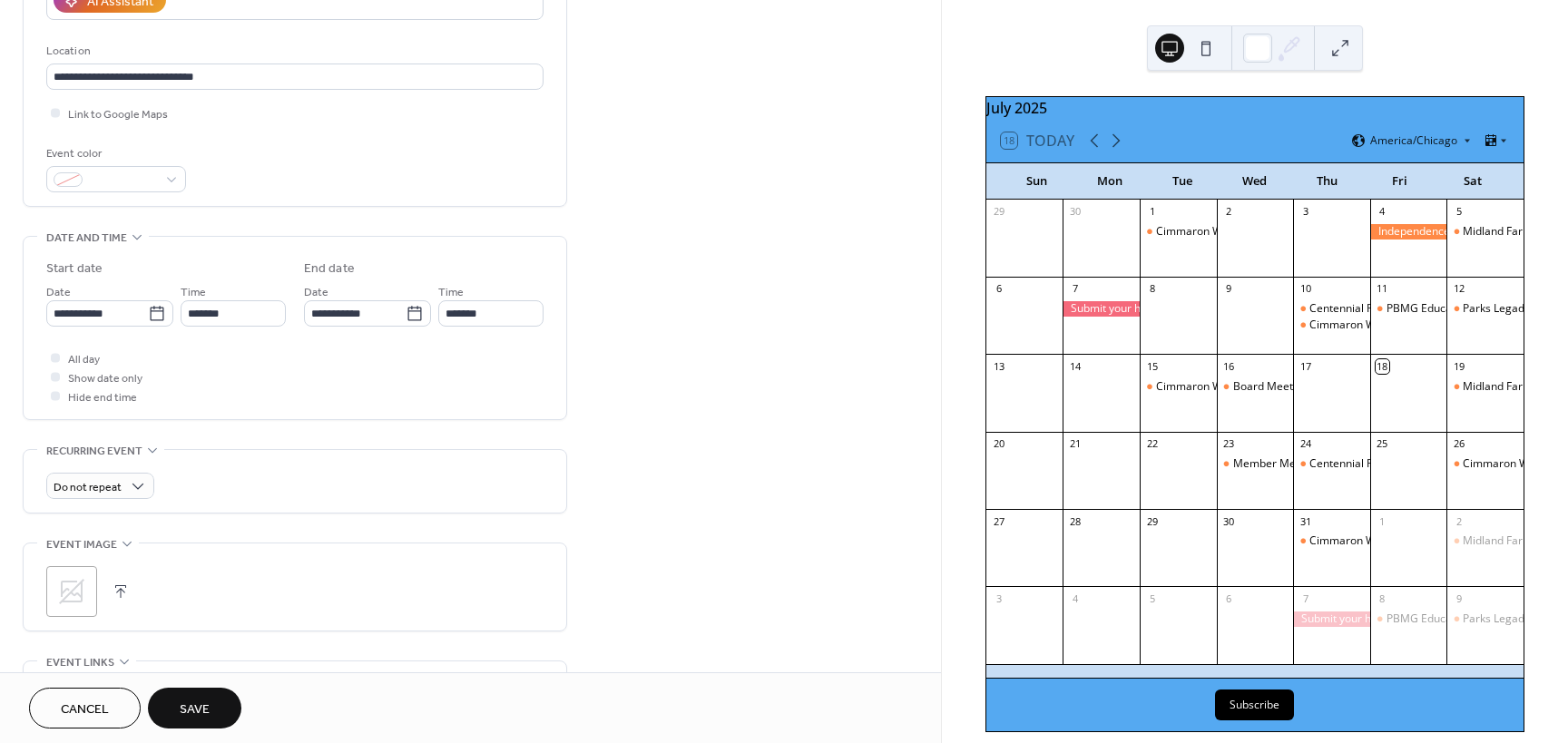 scroll, scrollTop: 363, scrollLeft: 0, axis: vertical 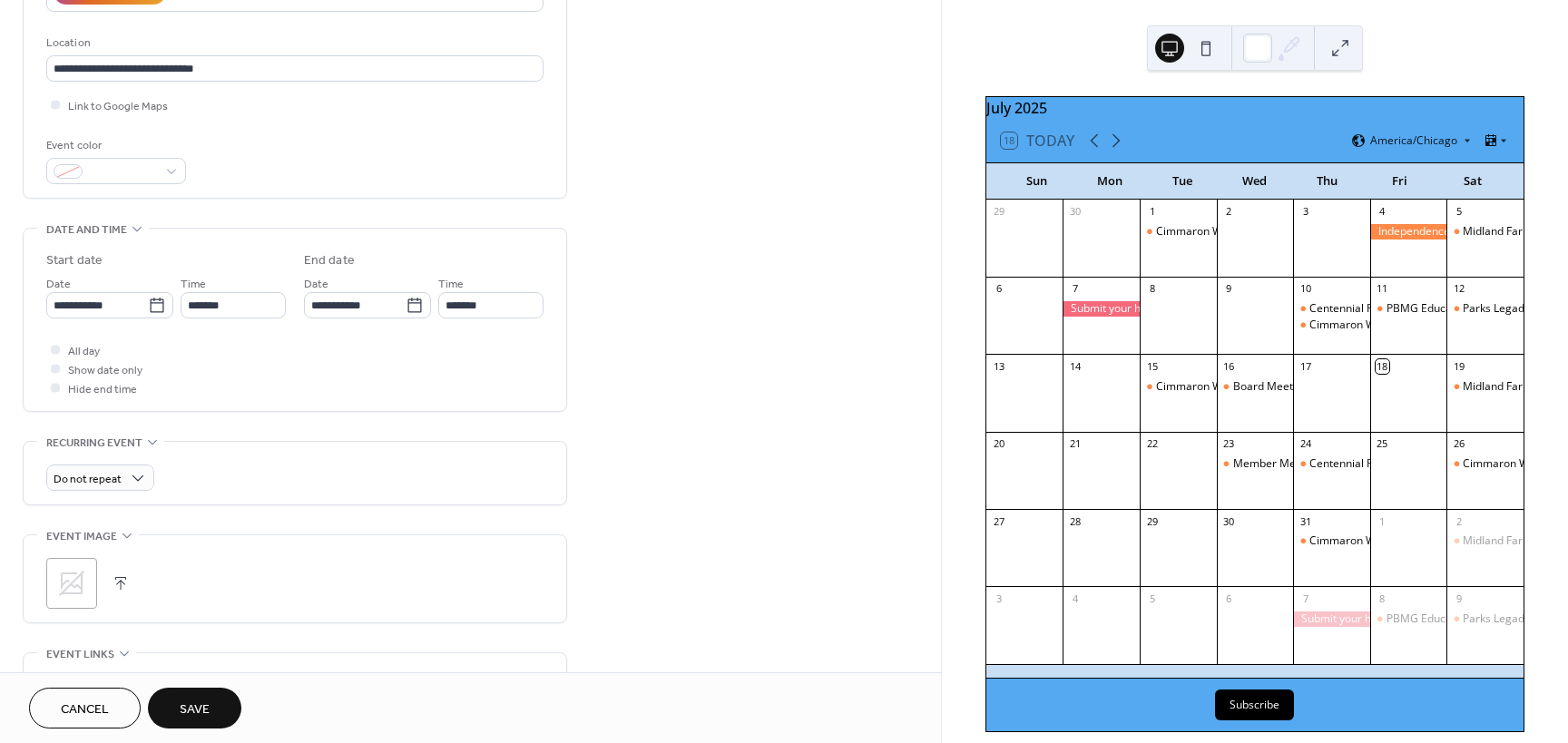 click on ";" at bounding box center [72, 583] 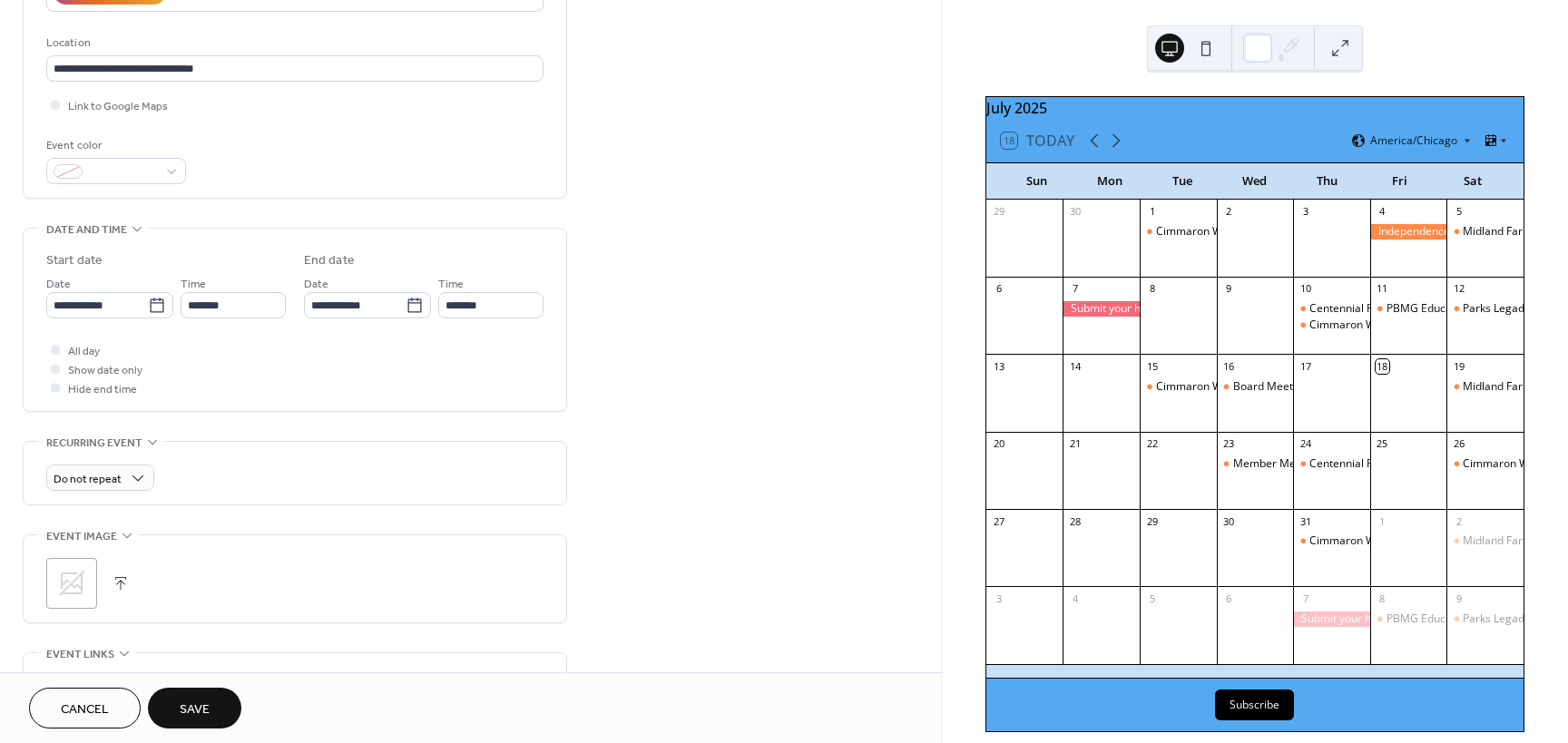 click 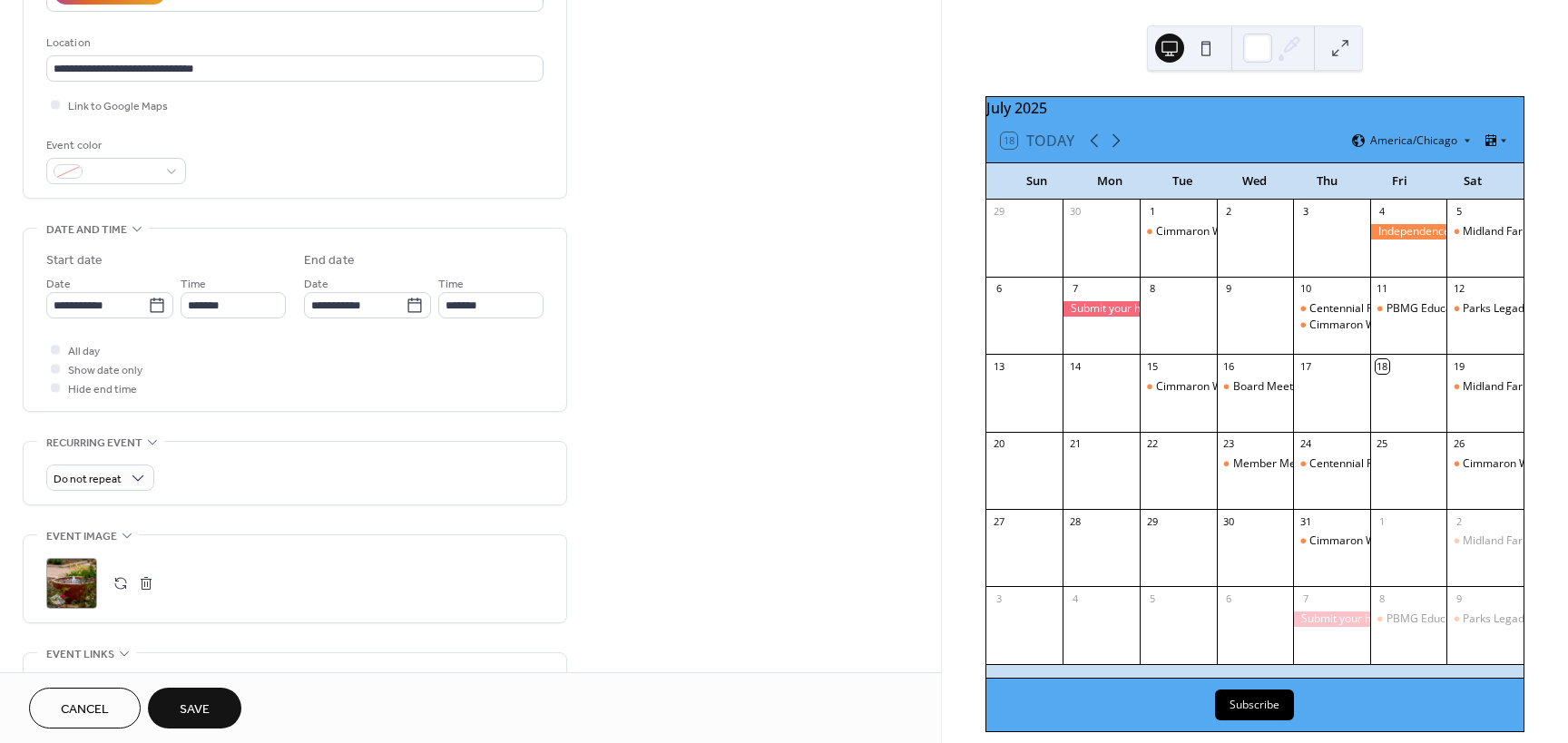 click at bounding box center [146, 583] 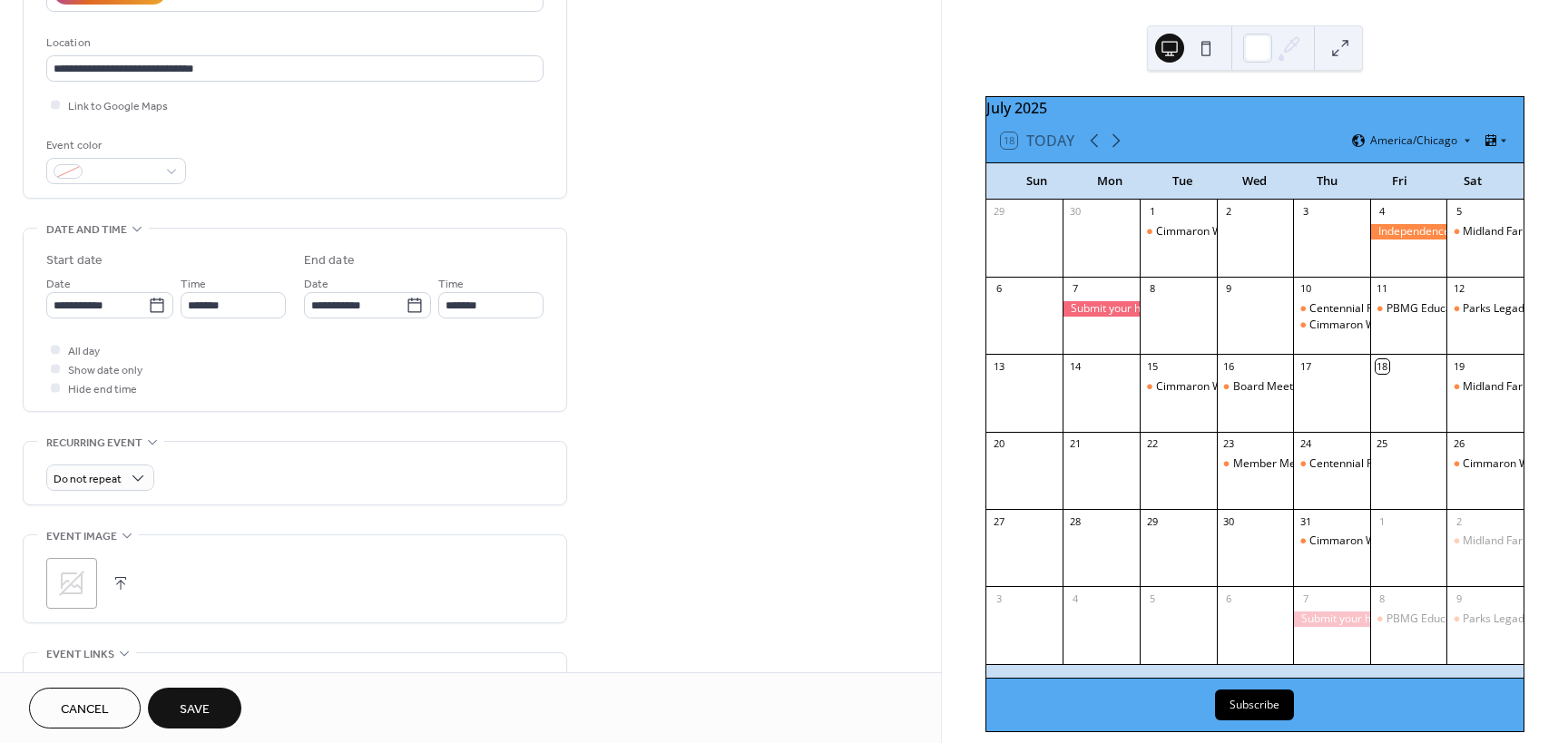 click 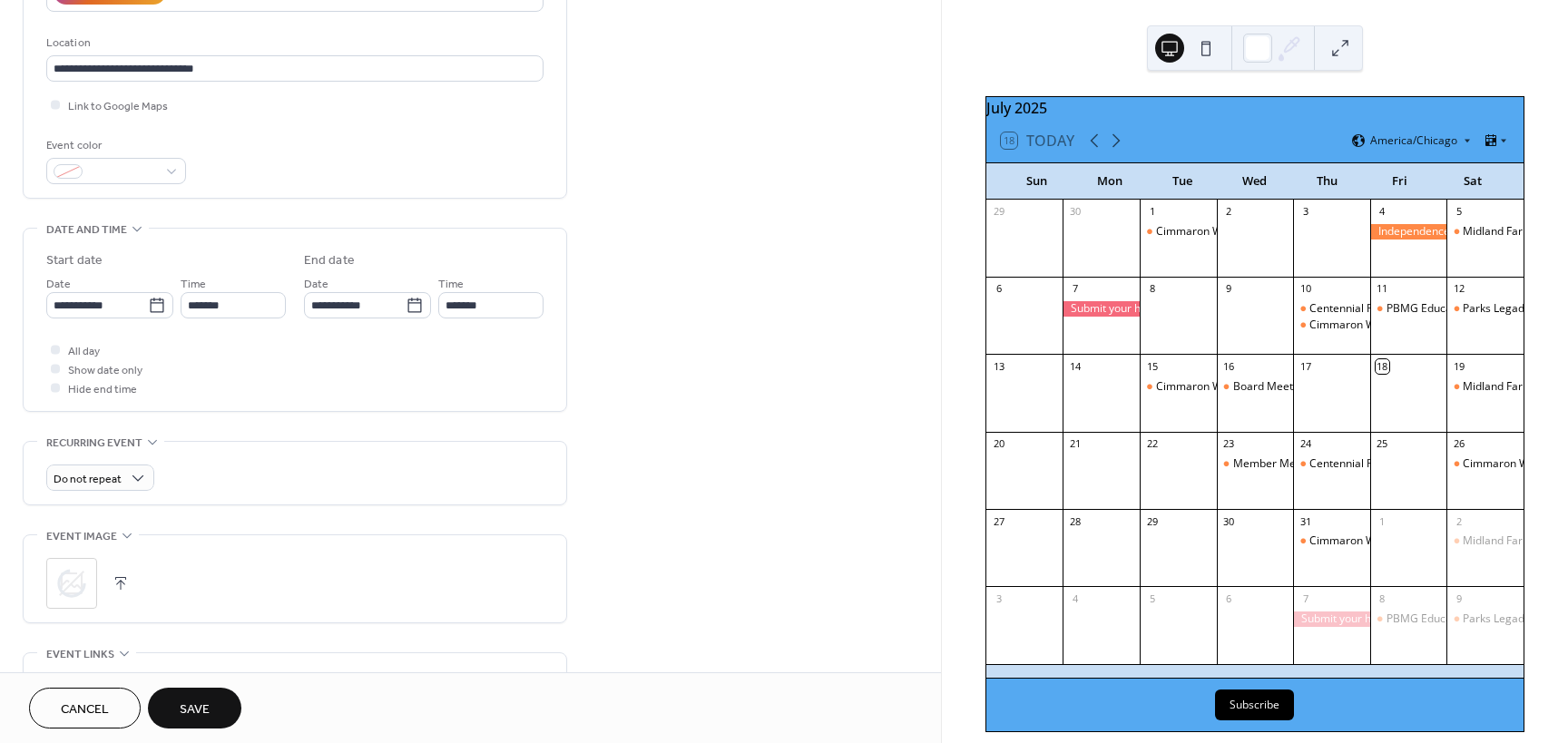 click 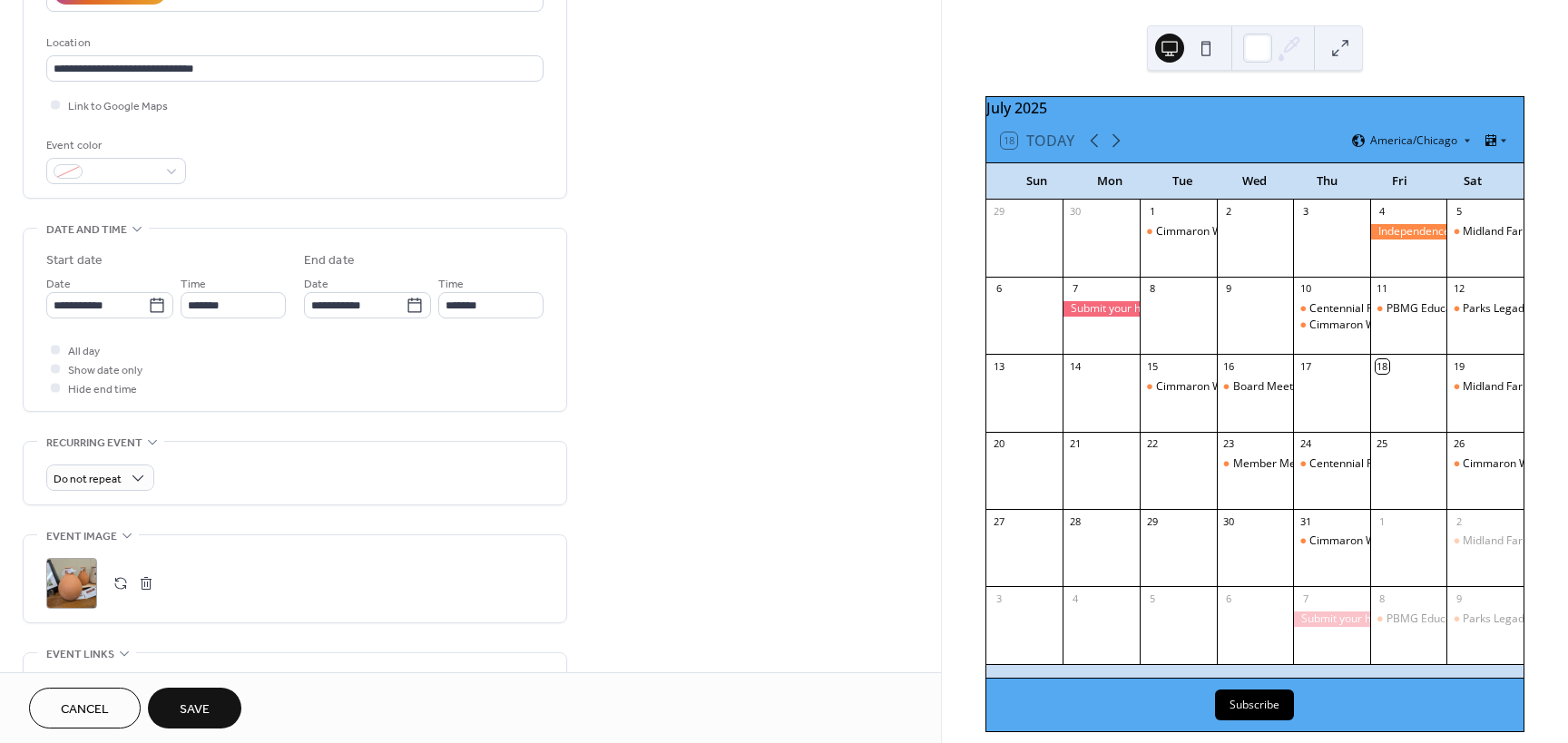 click on ";" at bounding box center [72, 583] 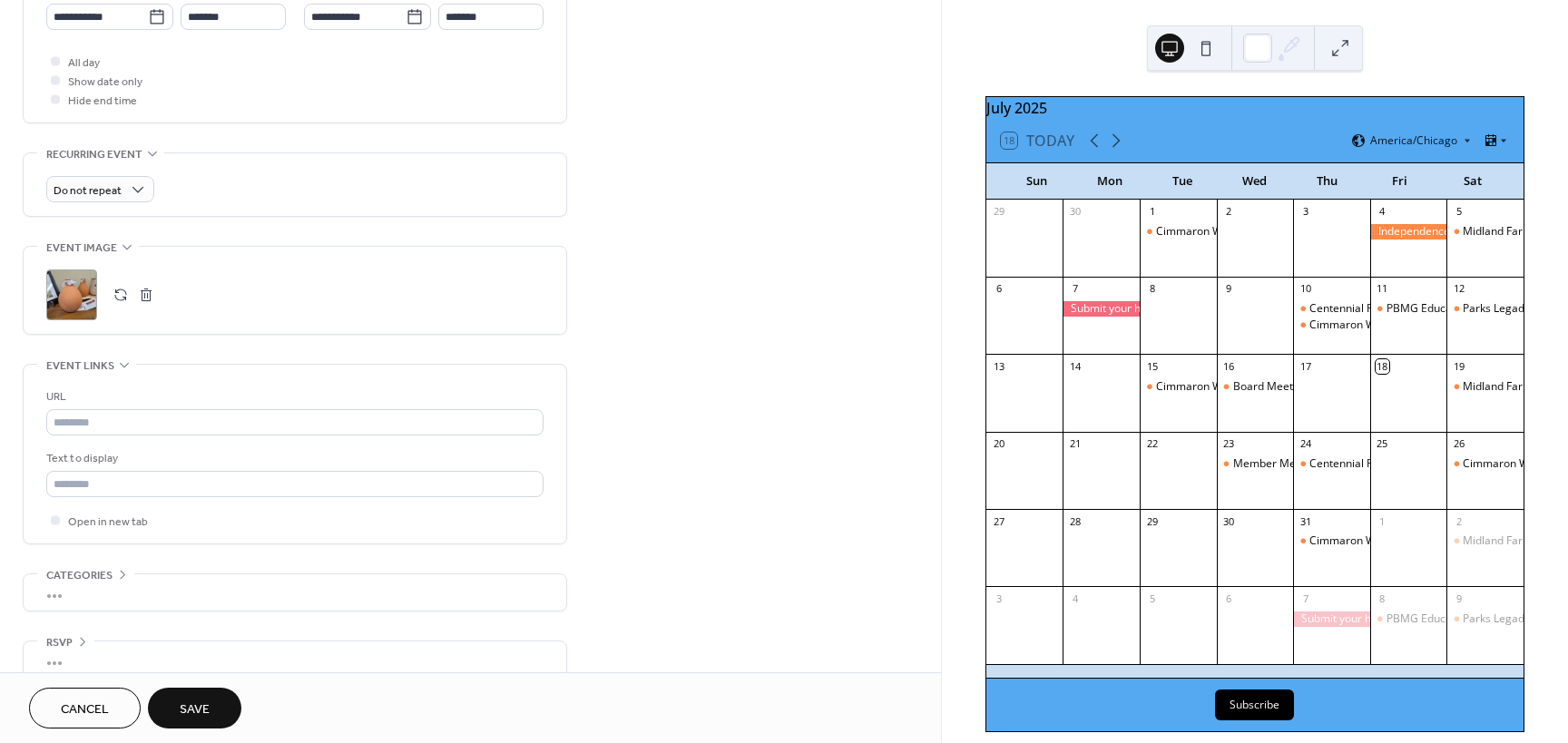 scroll, scrollTop: 676, scrollLeft: 0, axis: vertical 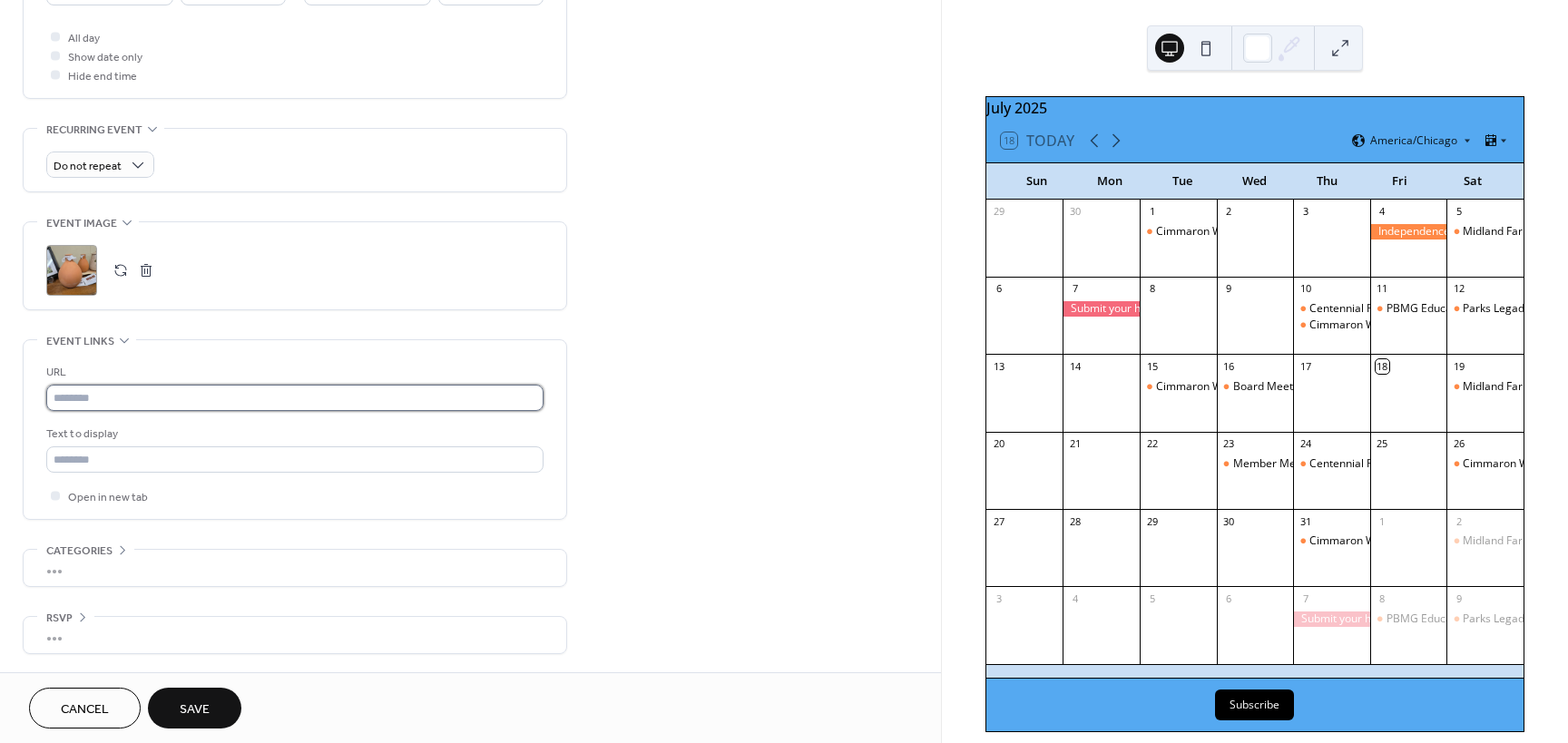 click at bounding box center [295, 397] 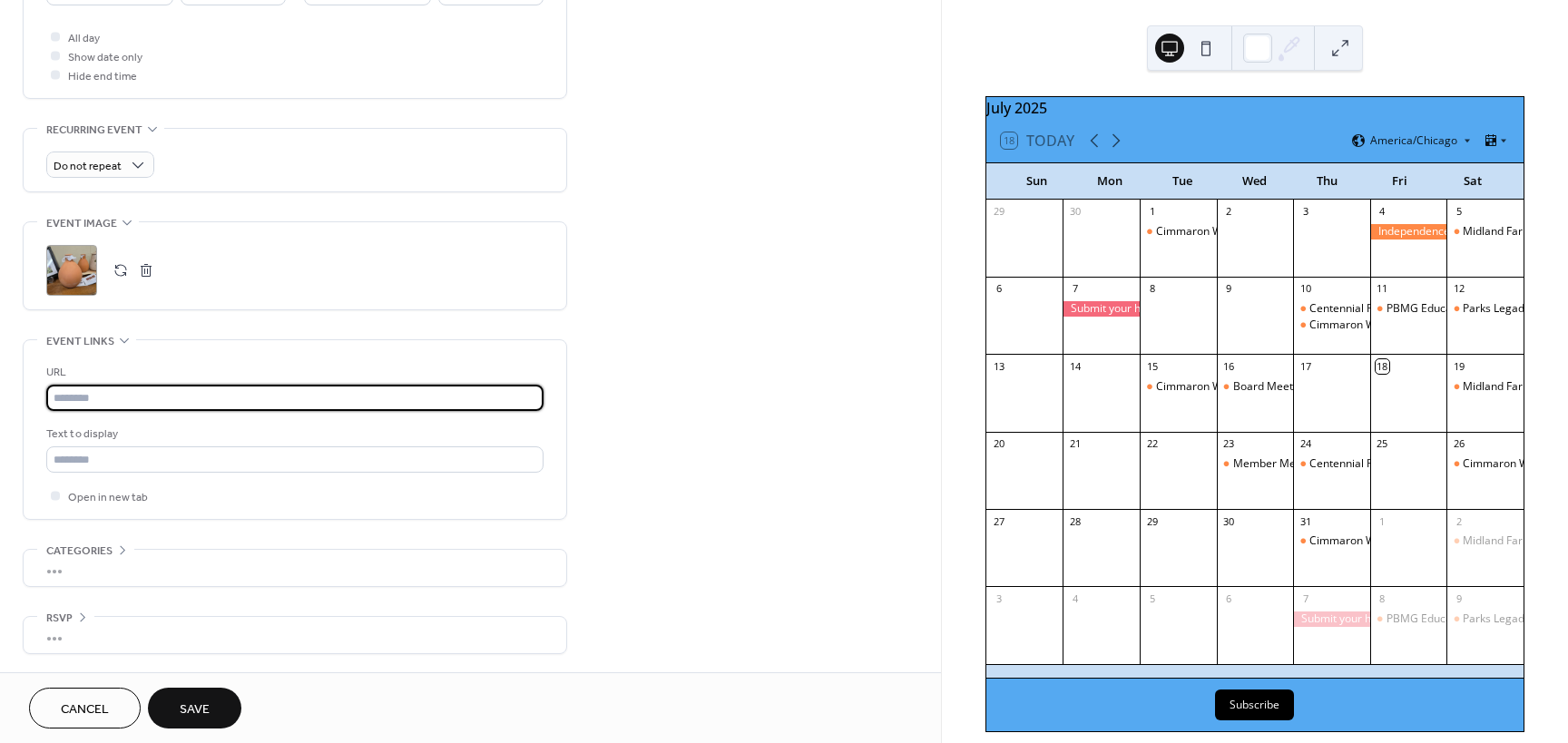 paste on "**********" 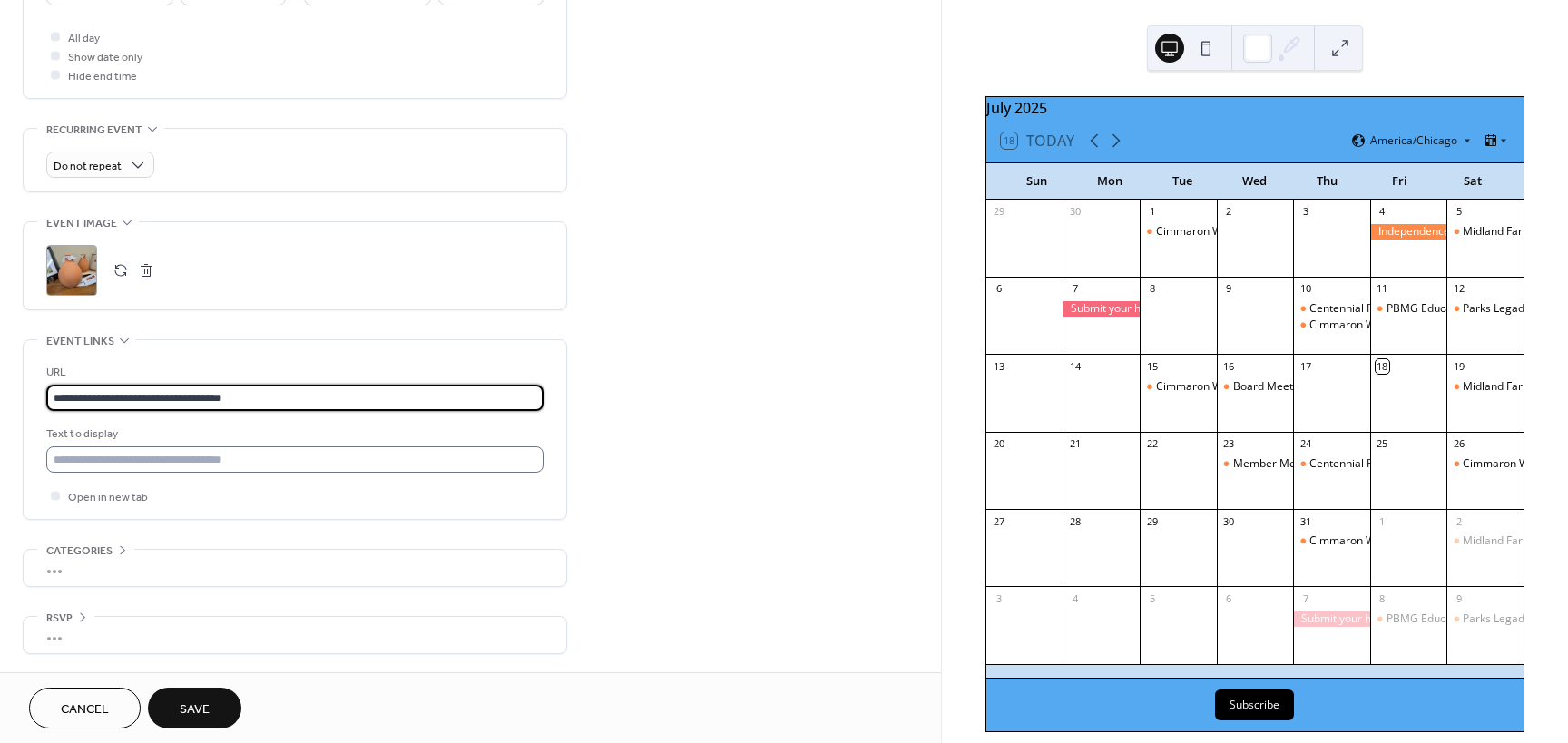type on "**********" 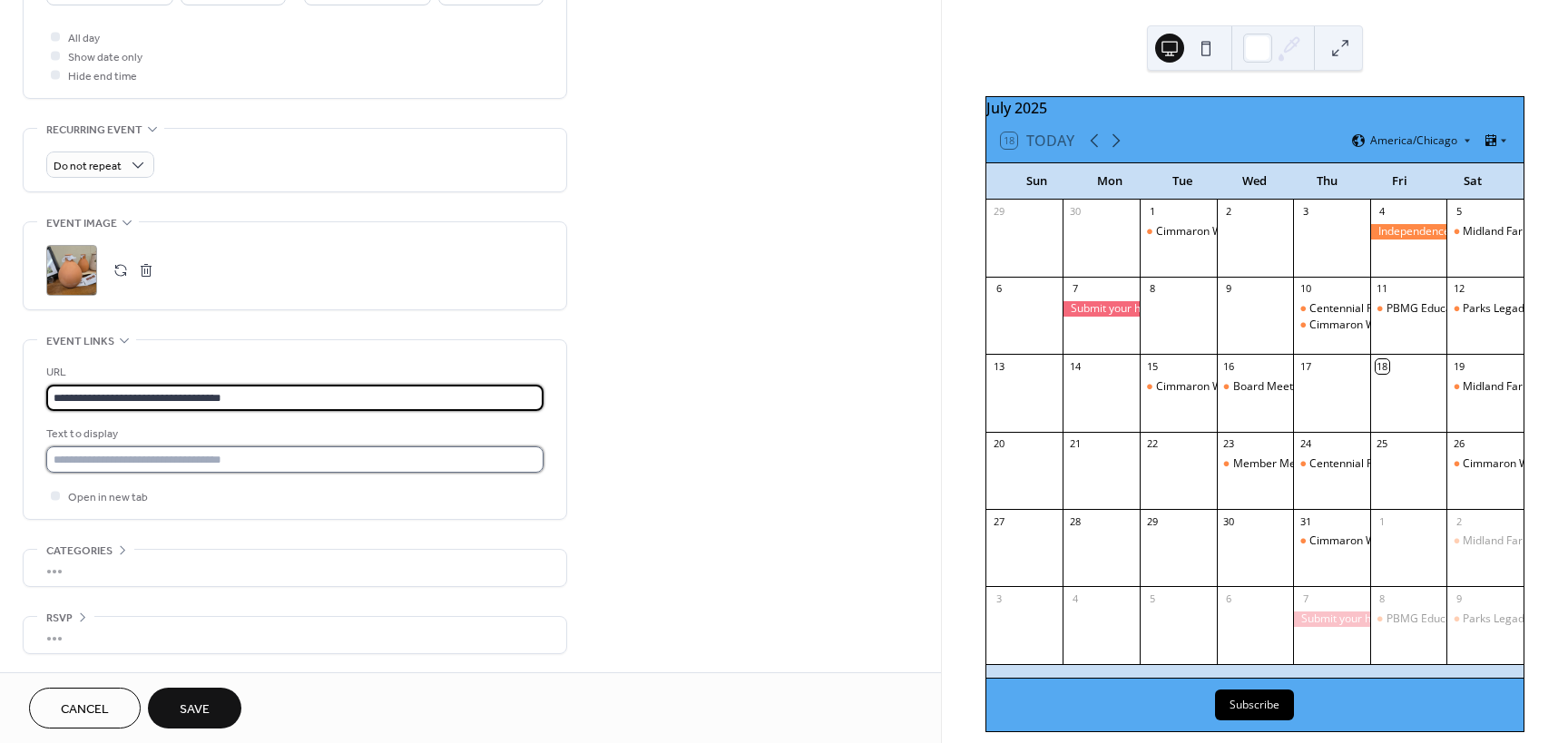 click at bounding box center (295, 459) 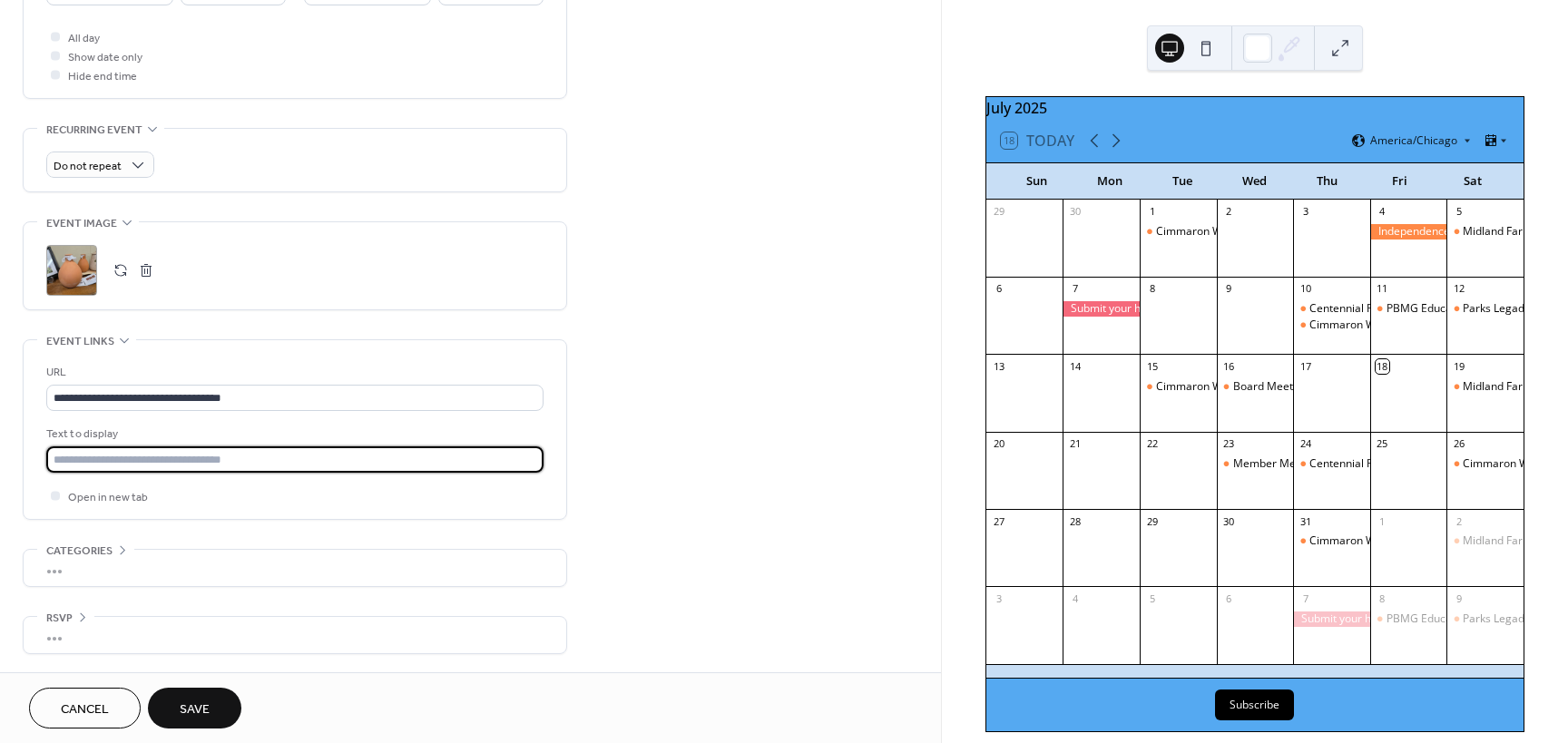 type on "**********" 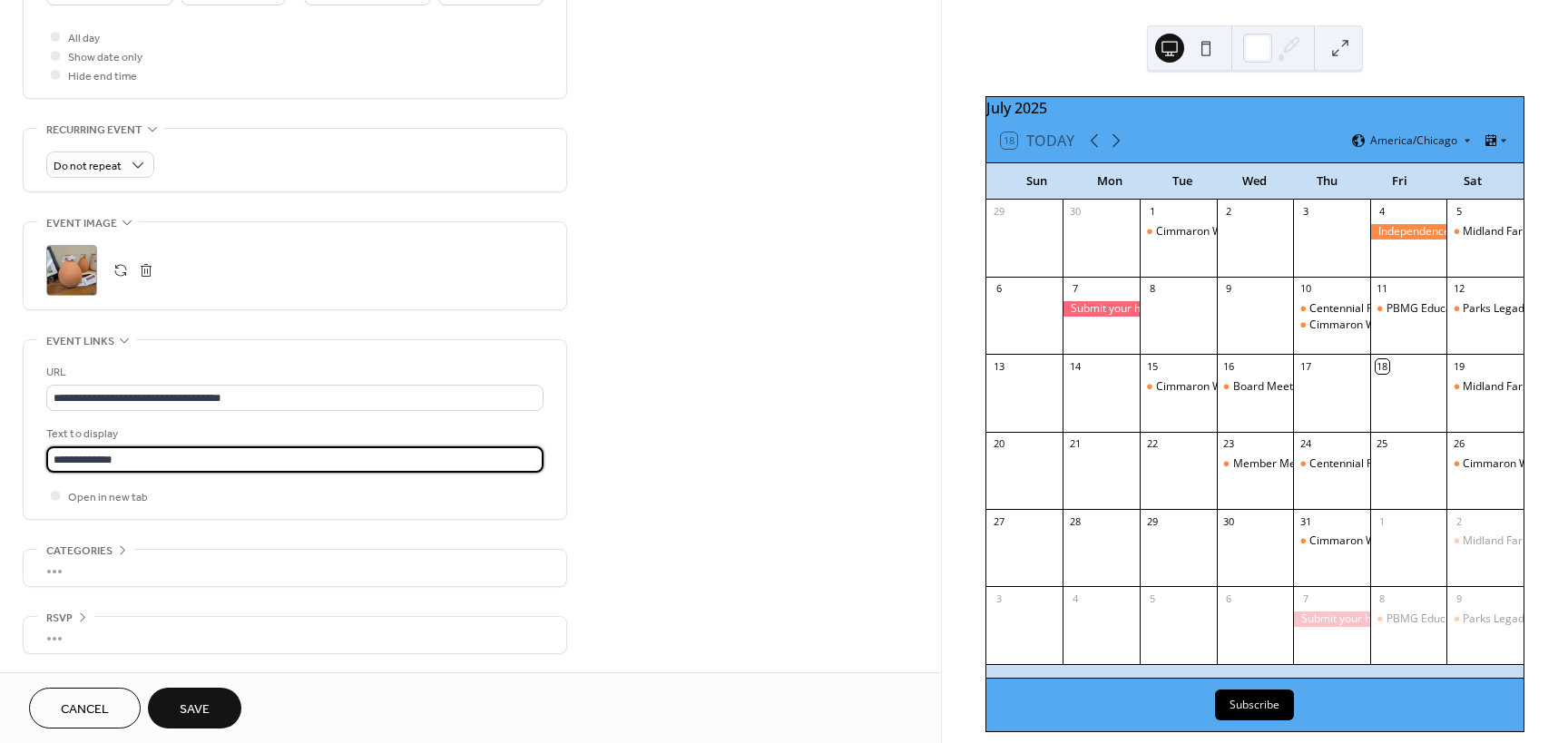 click on "Save" at bounding box center [194, 709] 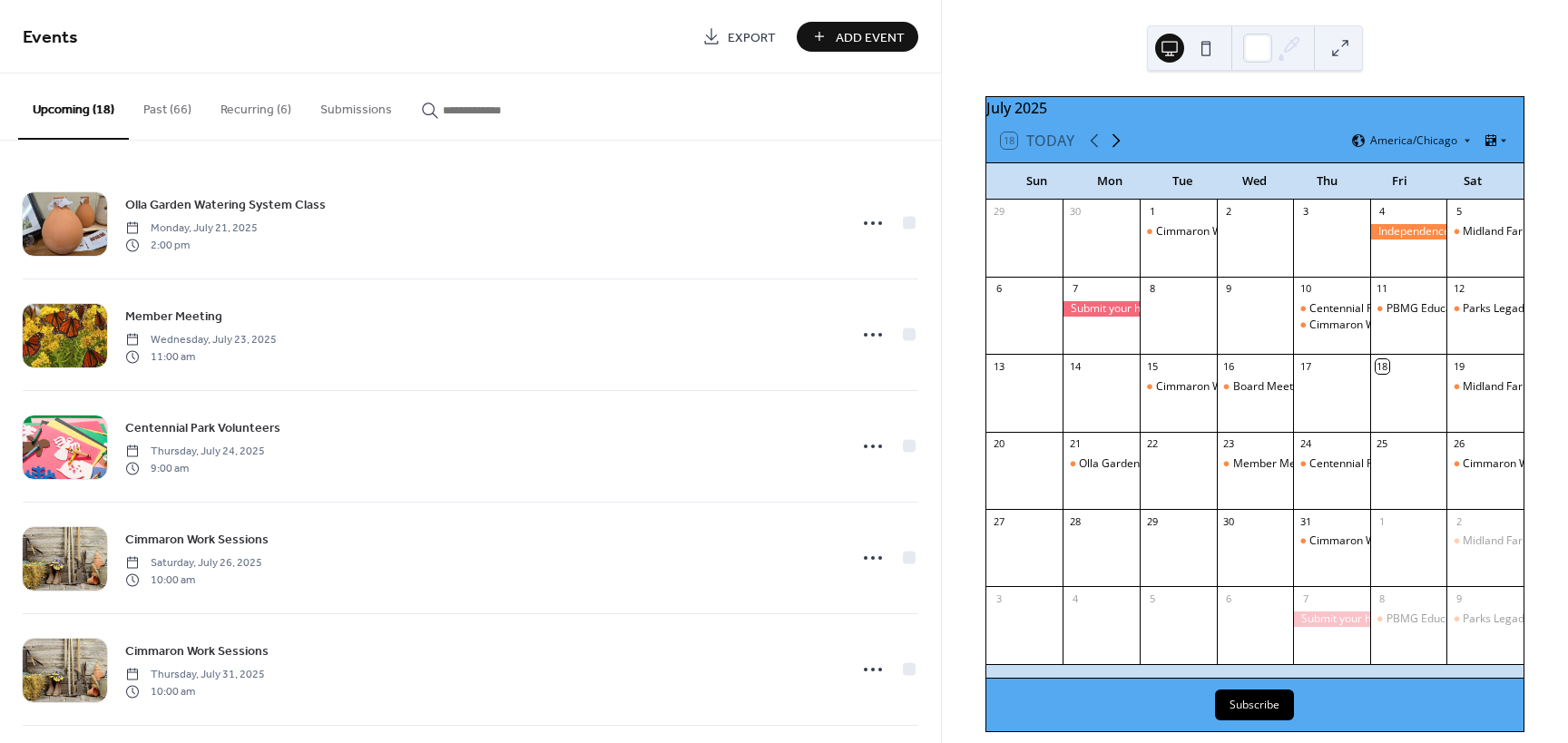 click 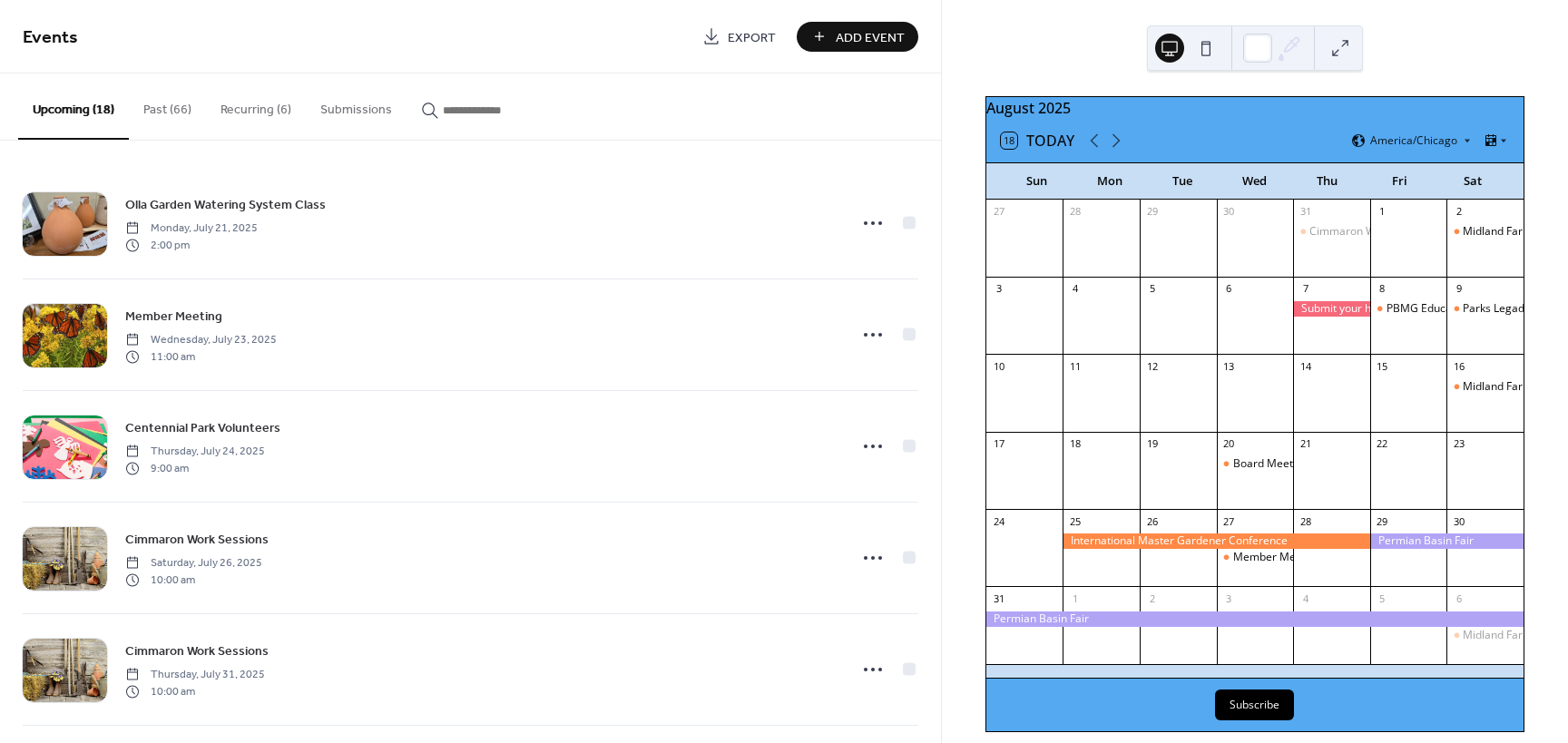 click at bounding box center [1178, 402] 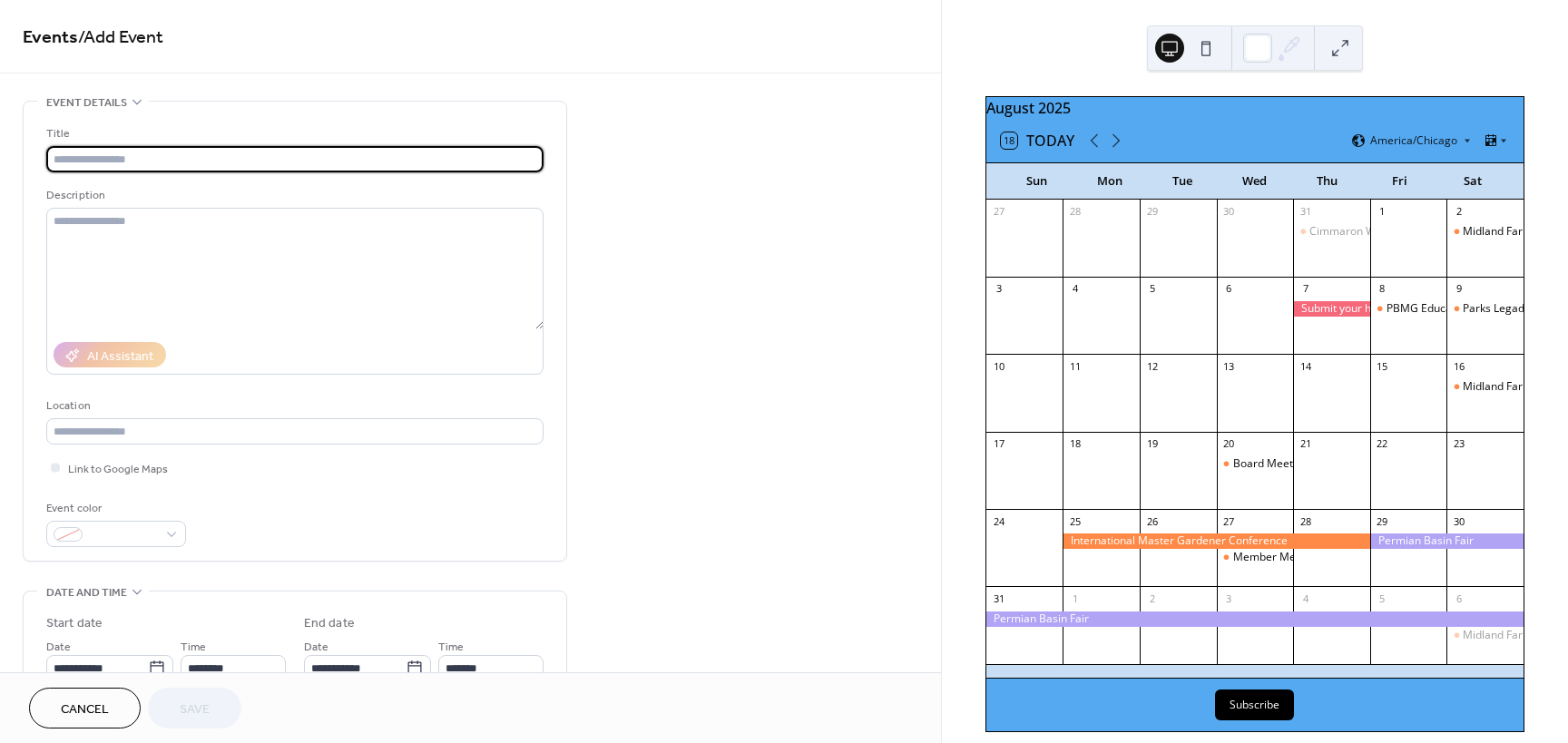 click at bounding box center [295, 159] 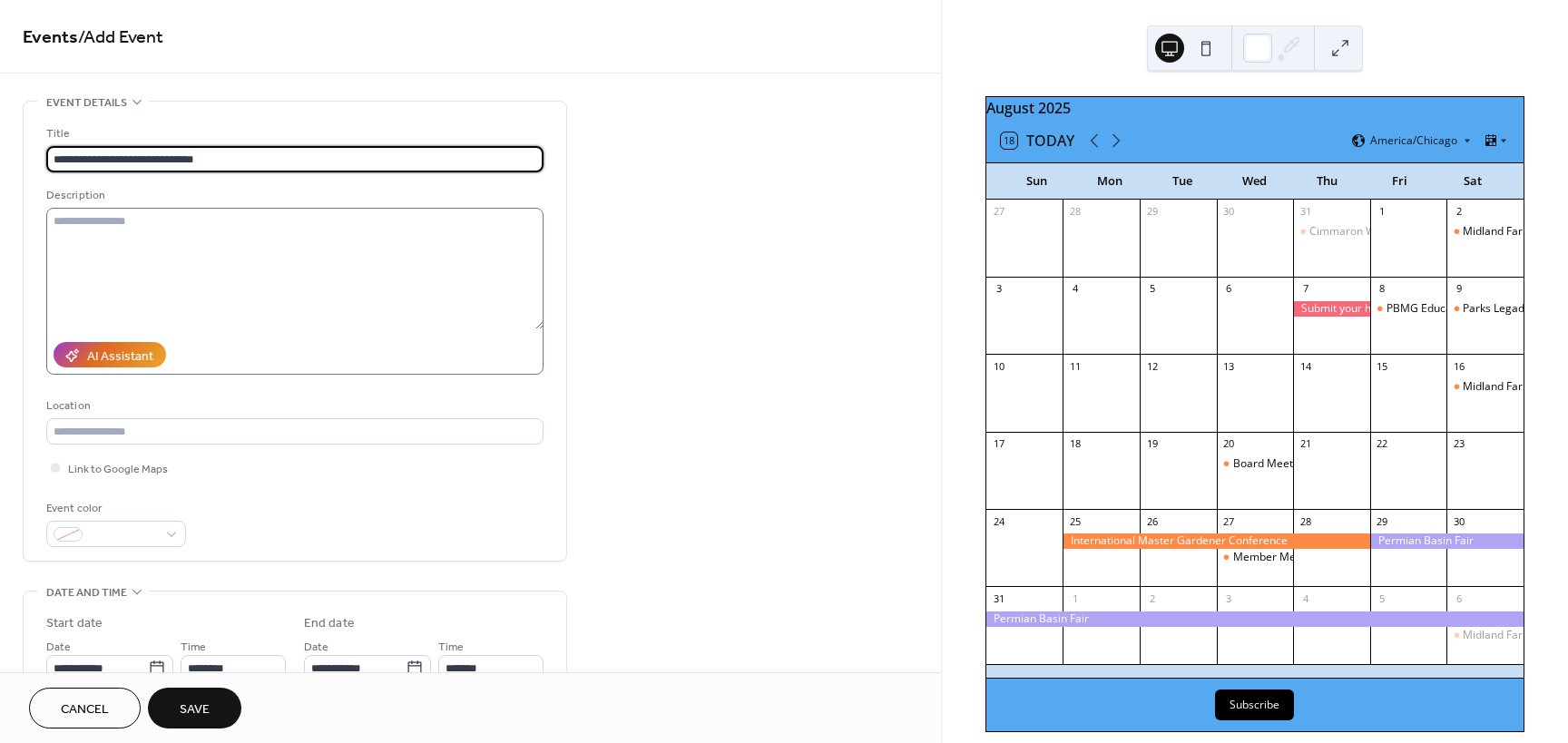 type on "**********" 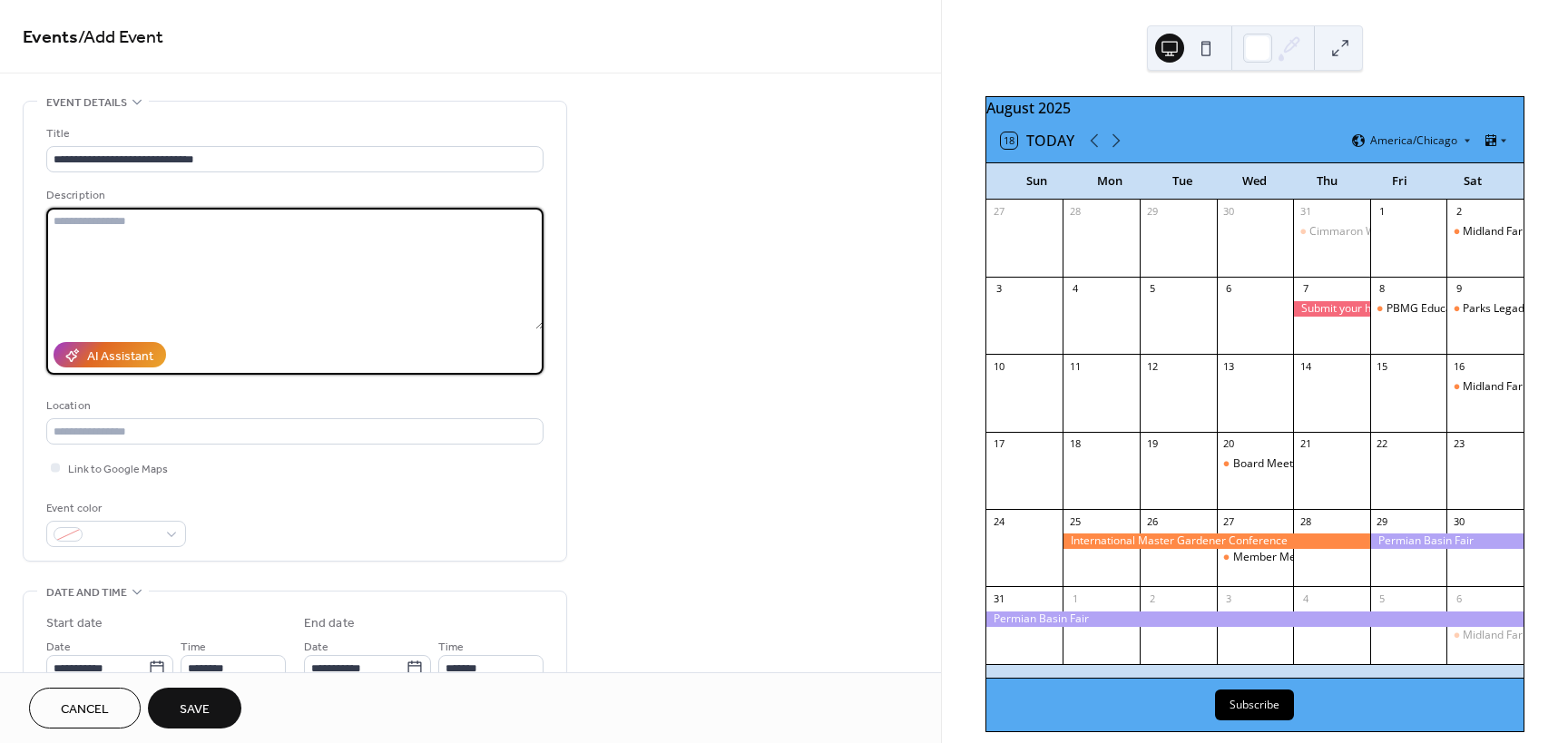 click at bounding box center [295, 269] 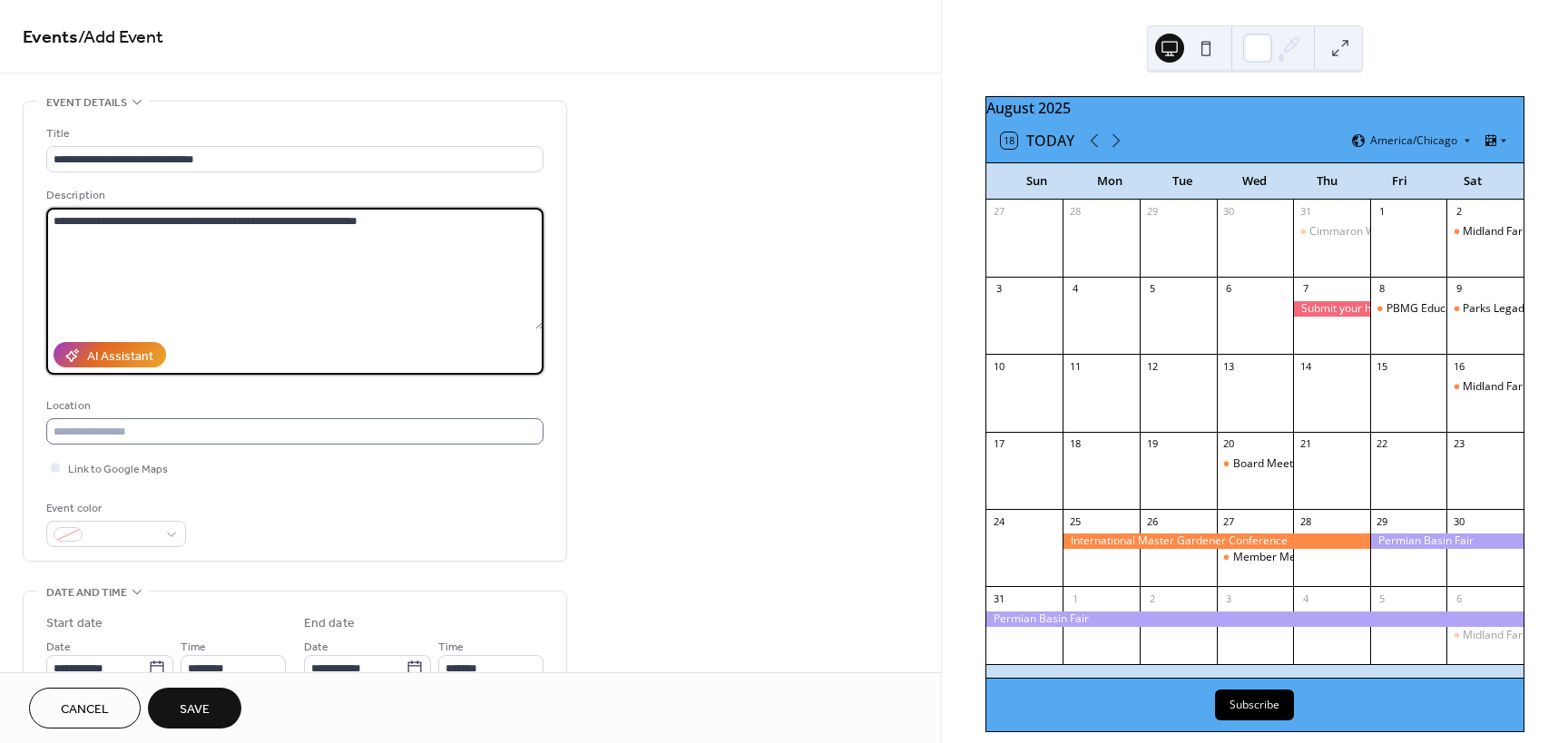 type on "**********" 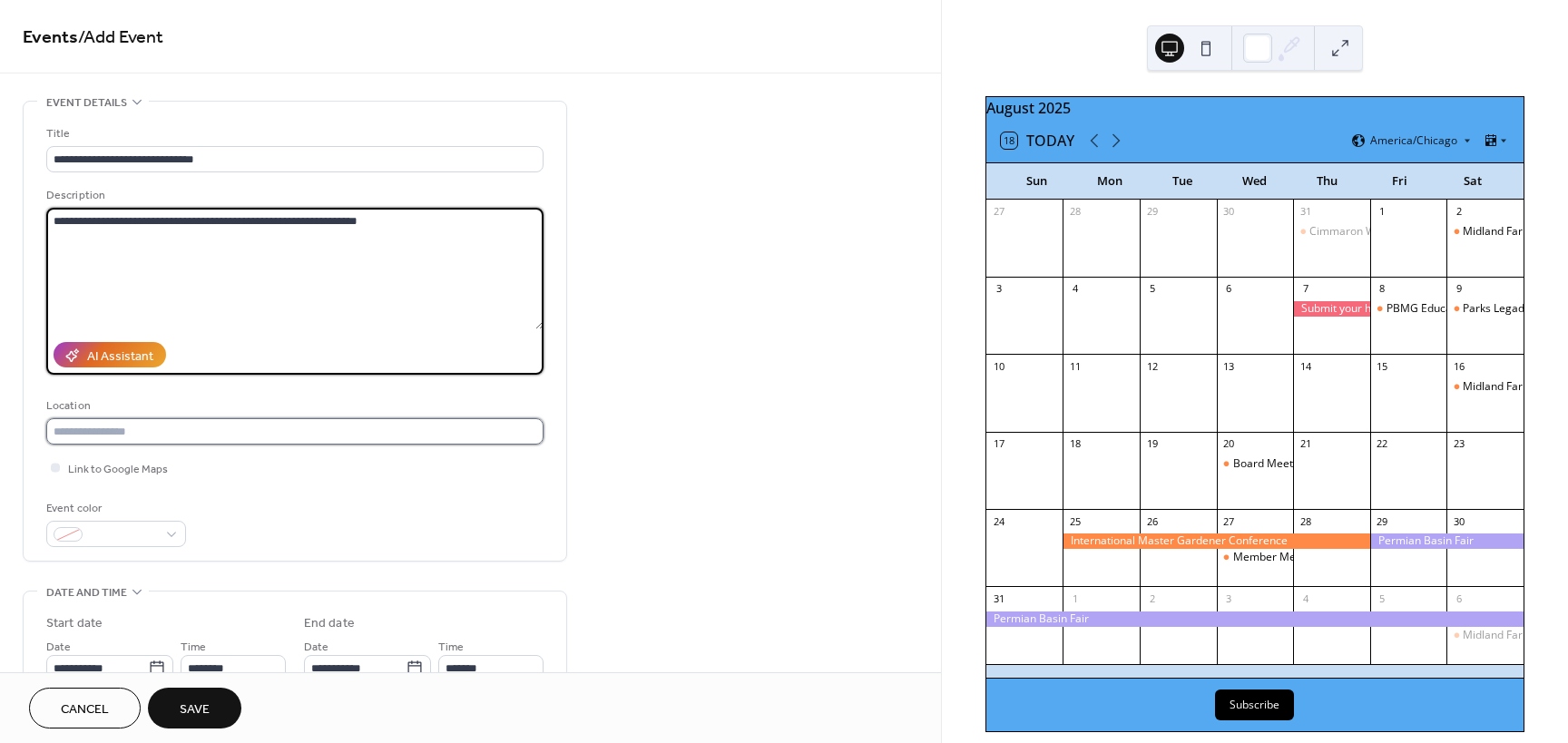 click at bounding box center (295, 431) 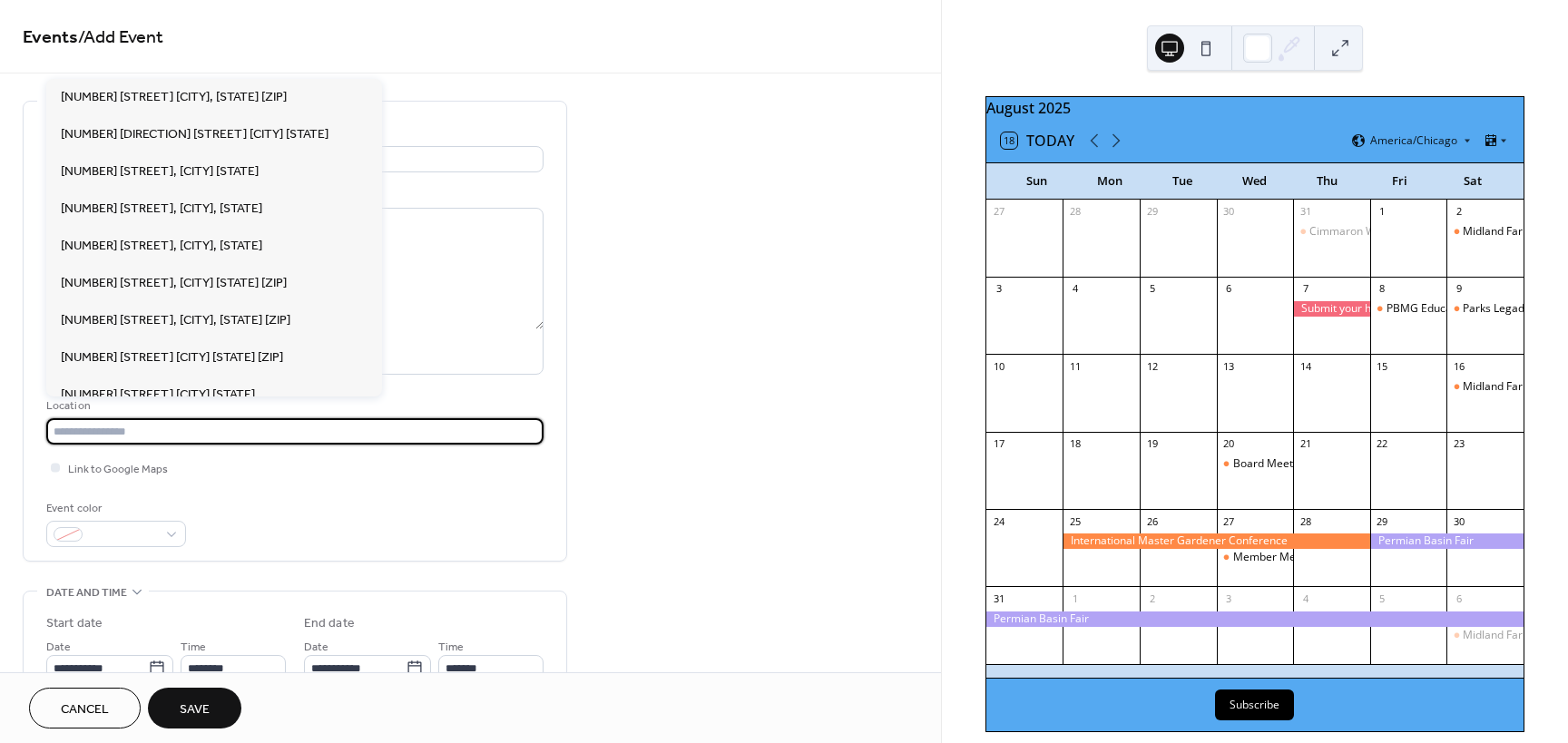 click at bounding box center (295, 431) 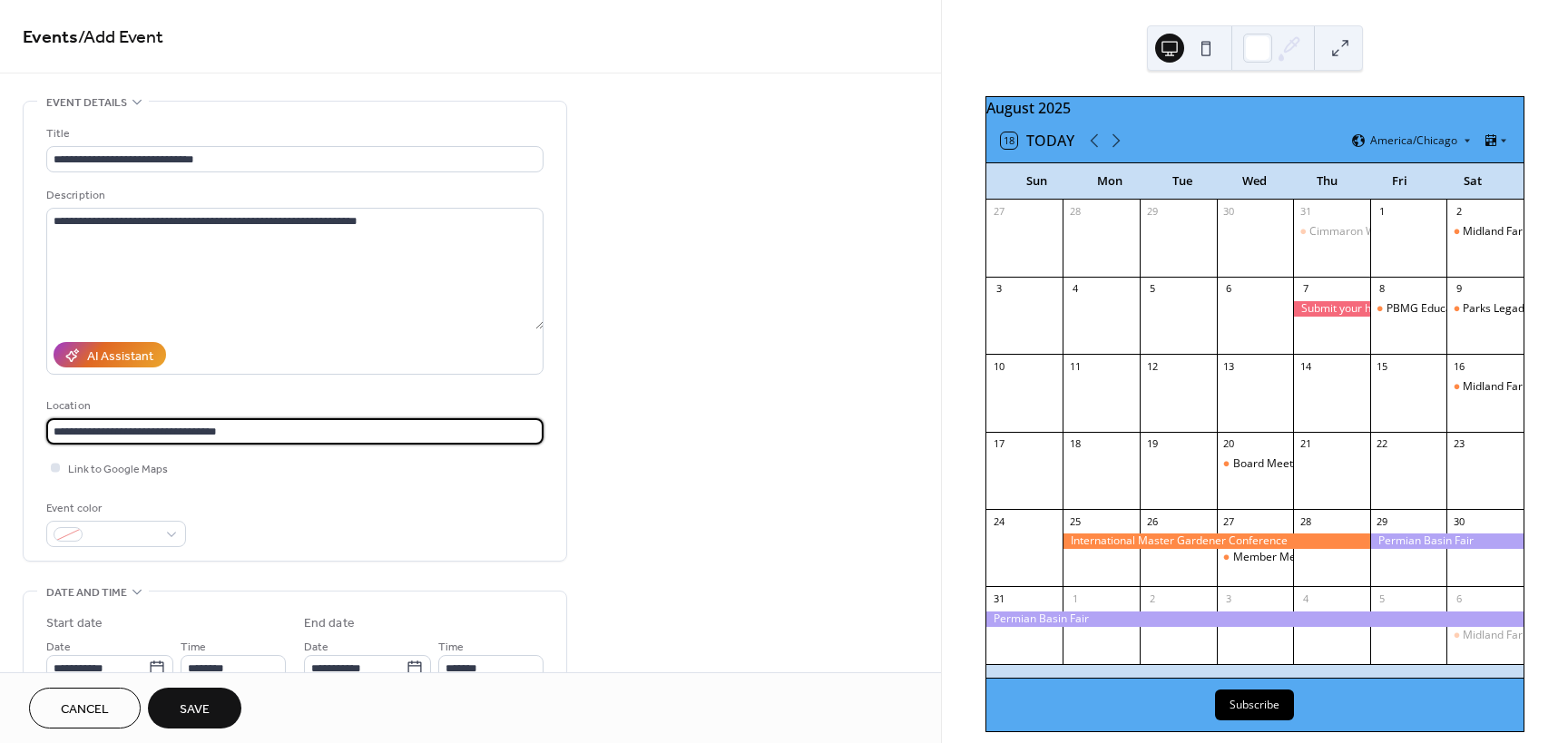 type on "**********" 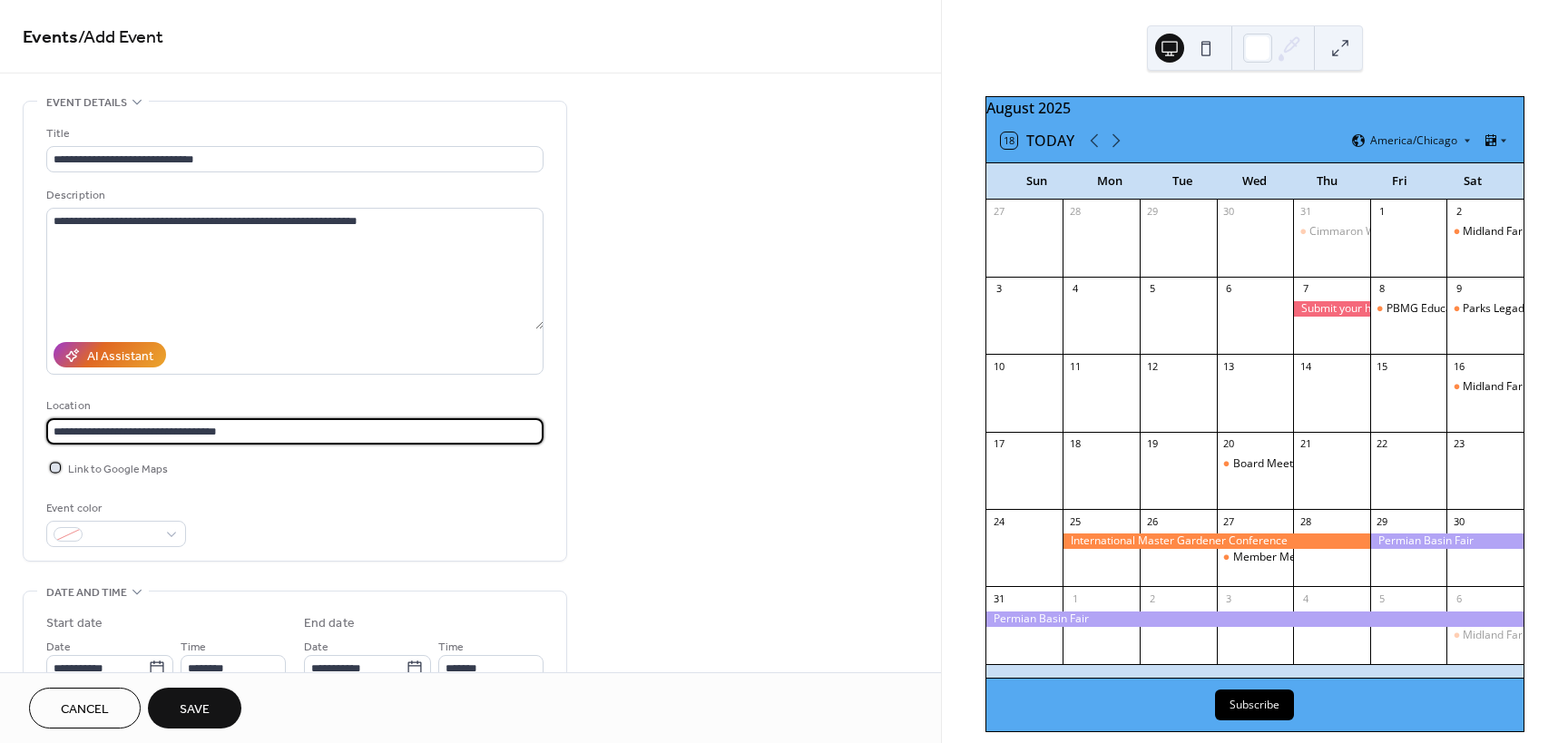 click on "Link to Google Maps" at bounding box center [118, 469] 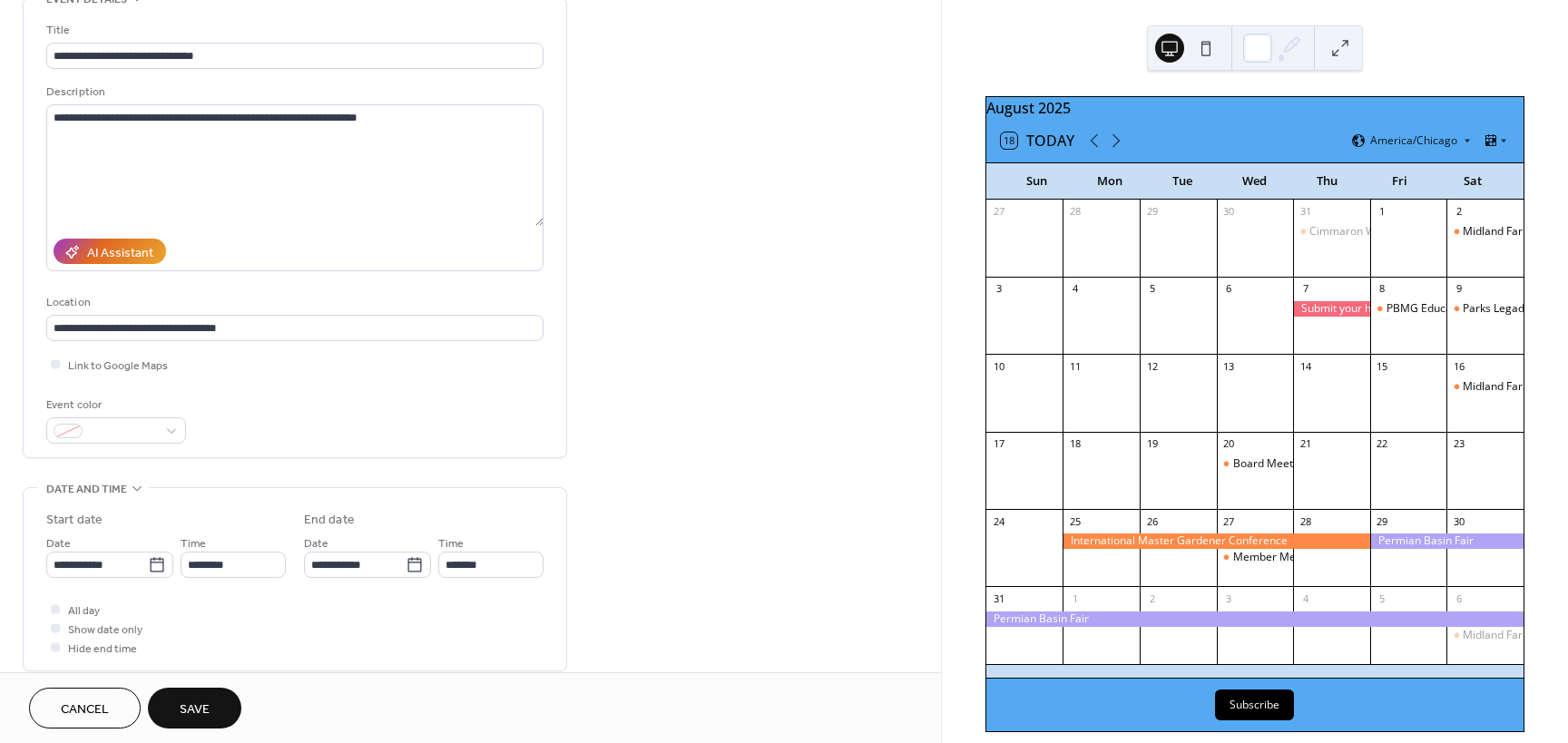 scroll, scrollTop: 272, scrollLeft: 0, axis: vertical 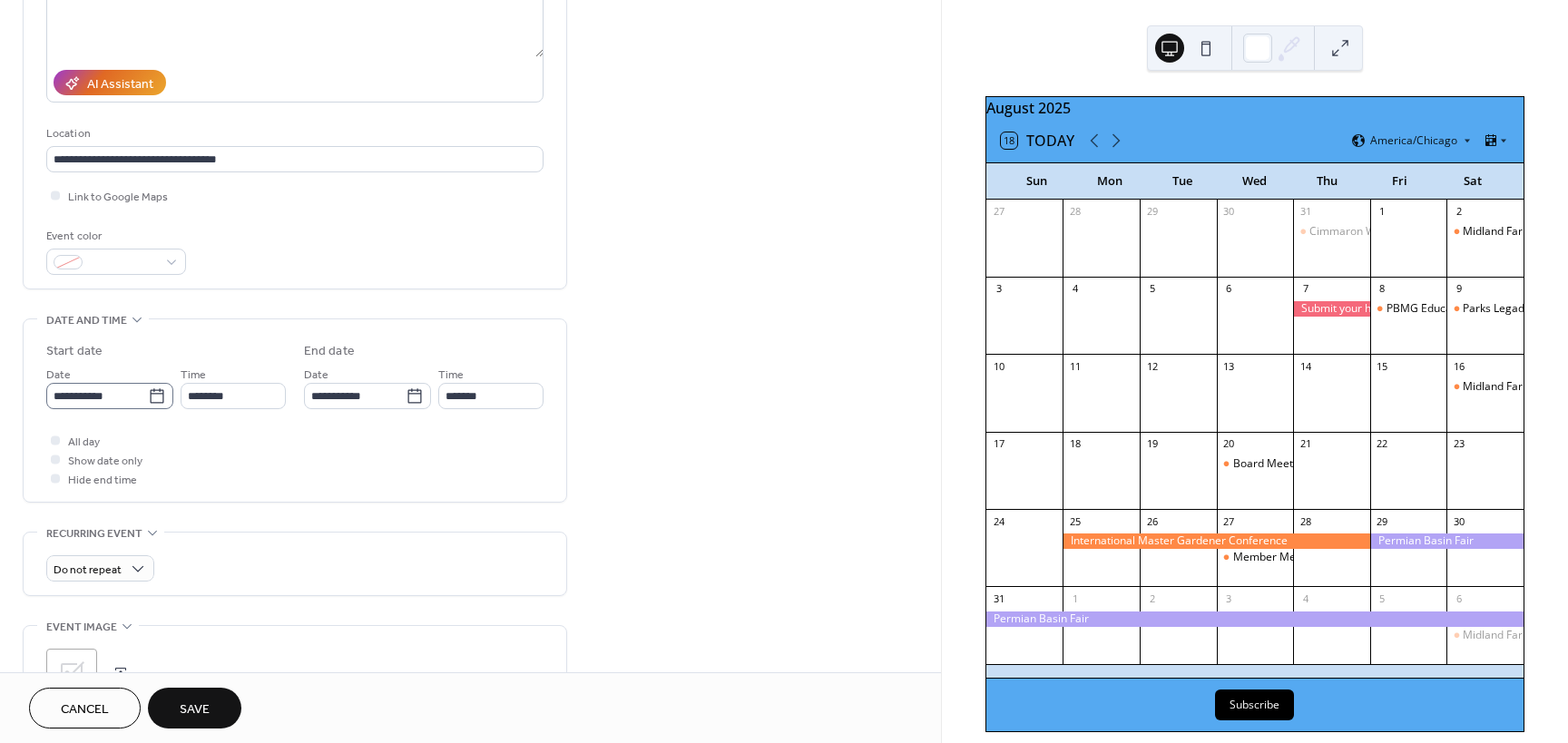 click 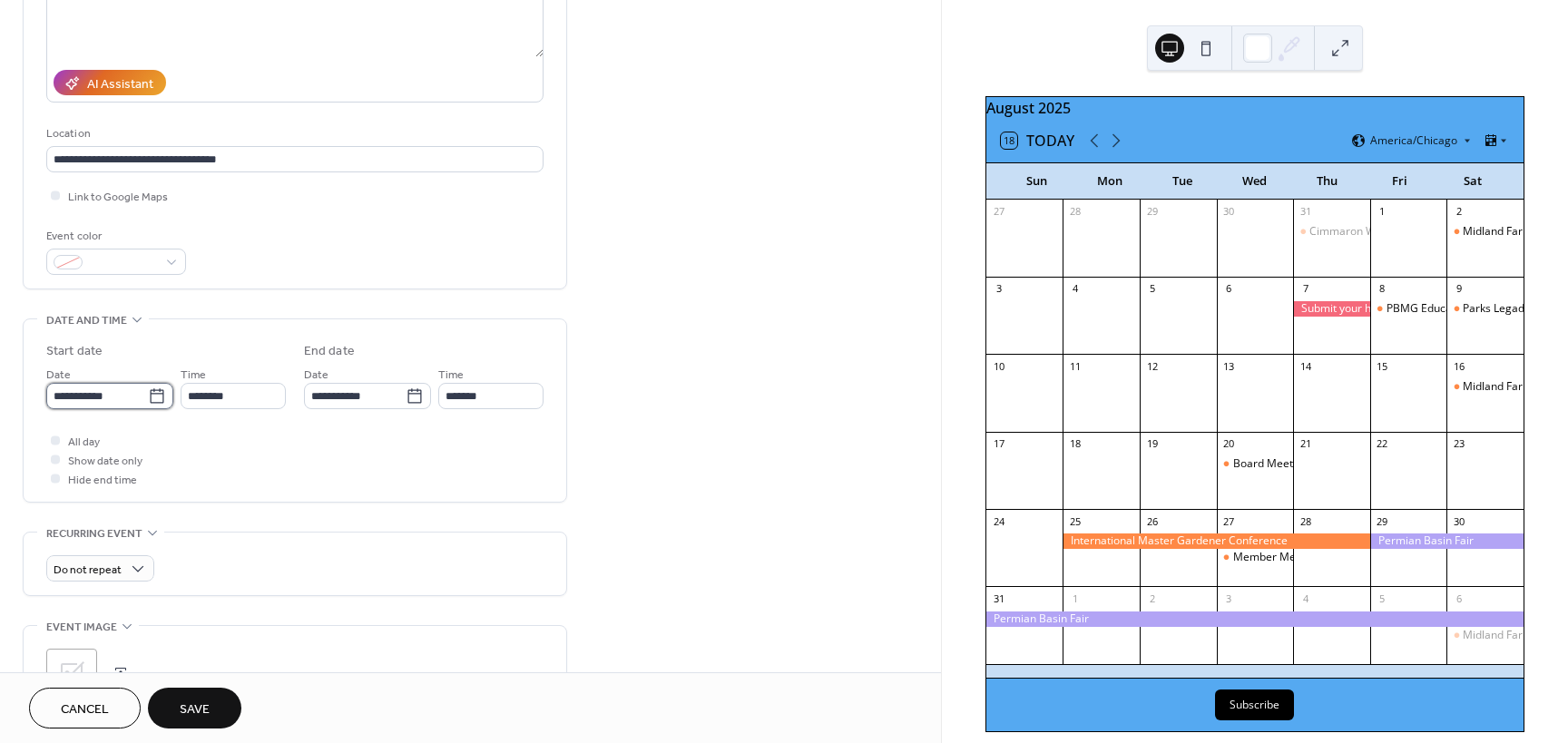click on "**********" at bounding box center [97, 396] 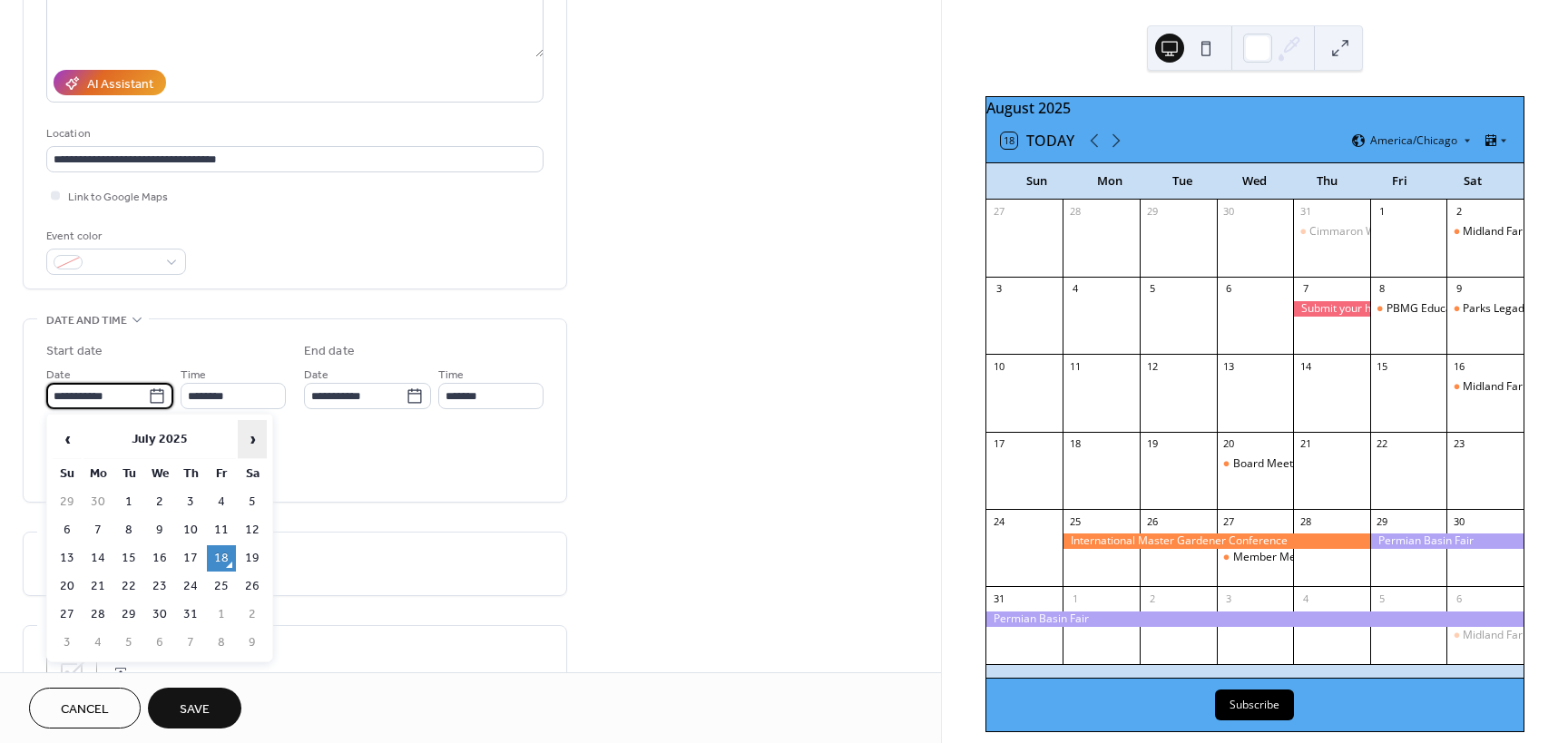 click on "›" at bounding box center (252, 439) 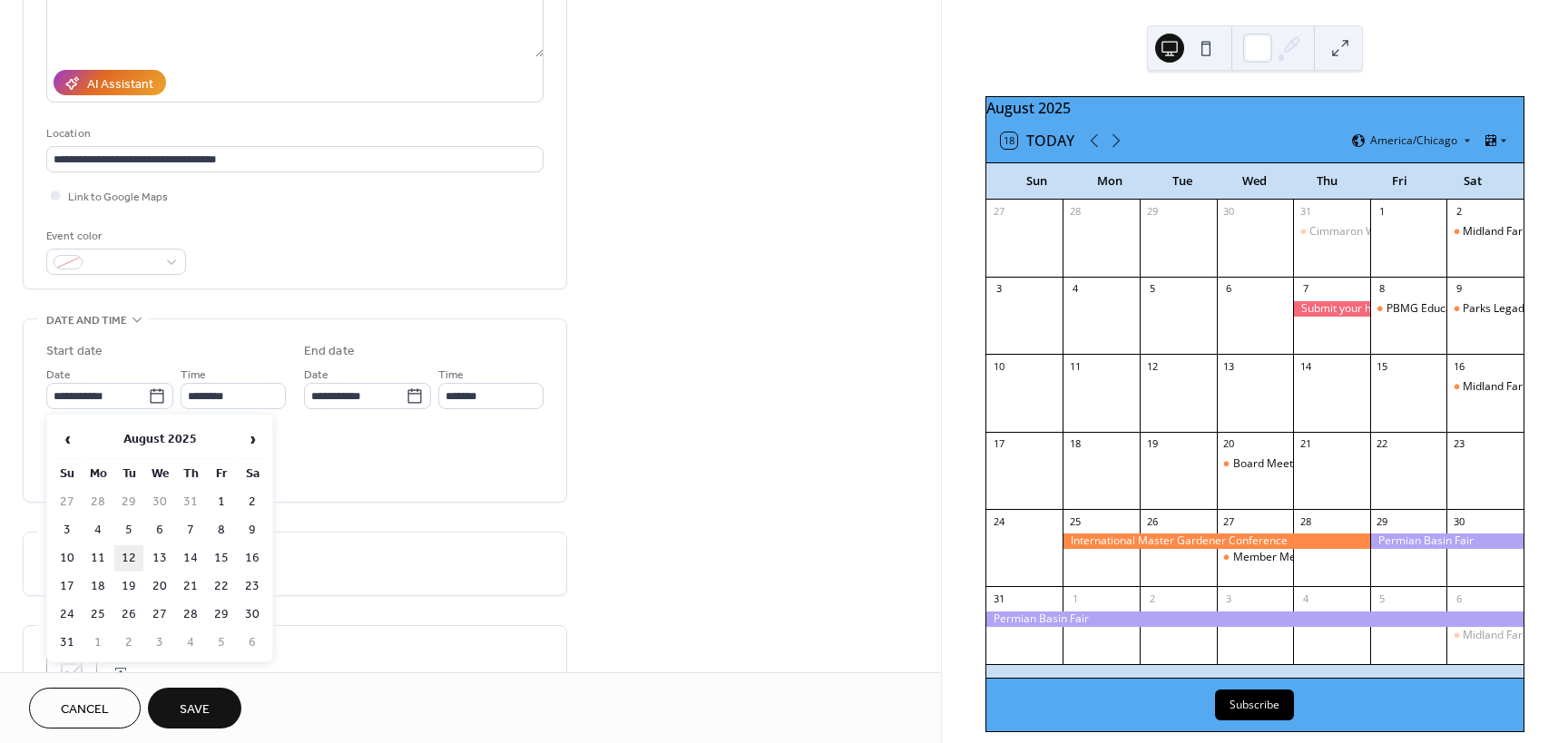click on "12" at bounding box center [129, 558] 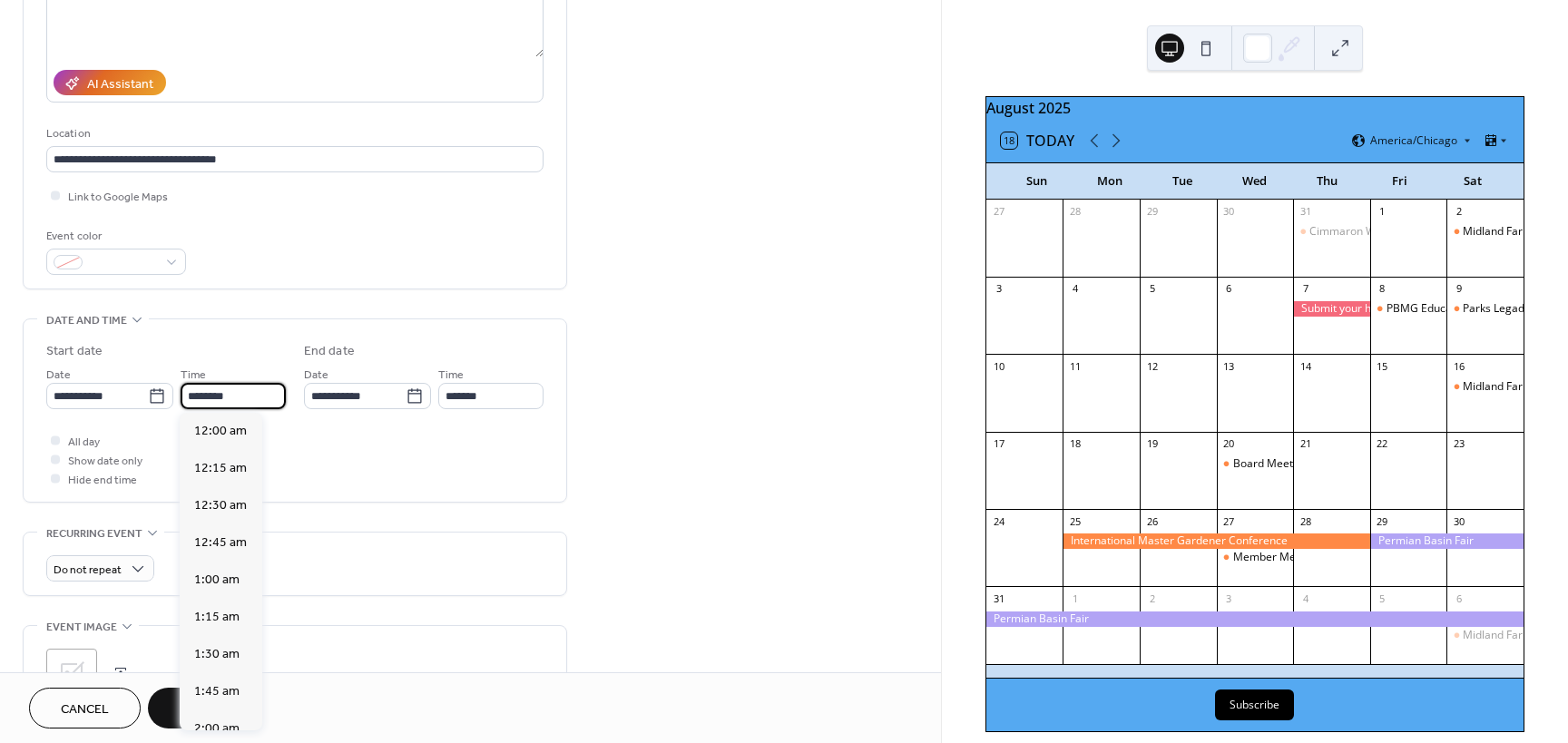 click on "********" at bounding box center (233, 396) 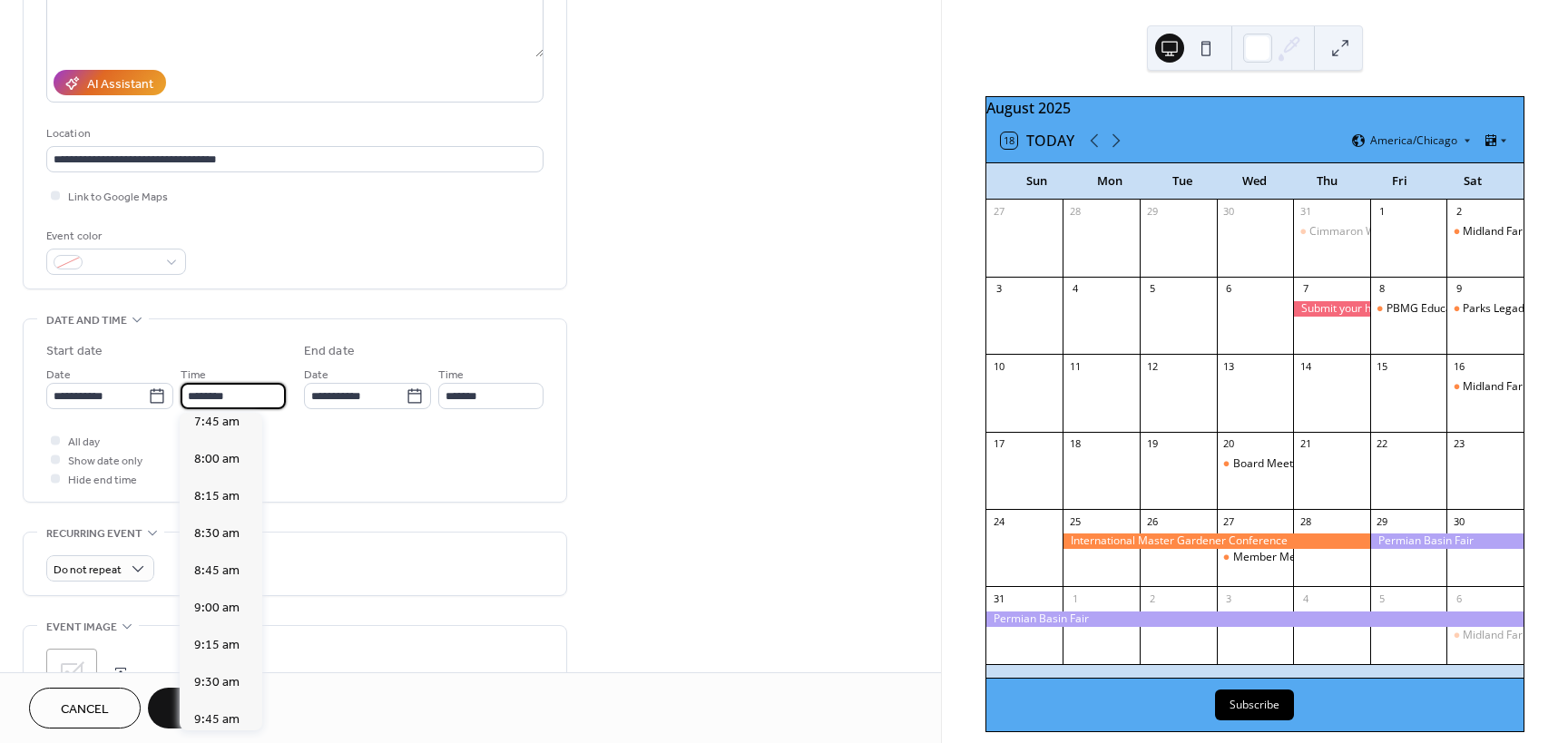 scroll, scrollTop: 1150, scrollLeft: 0, axis: vertical 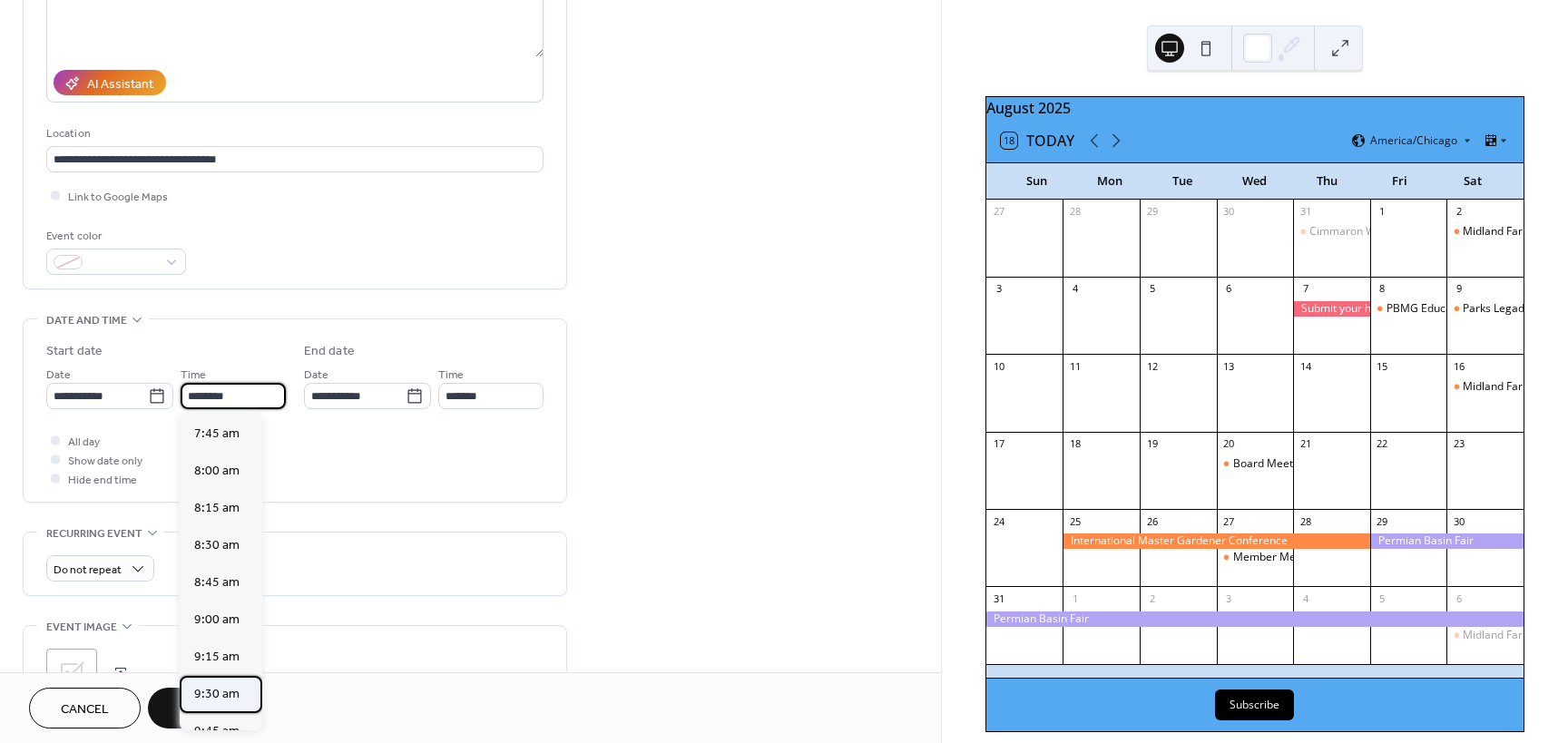 click on "9:30 am" at bounding box center [217, 694] 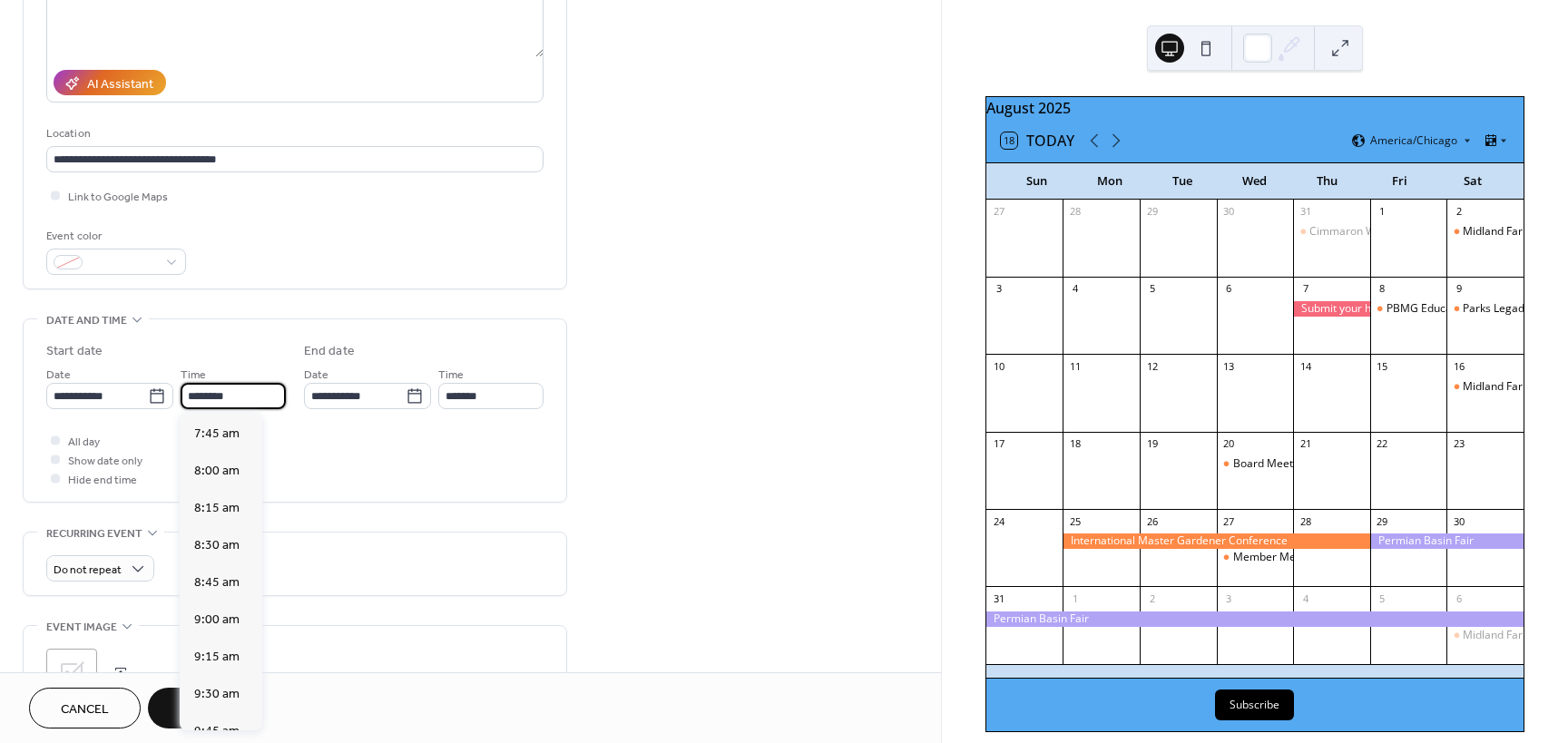 type on "*******" 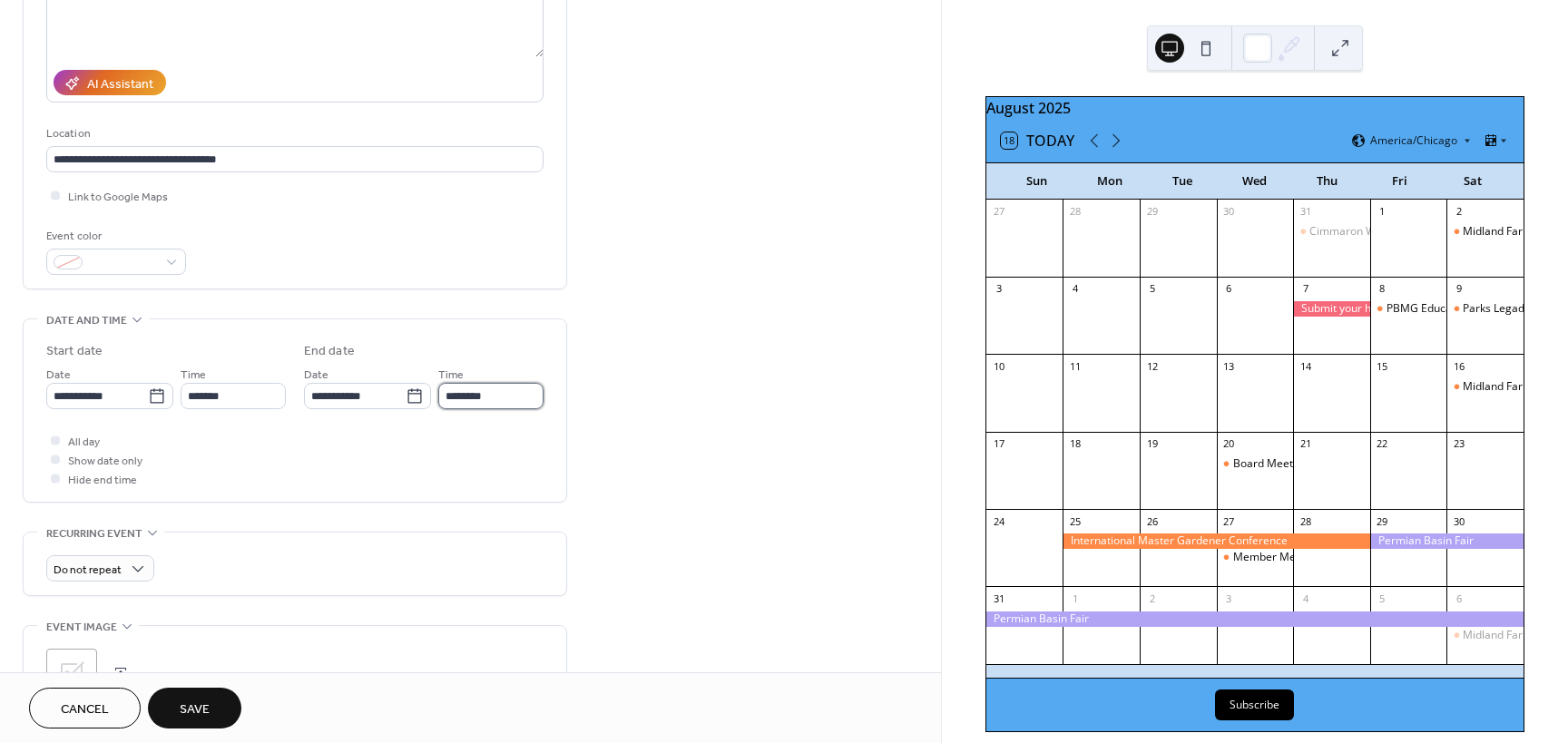 click on "********" at bounding box center (491, 396) 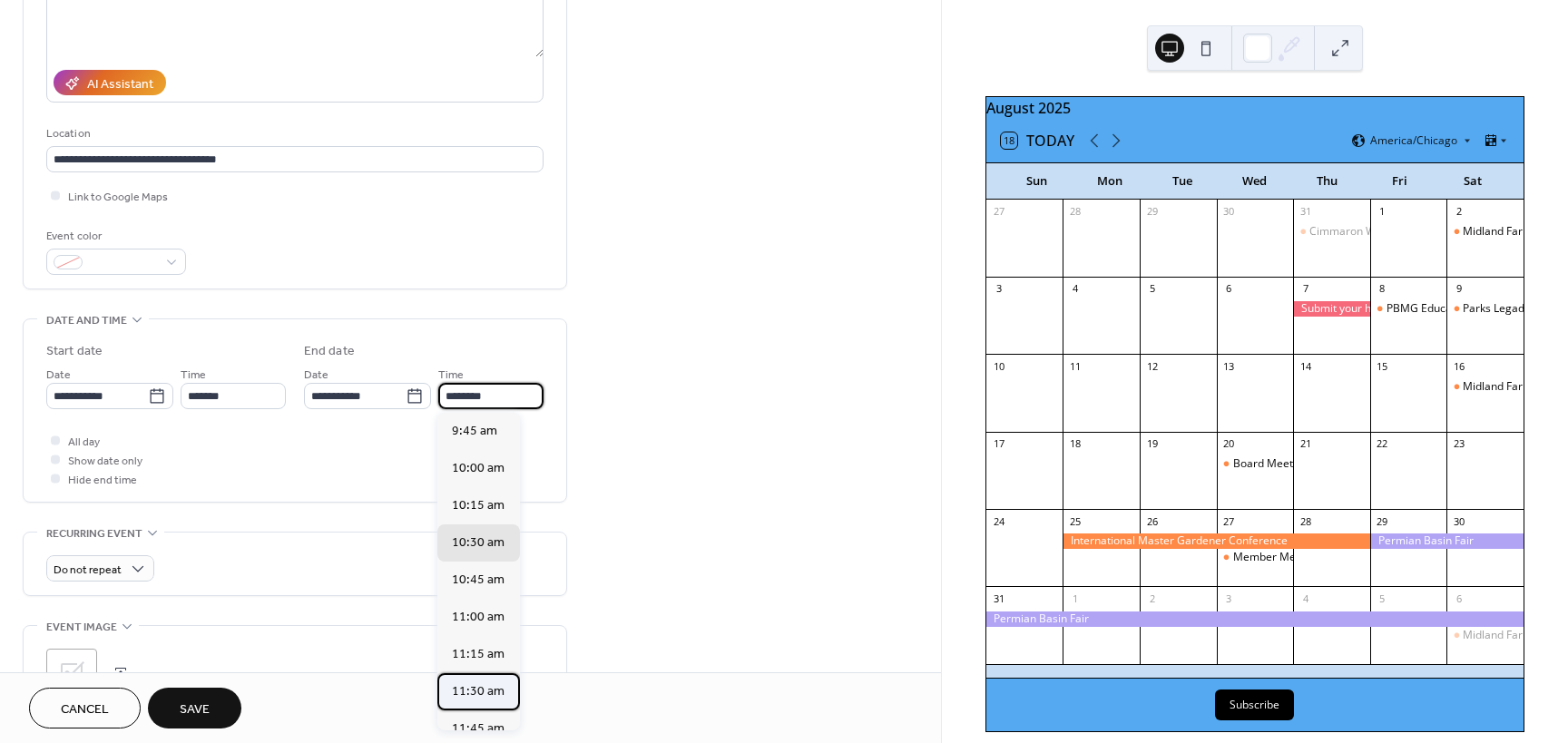 click on "11:30 am" at bounding box center [478, 691] 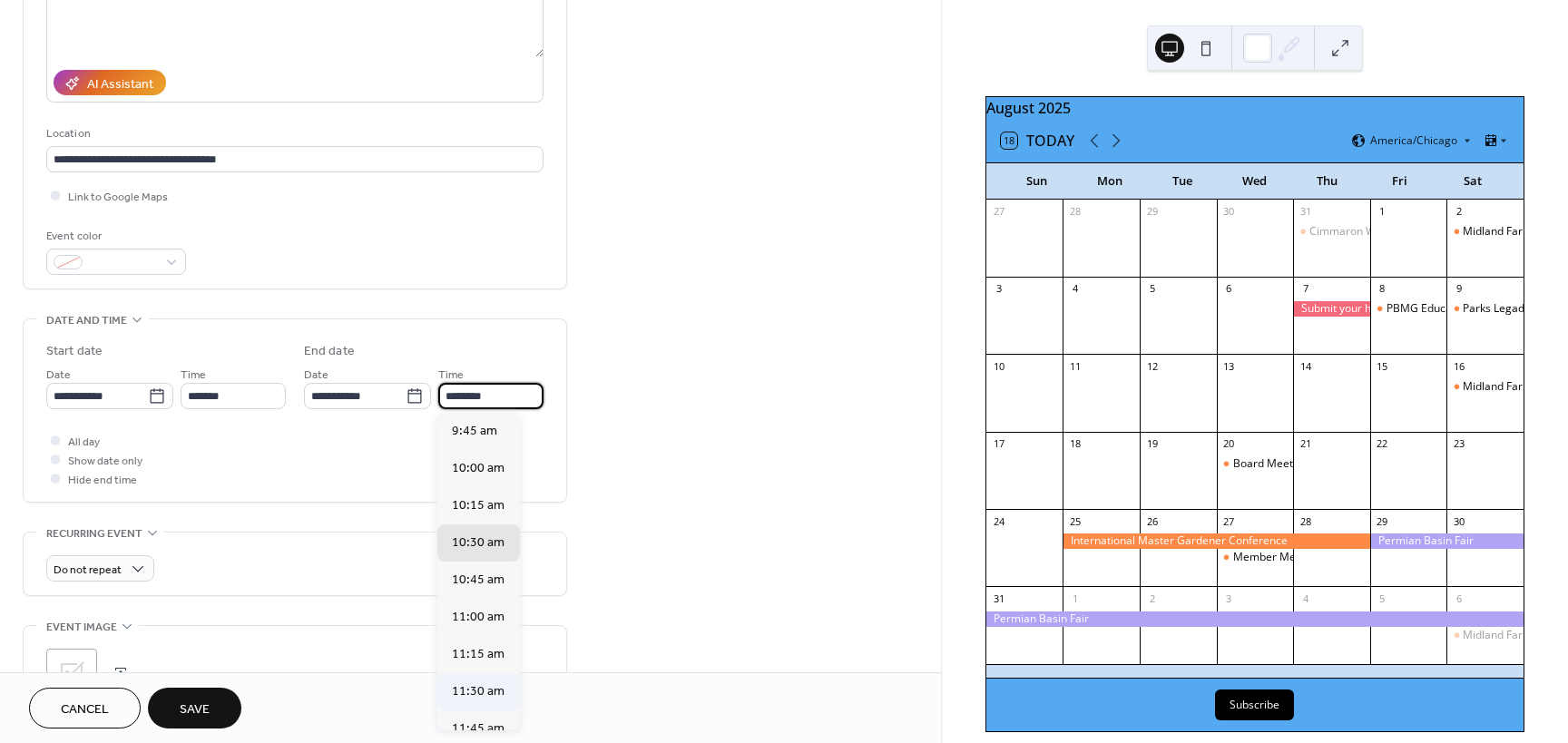 type on "********" 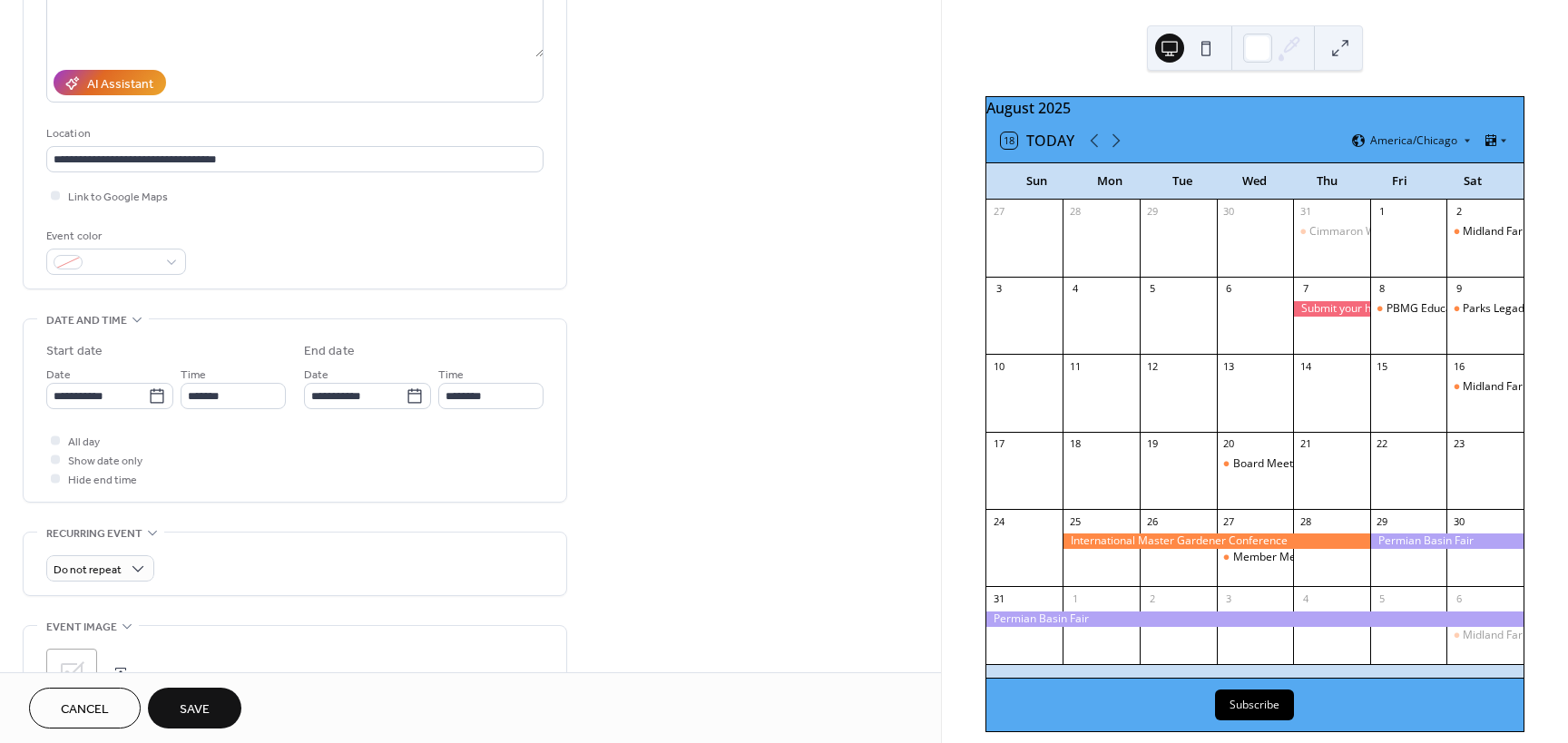 click on ";" at bounding box center [72, 674] 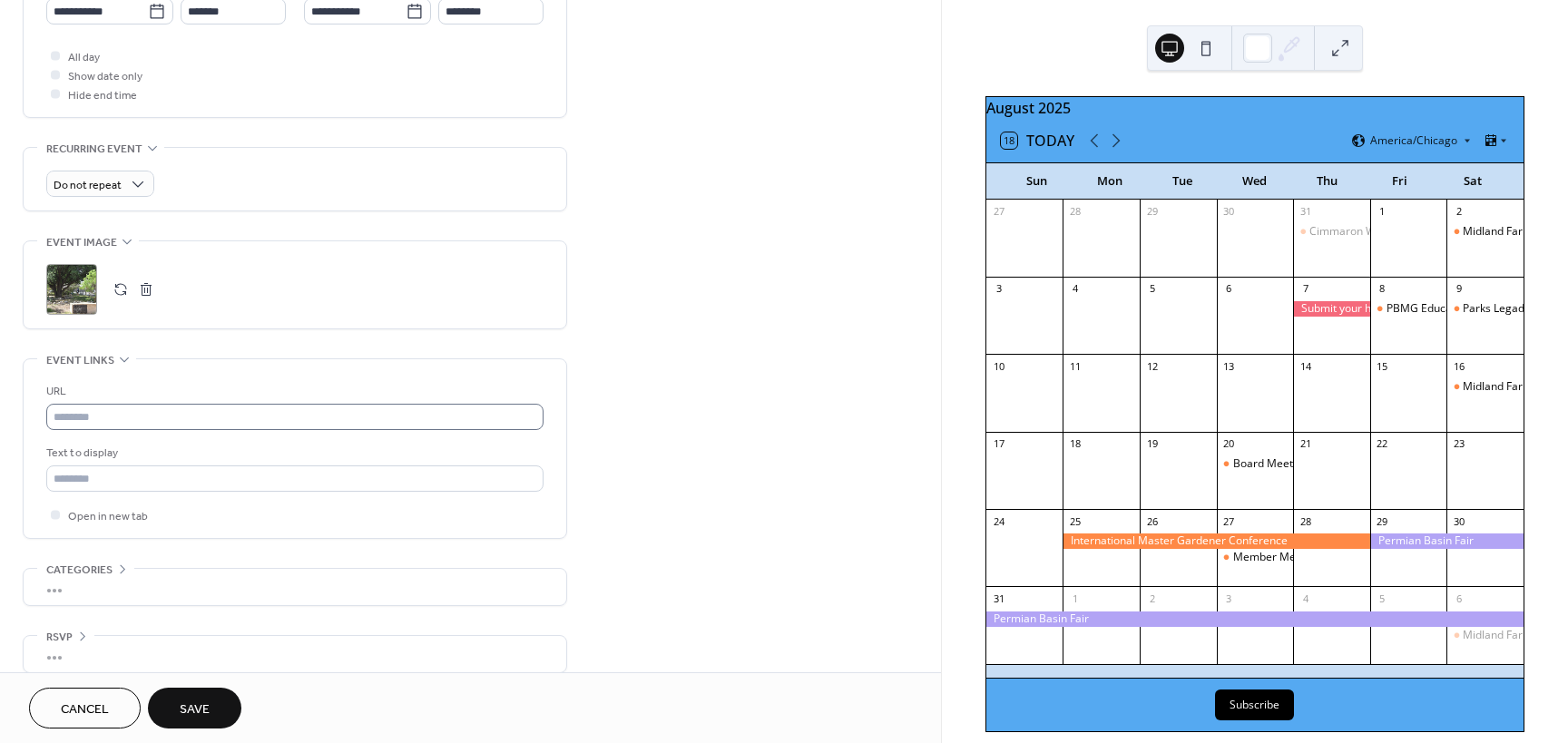 scroll, scrollTop: 676, scrollLeft: 0, axis: vertical 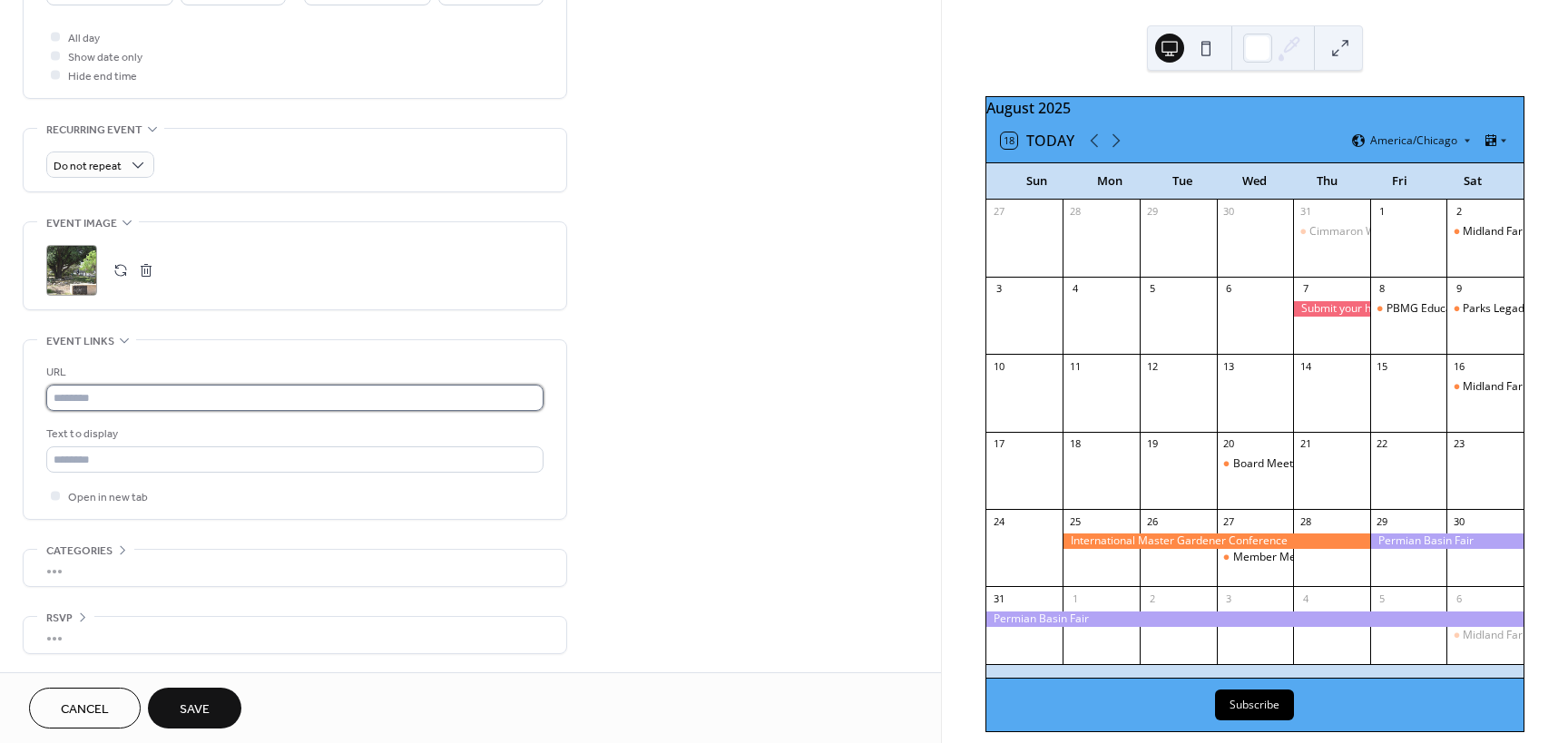 click at bounding box center [295, 397] 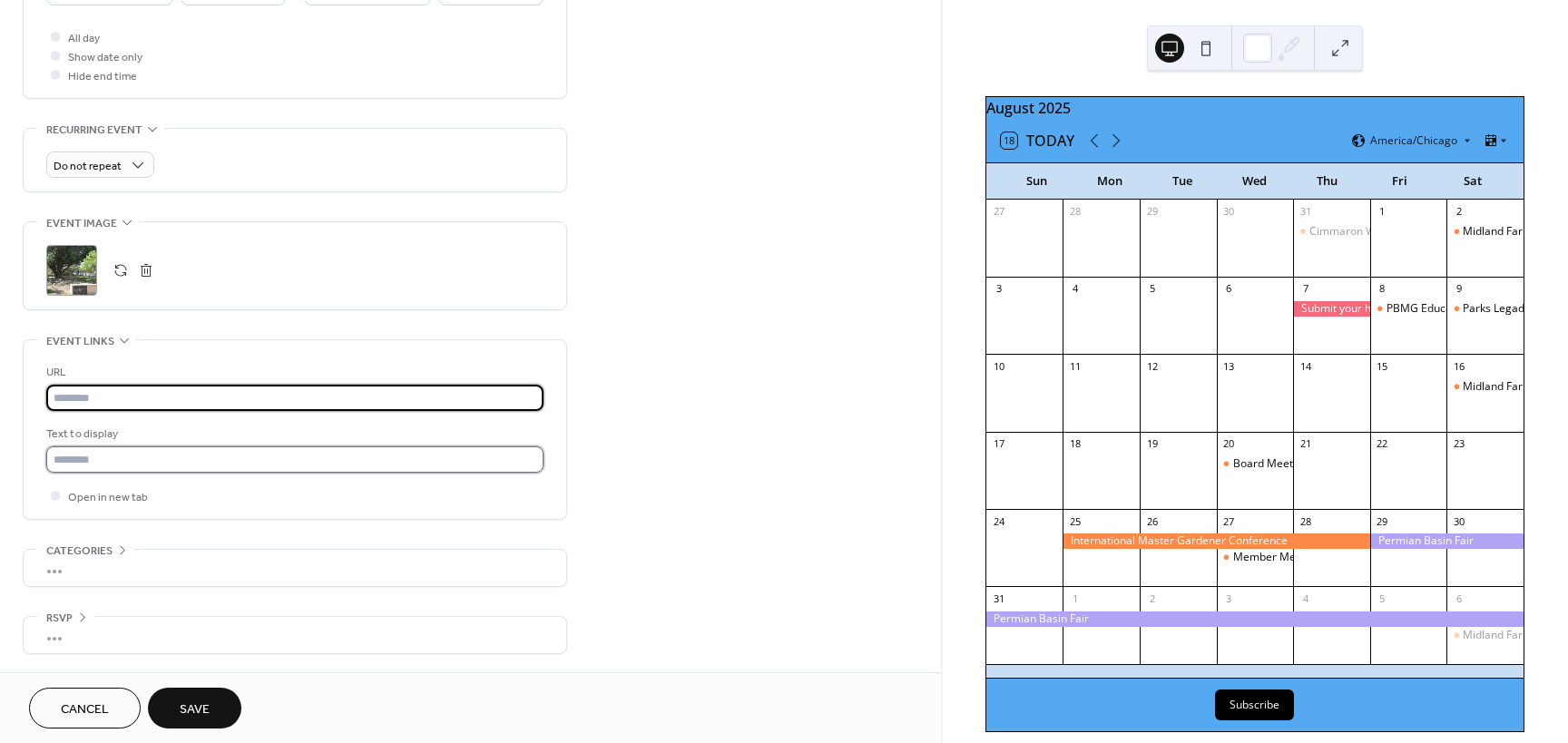 click at bounding box center (295, 459) 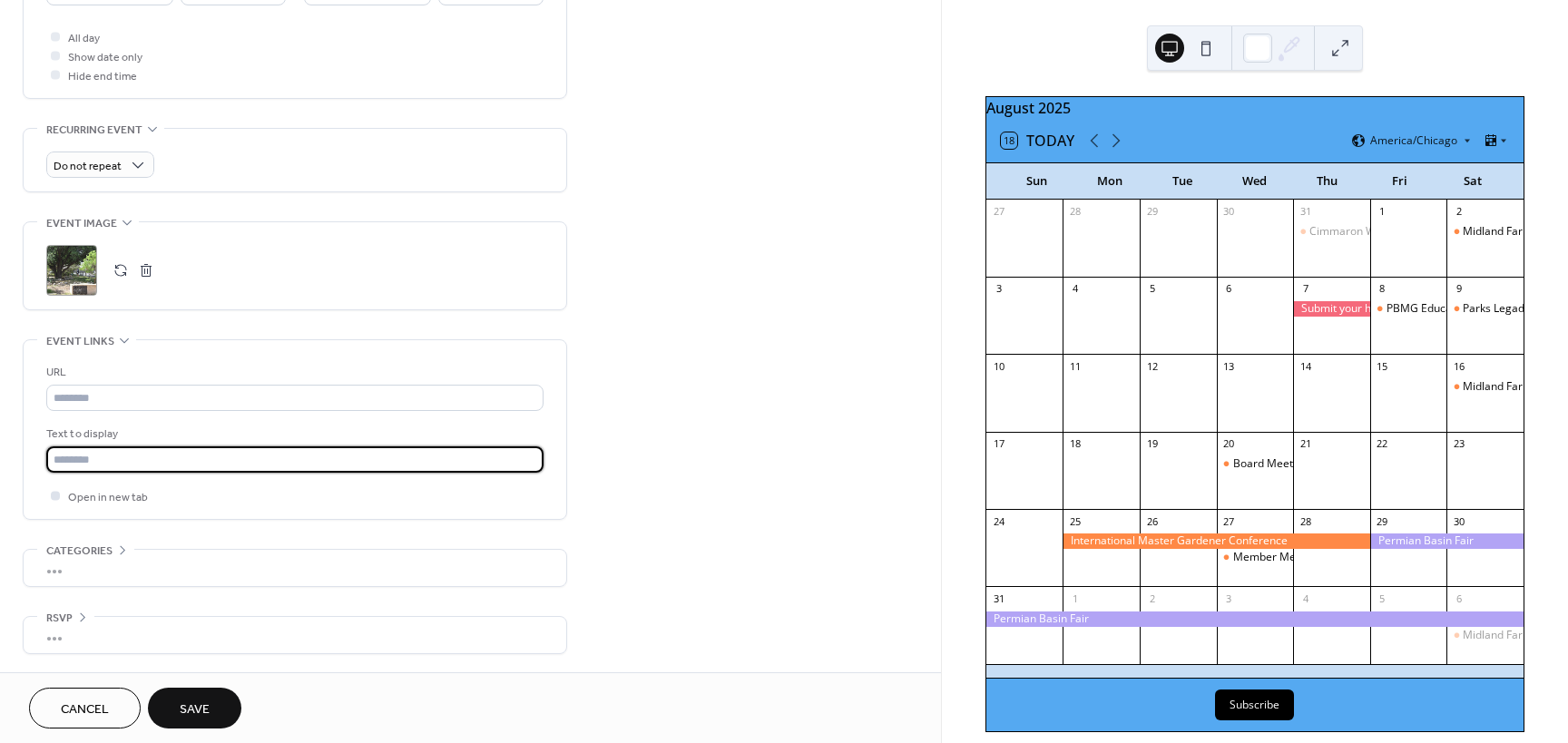 type on "**********" 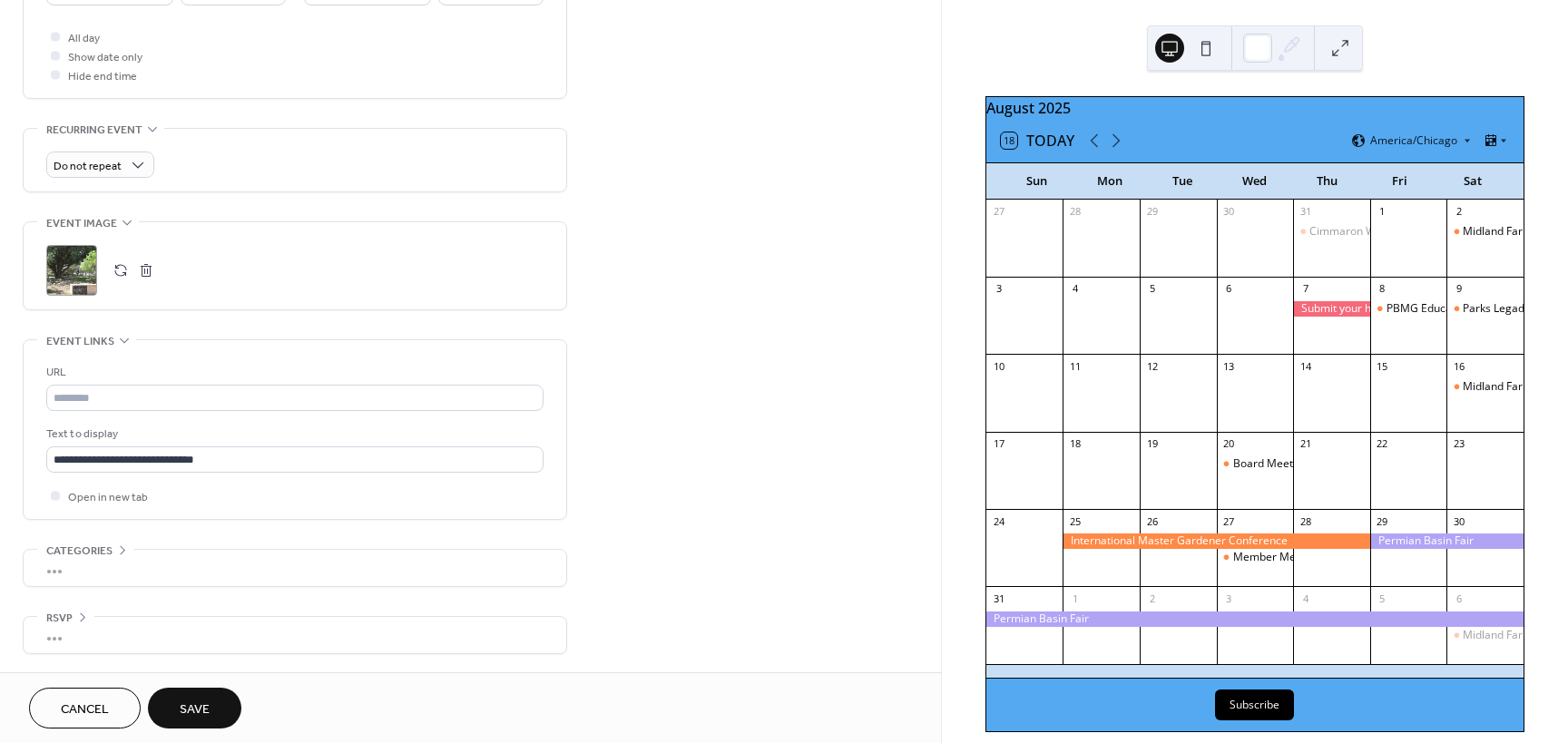 click on "Save" at bounding box center (194, 709) 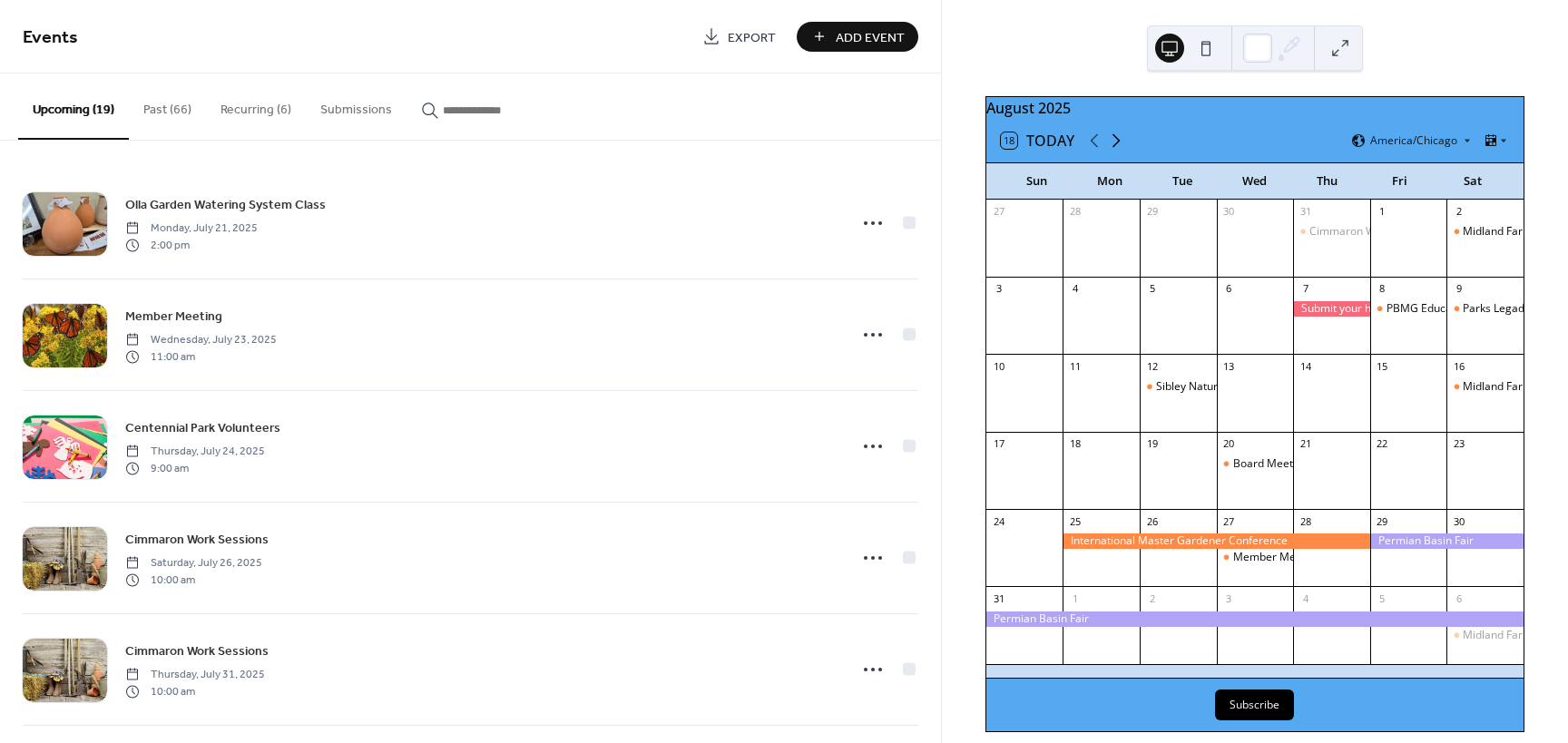 click 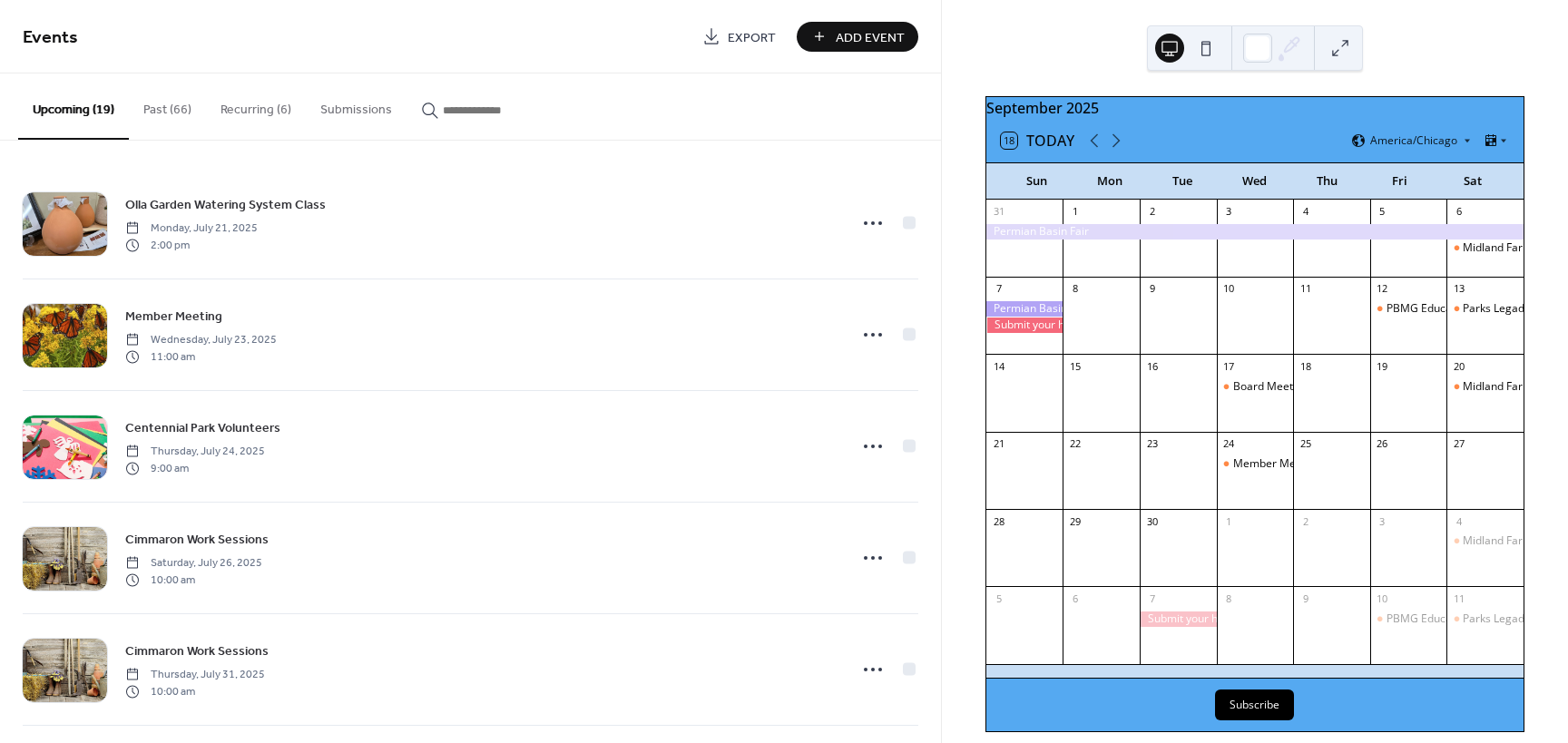 click on "Add Event" at bounding box center (870, 37) 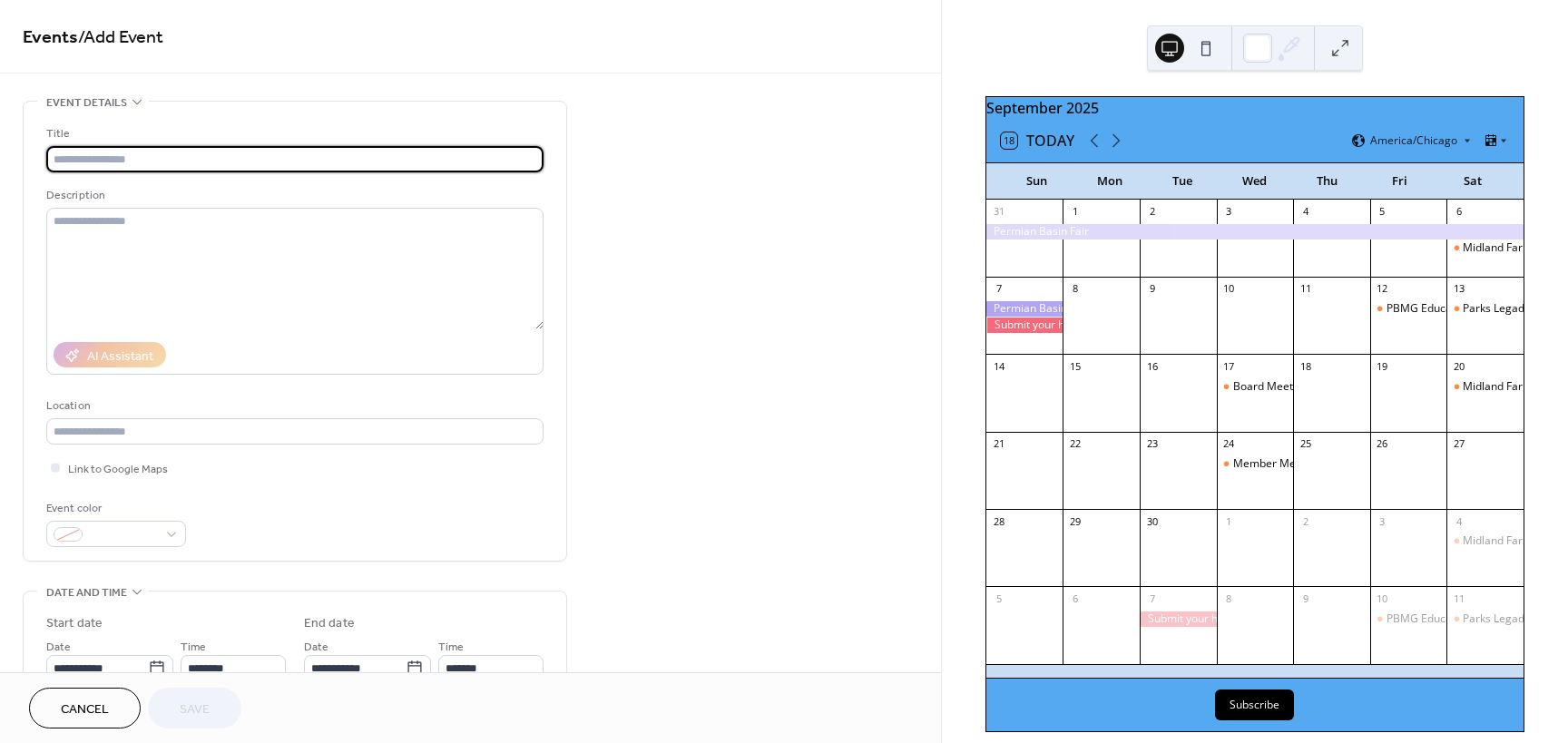 click at bounding box center (295, 159) 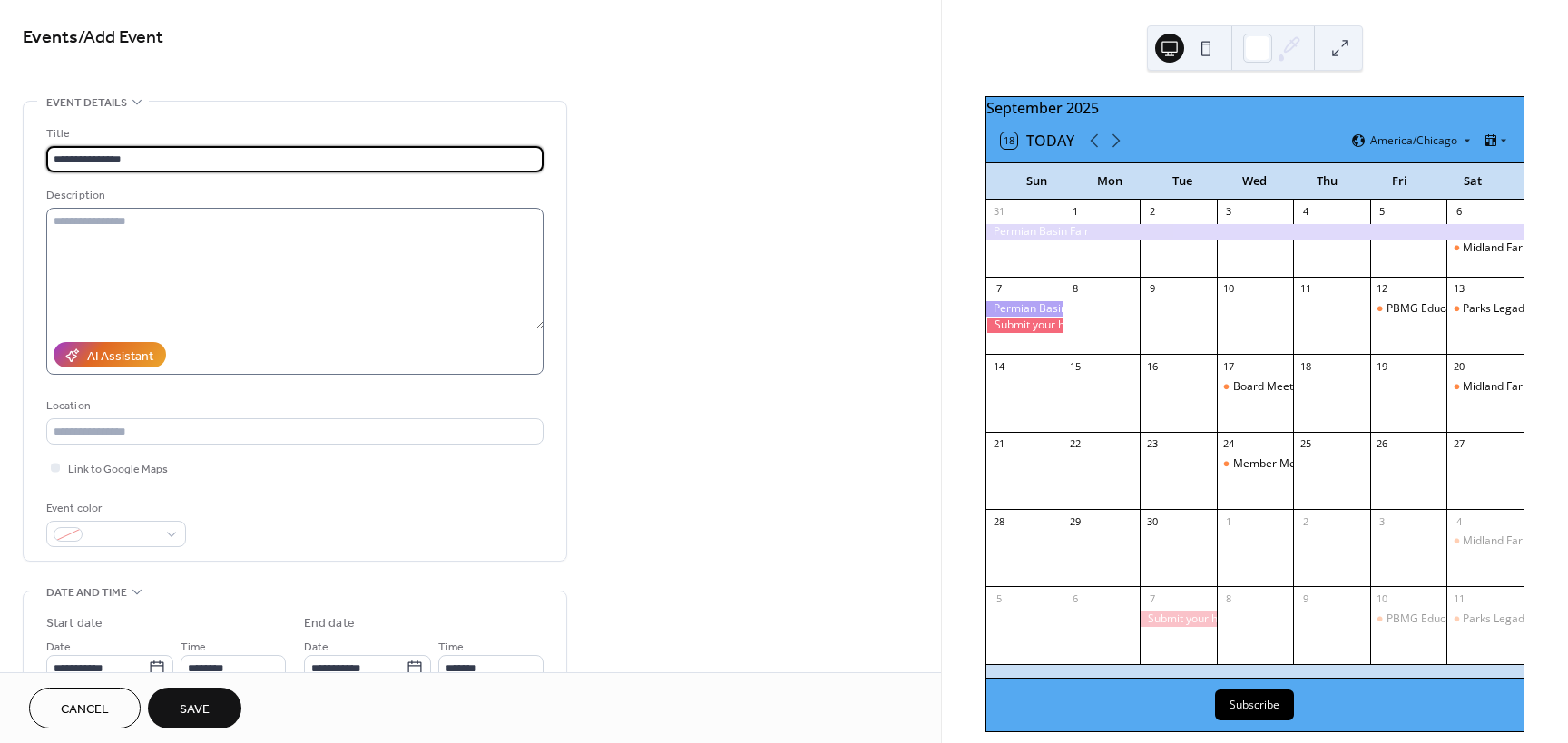 type on "**********" 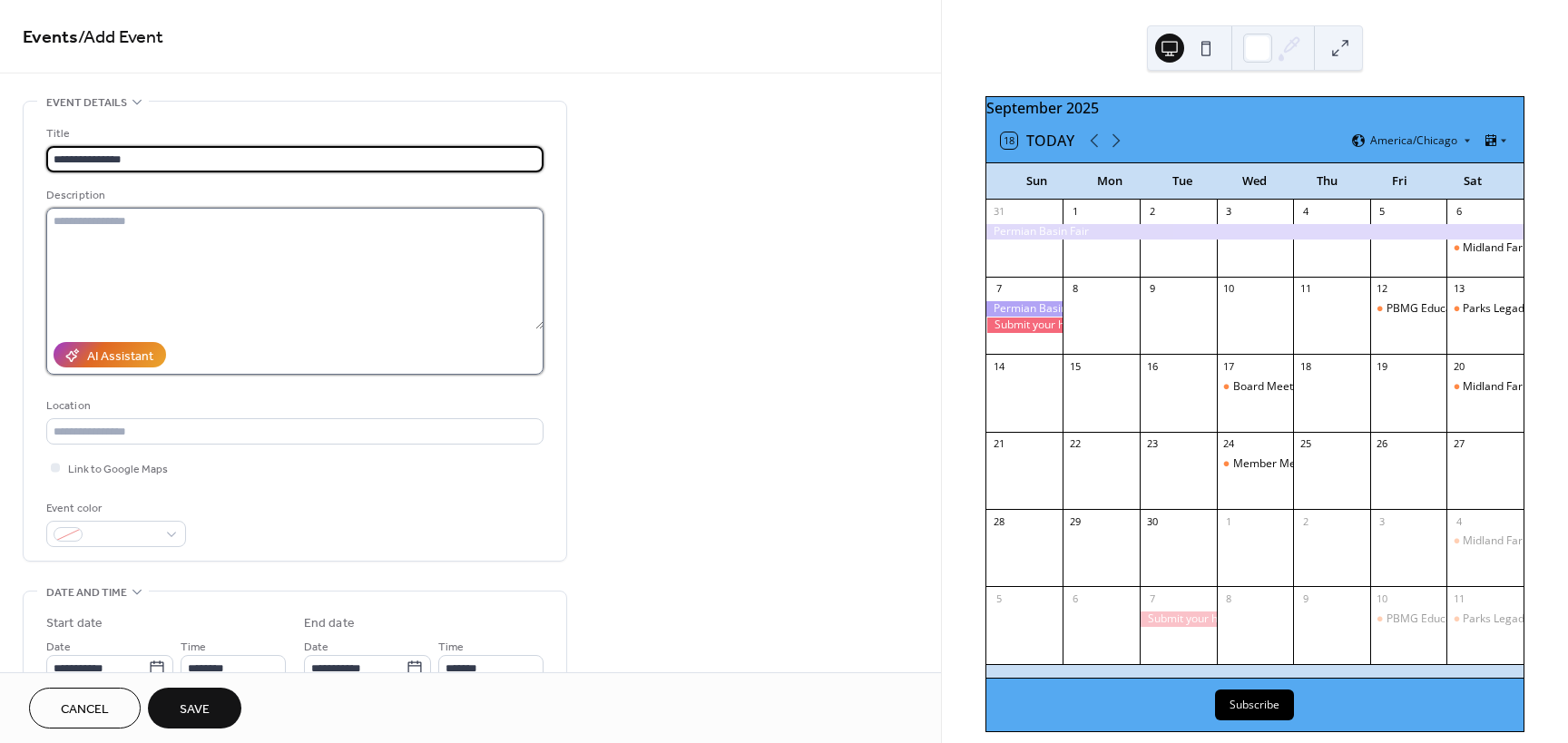click at bounding box center [295, 269] 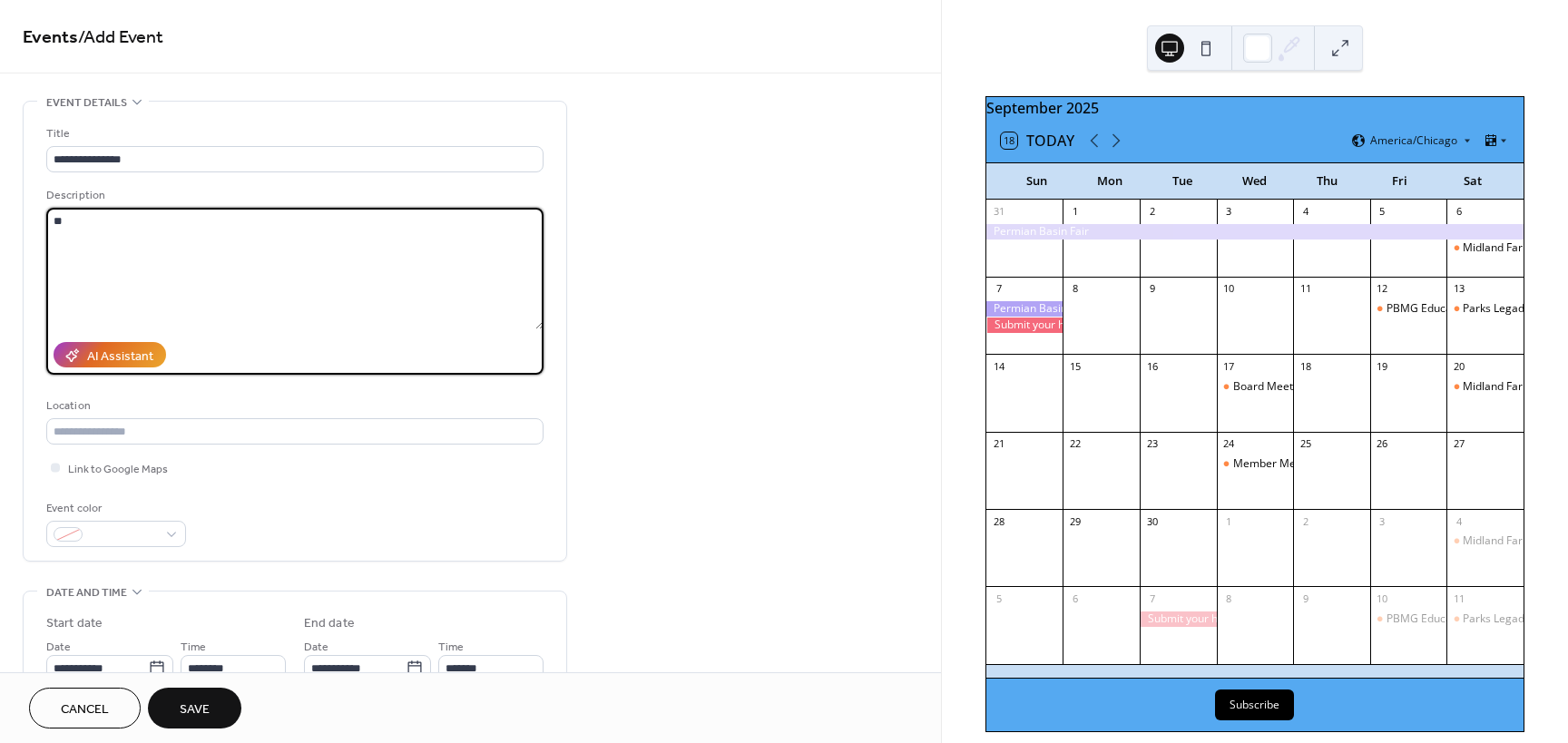 type on "*" 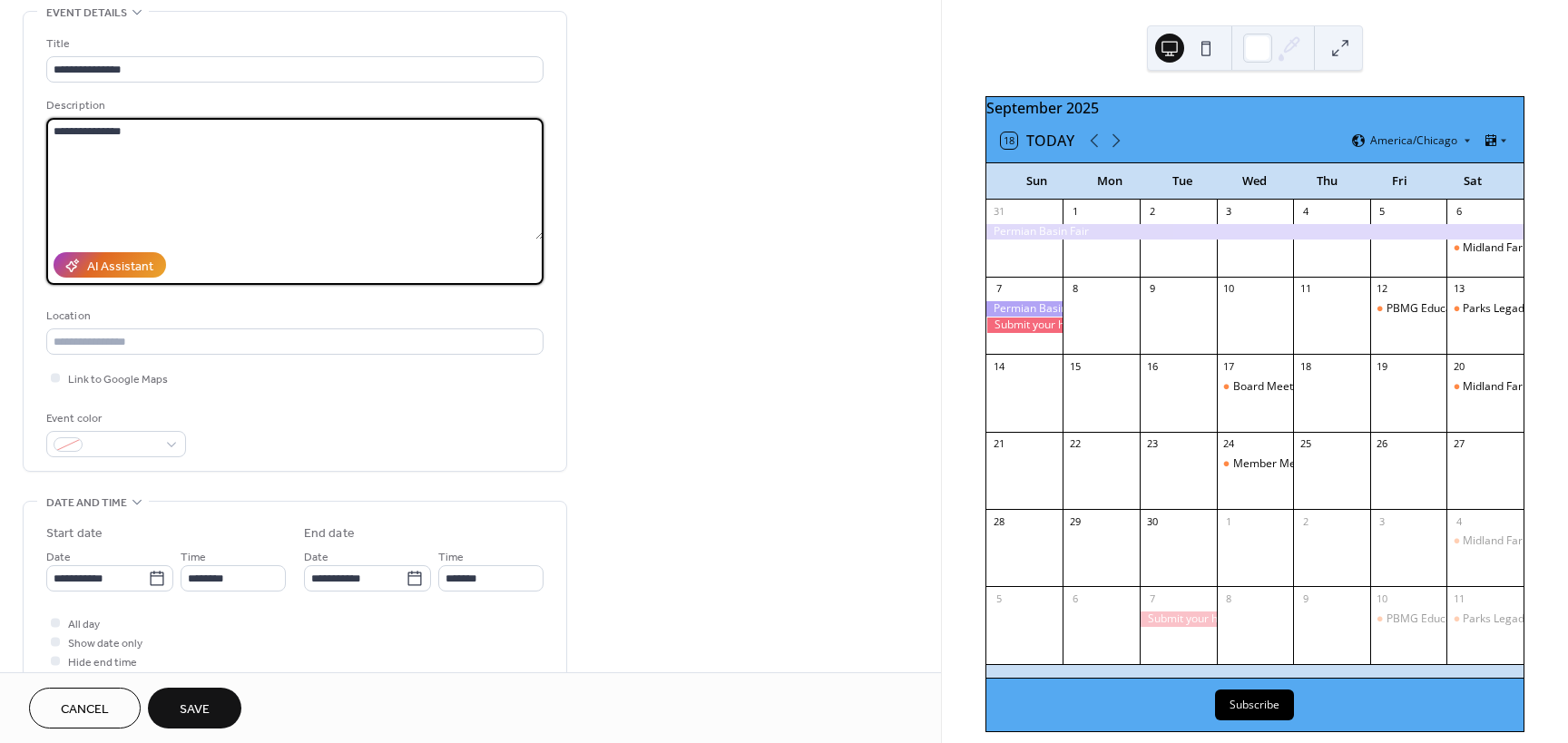scroll, scrollTop: 91, scrollLeft: 0, axis: vertical 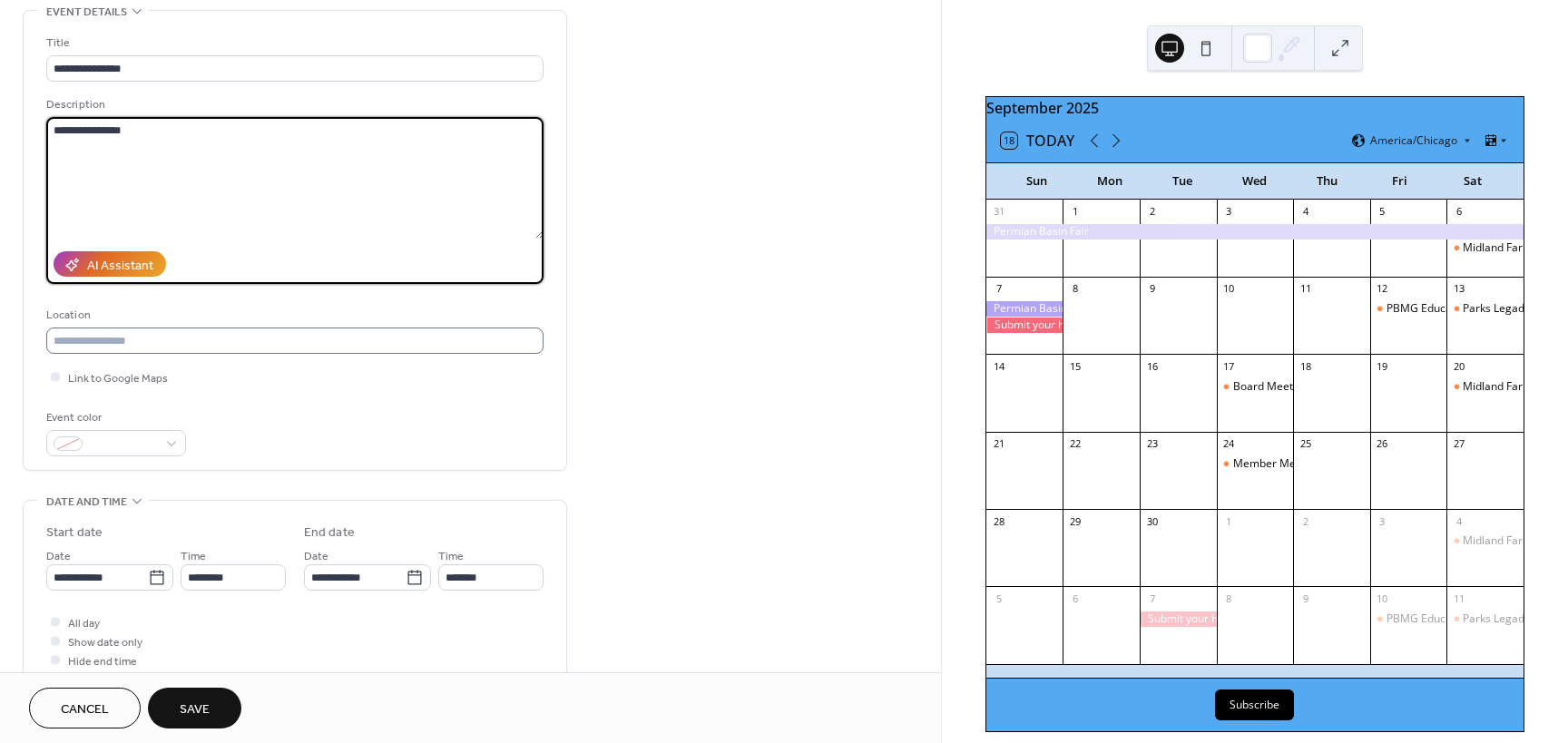 type on "**********" 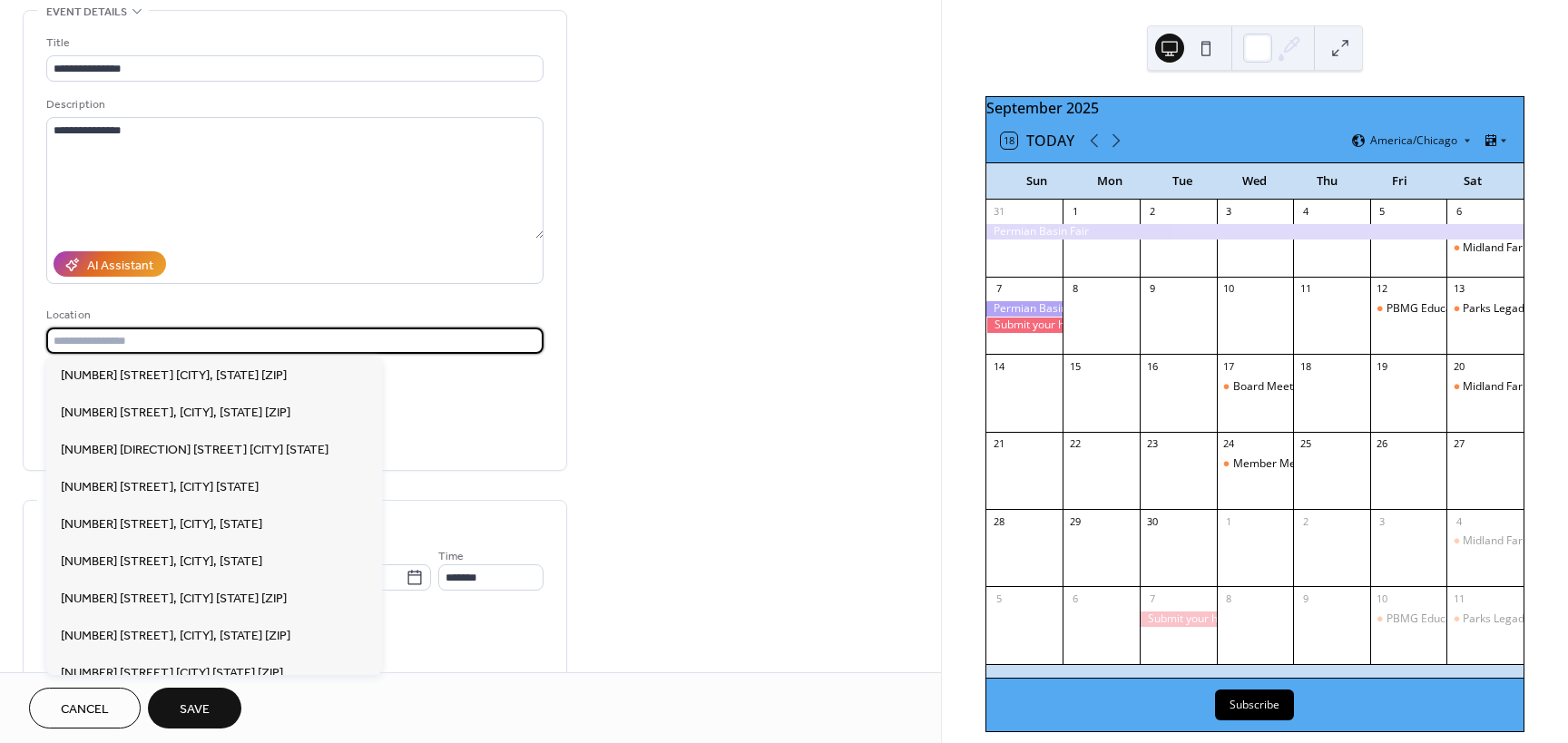click at bounding box center [295, 340] 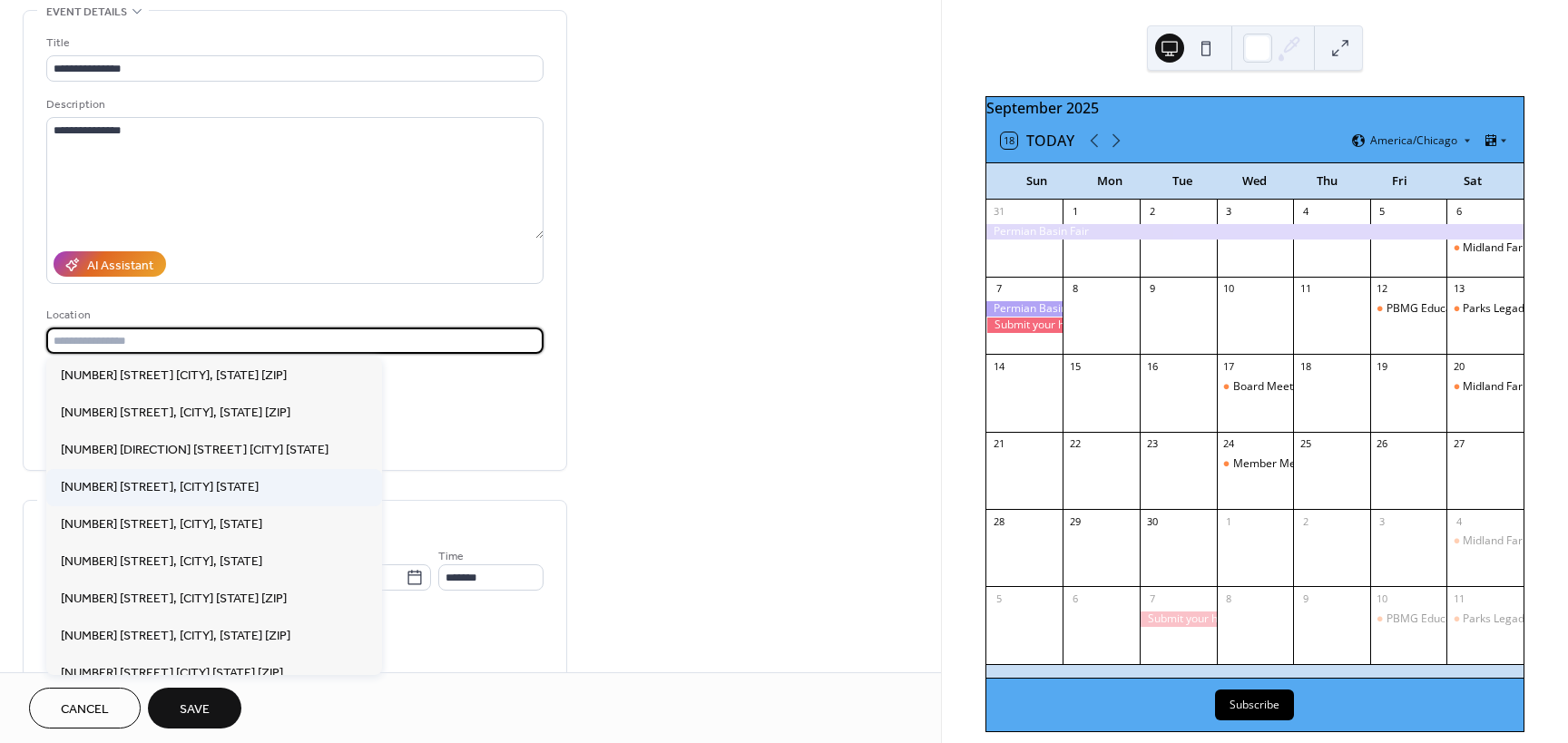 scroll, scrollTop: 91, scrollLeft: 0, axis: vertical 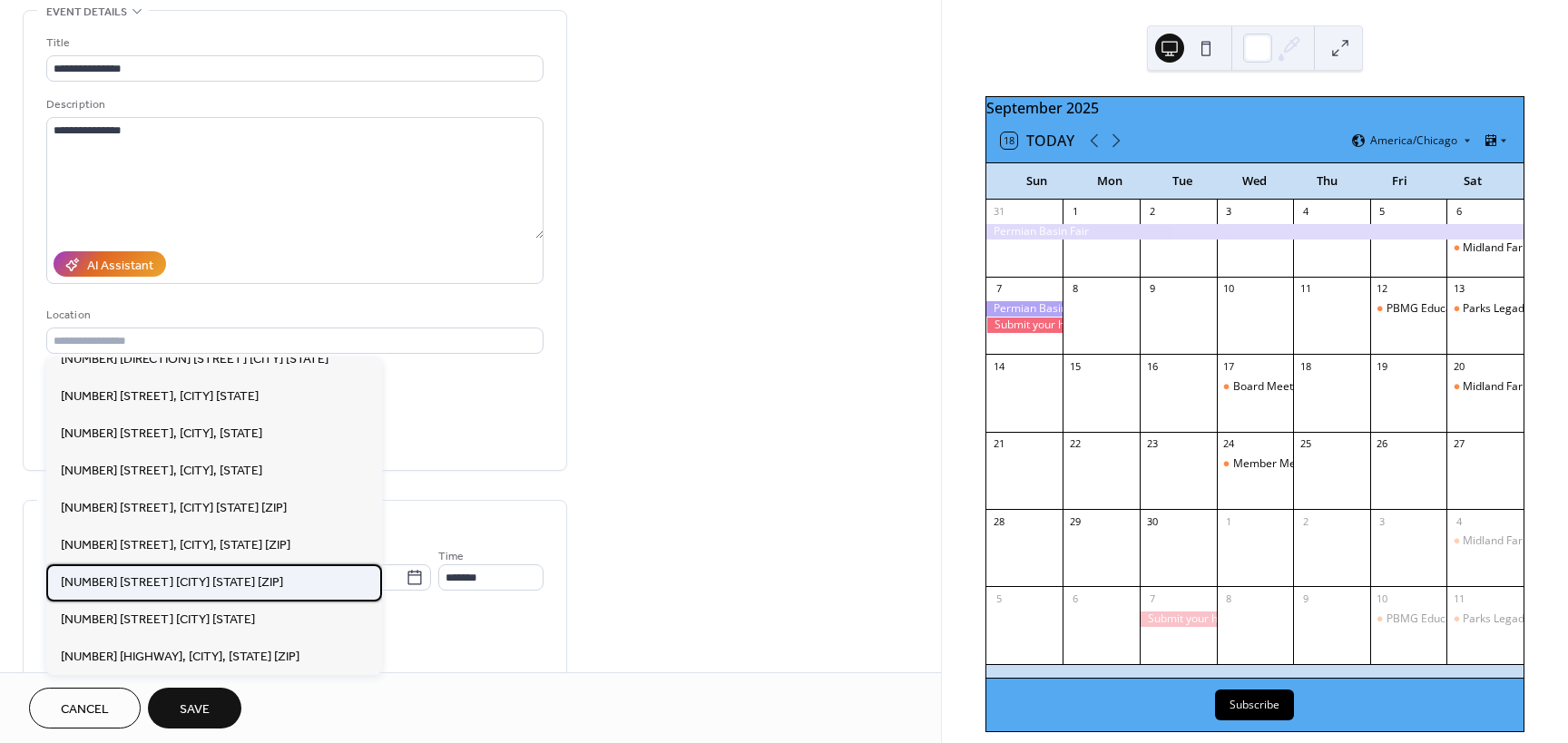 click on "[NUMBER] [STREET] [CITY] [STATE] [ZIP]" at bounding box center (172, 582) 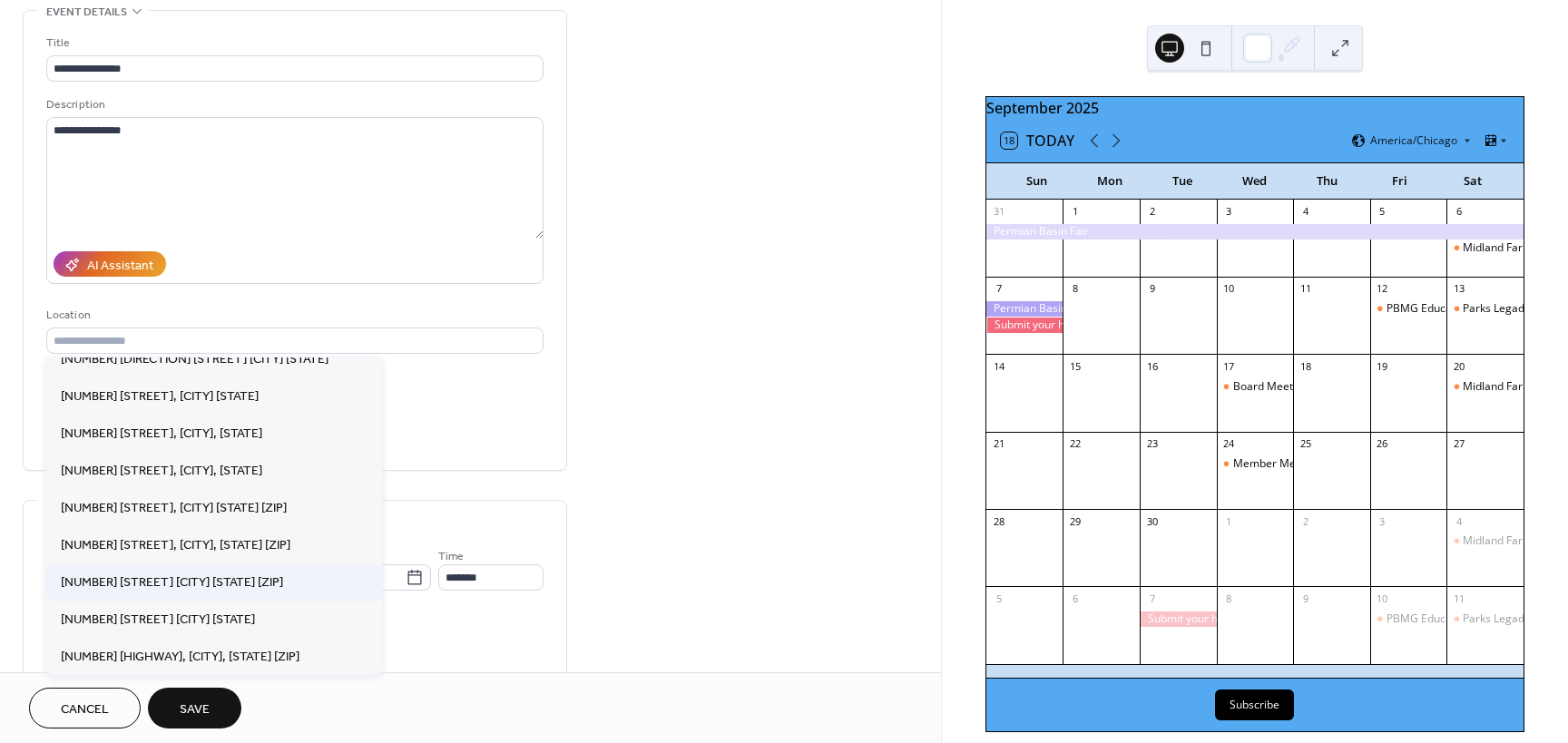 type on "**********" 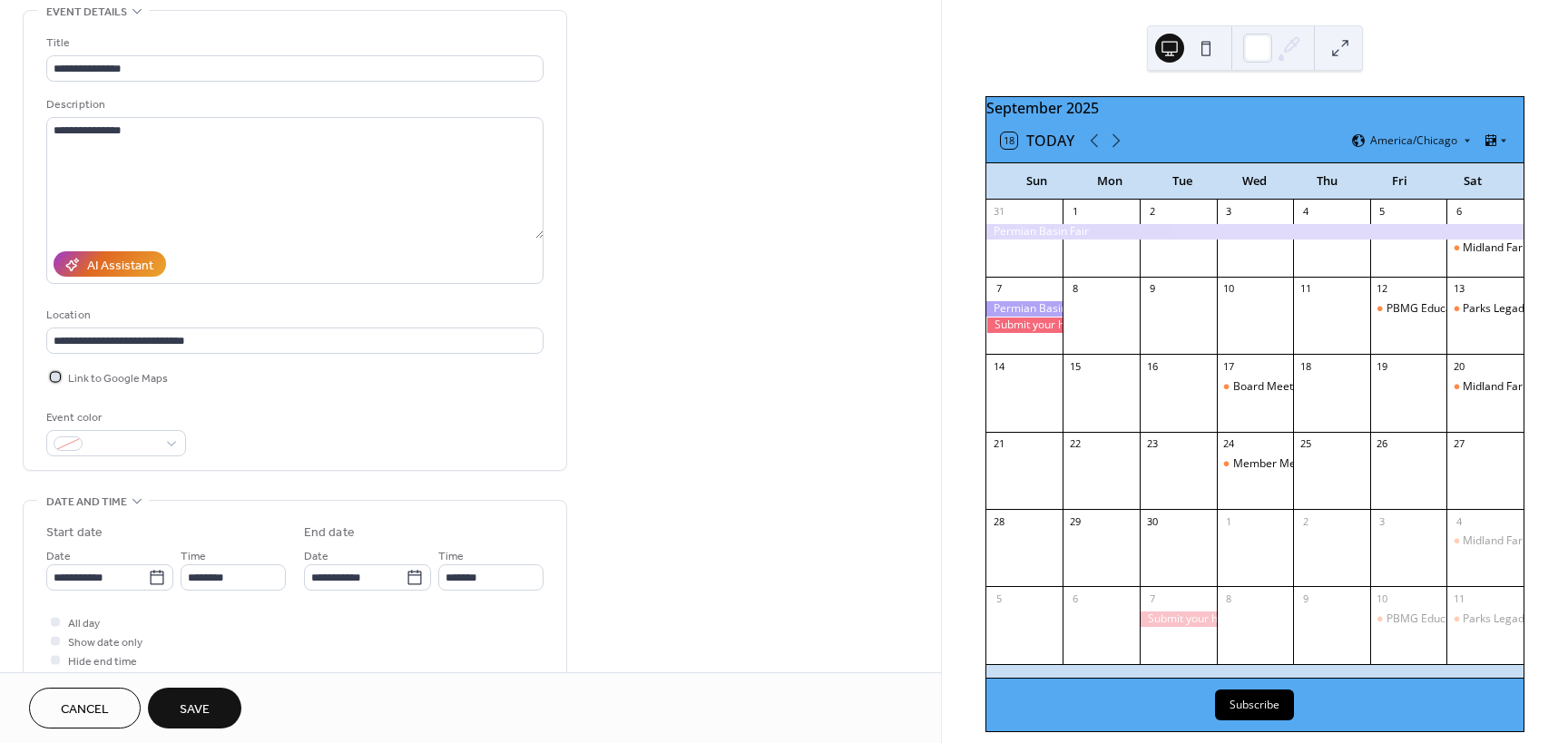click on "Link to Google Maps" at bounding box center [118, 378] 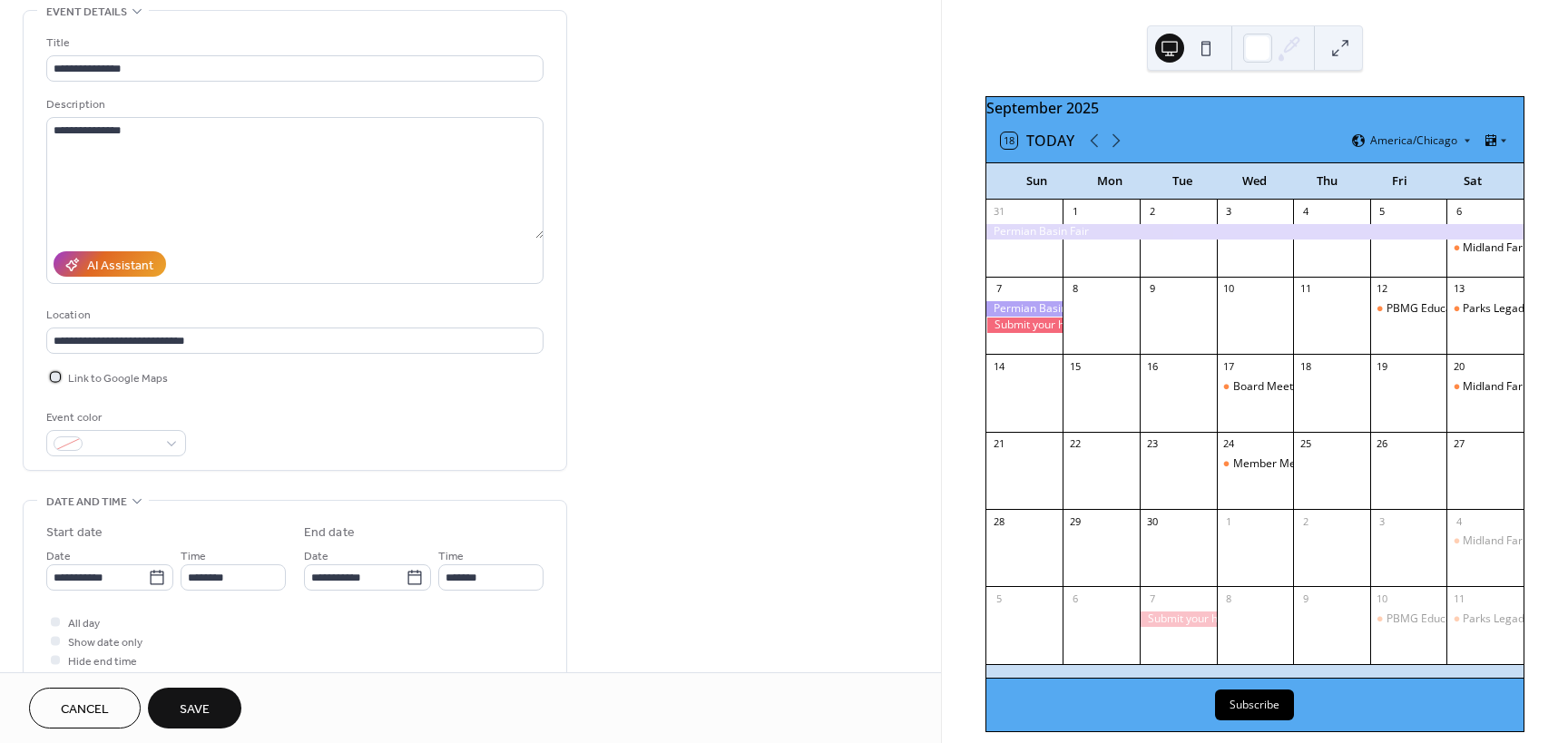 scroll, scrollTop: 181, scrollLeft: 0, axis: vertical 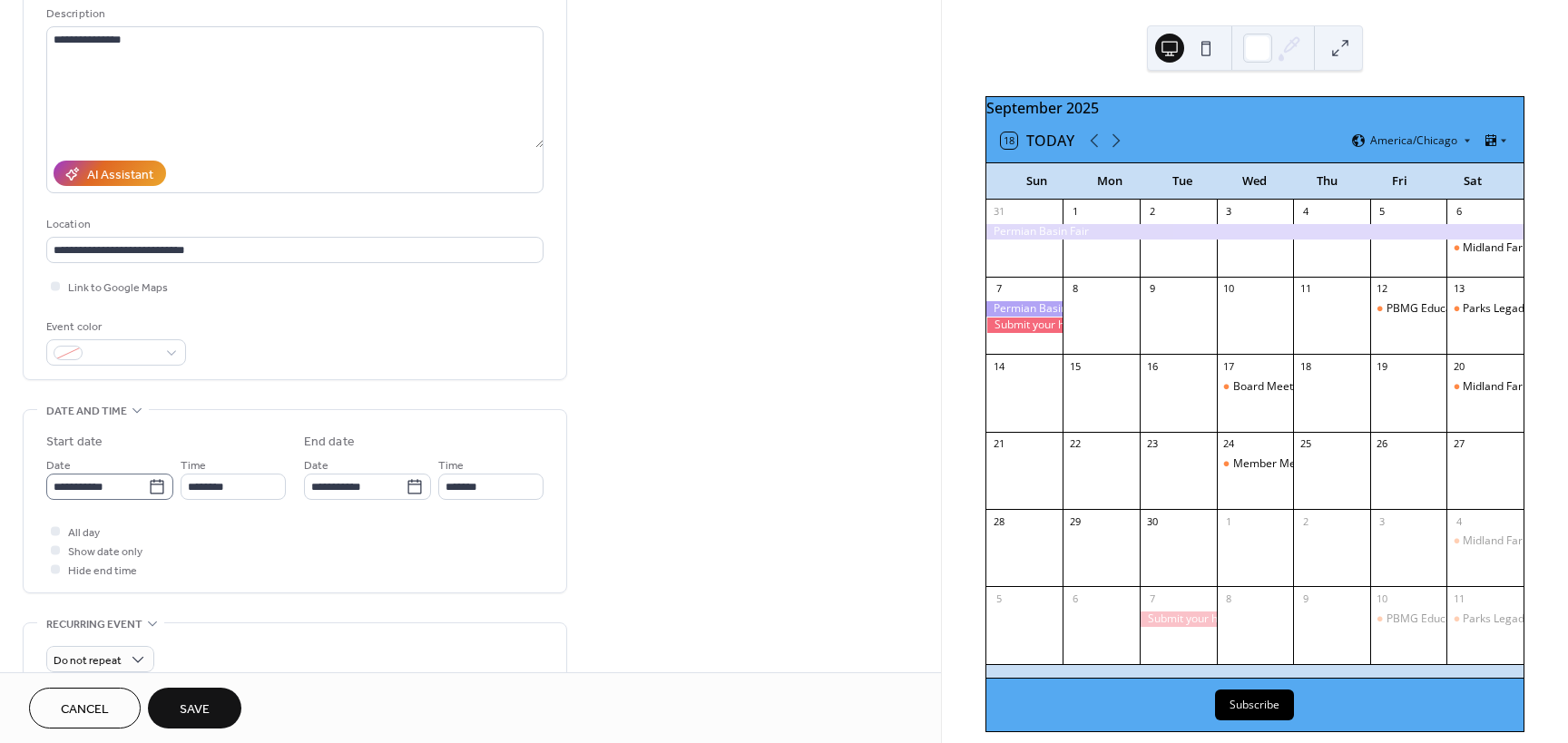 click 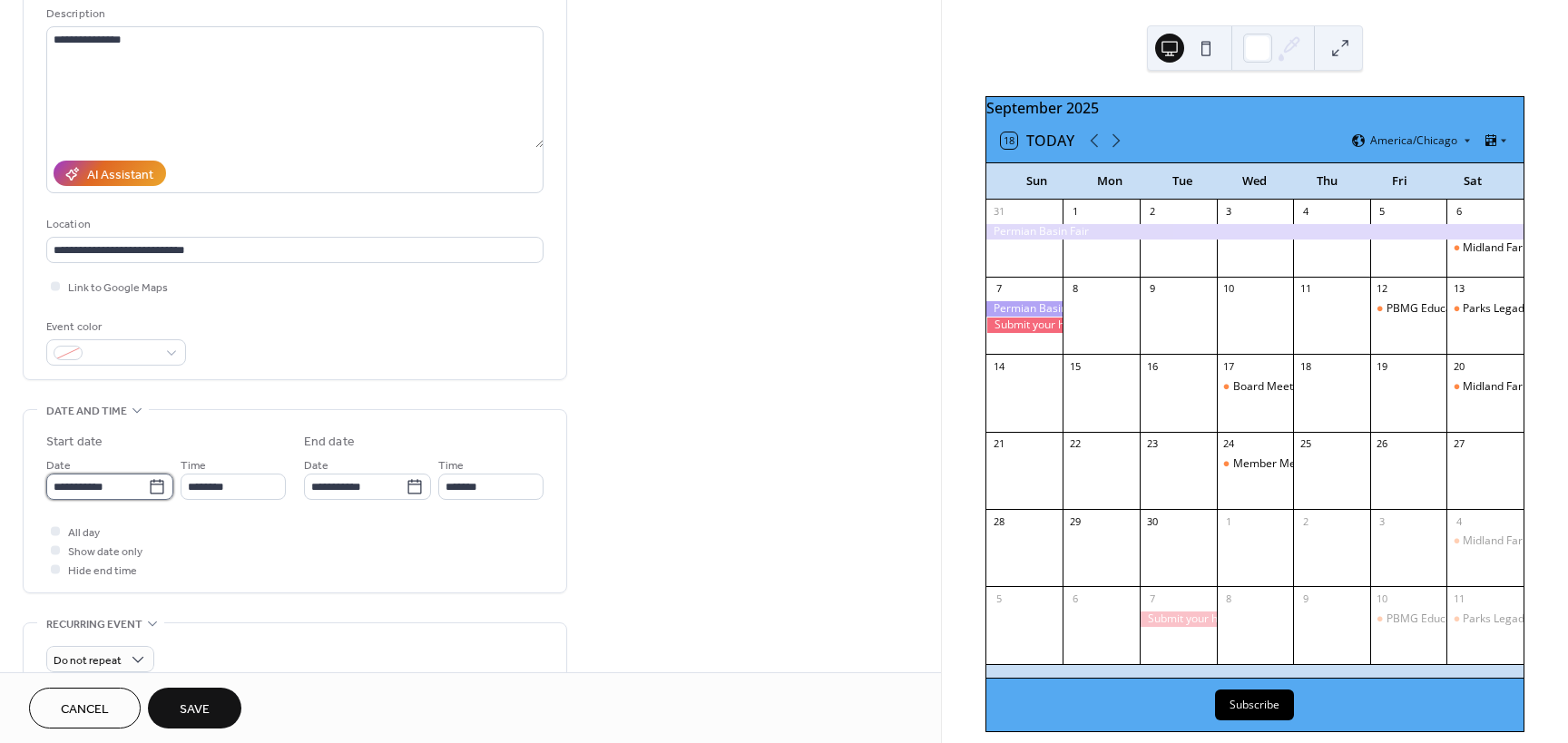 click on "**********" at bounding box center (97, 486) 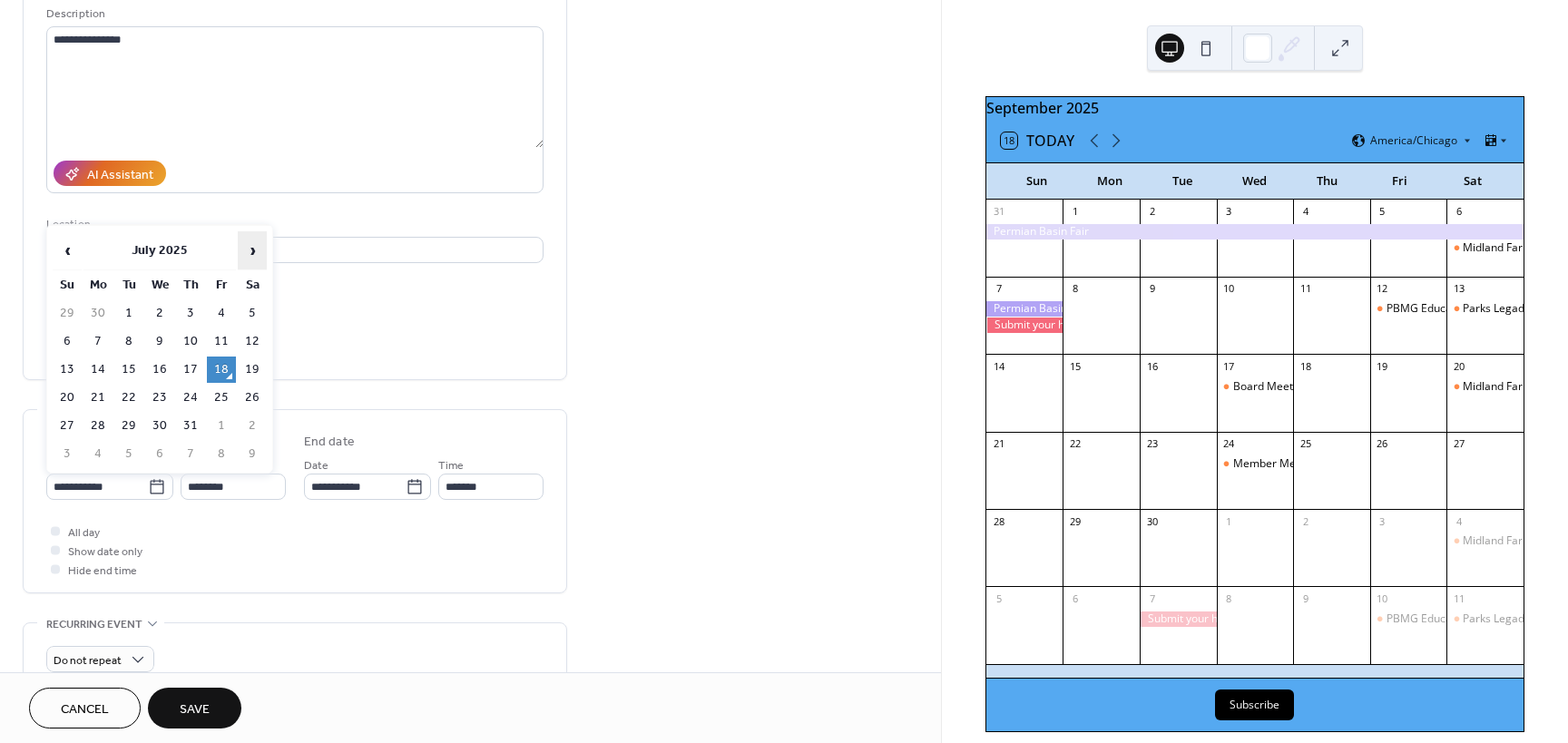 click on "›" at bounding box center (252, 250) 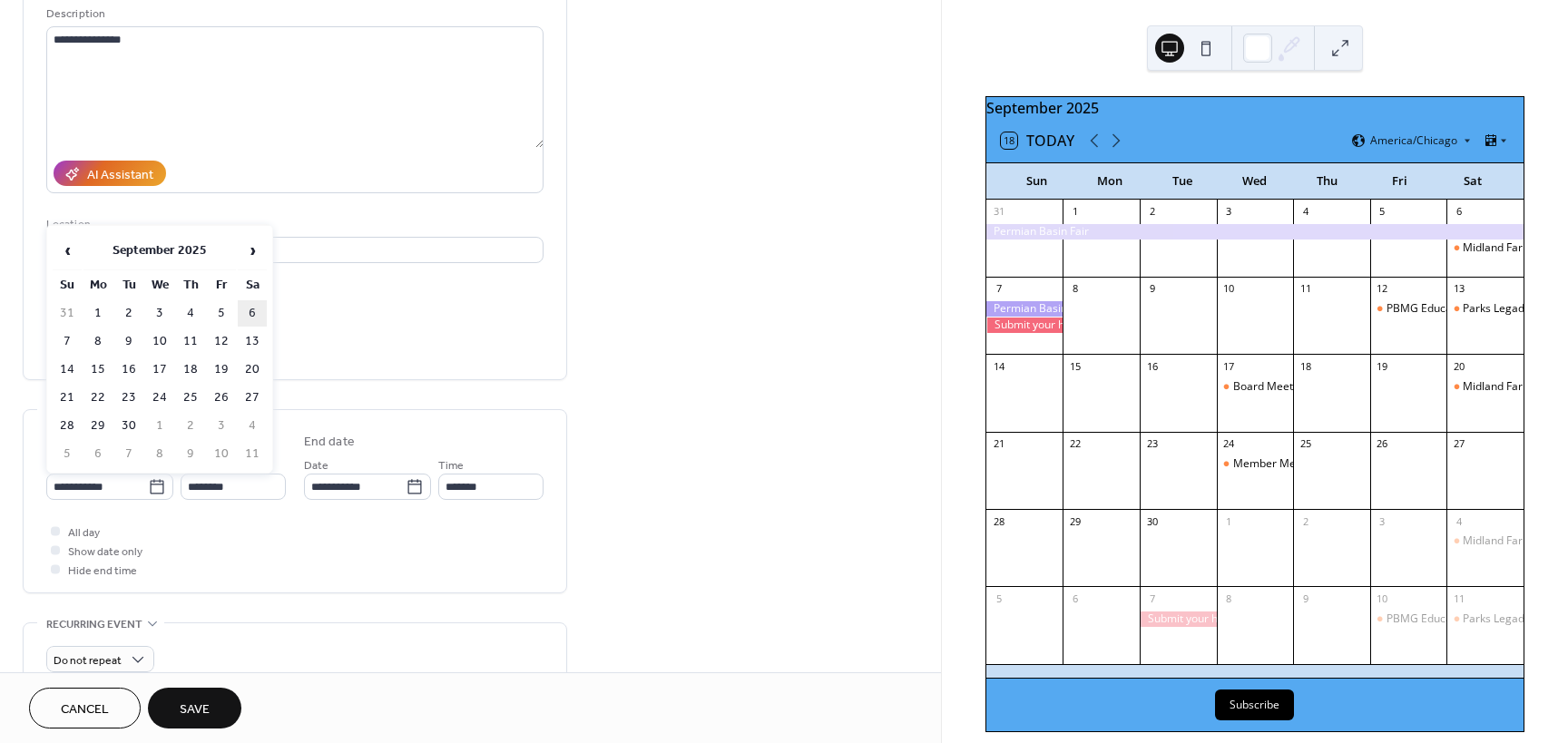 click on "6" at bounding box center (252, 313) 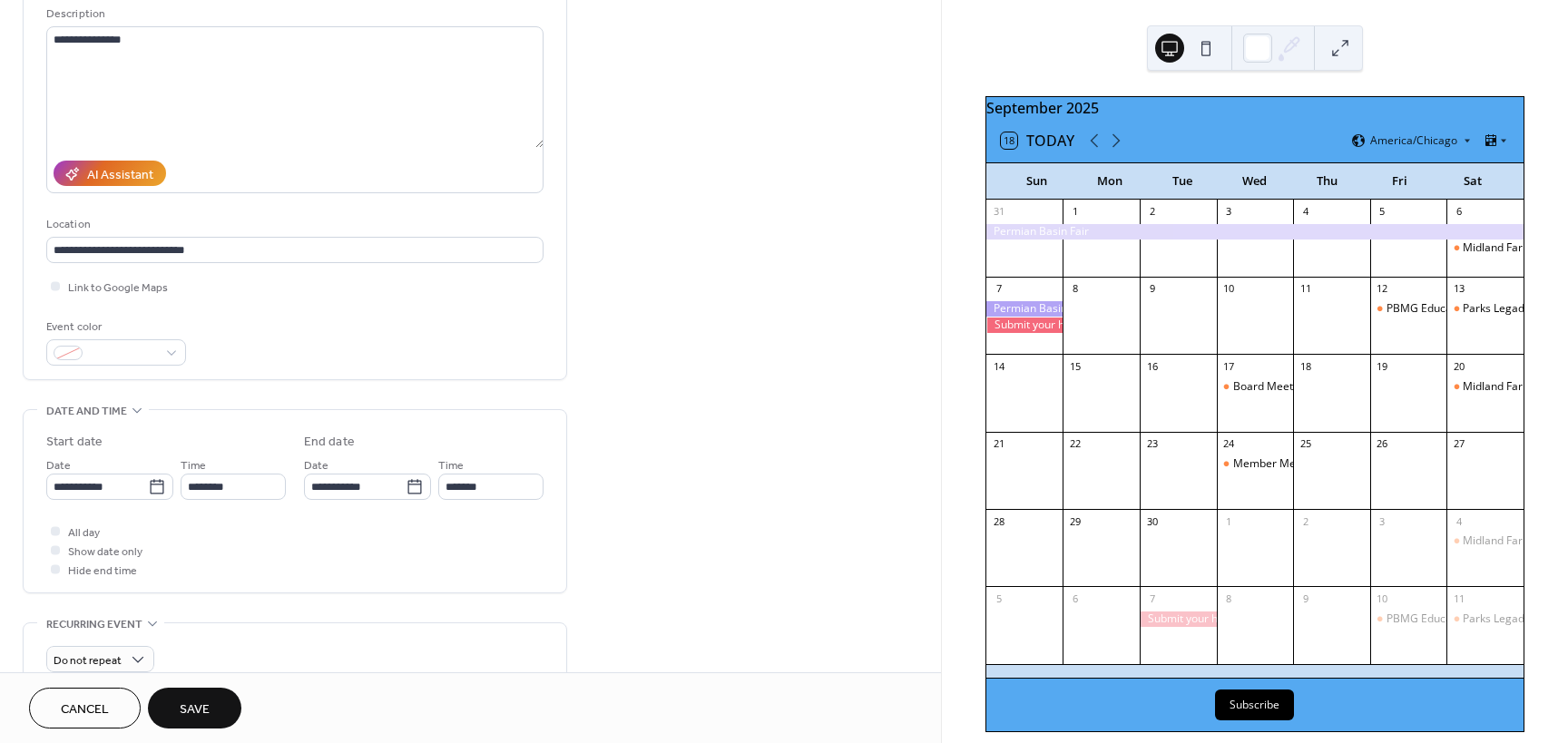 click on "**********" at bounding box center (295, 505) 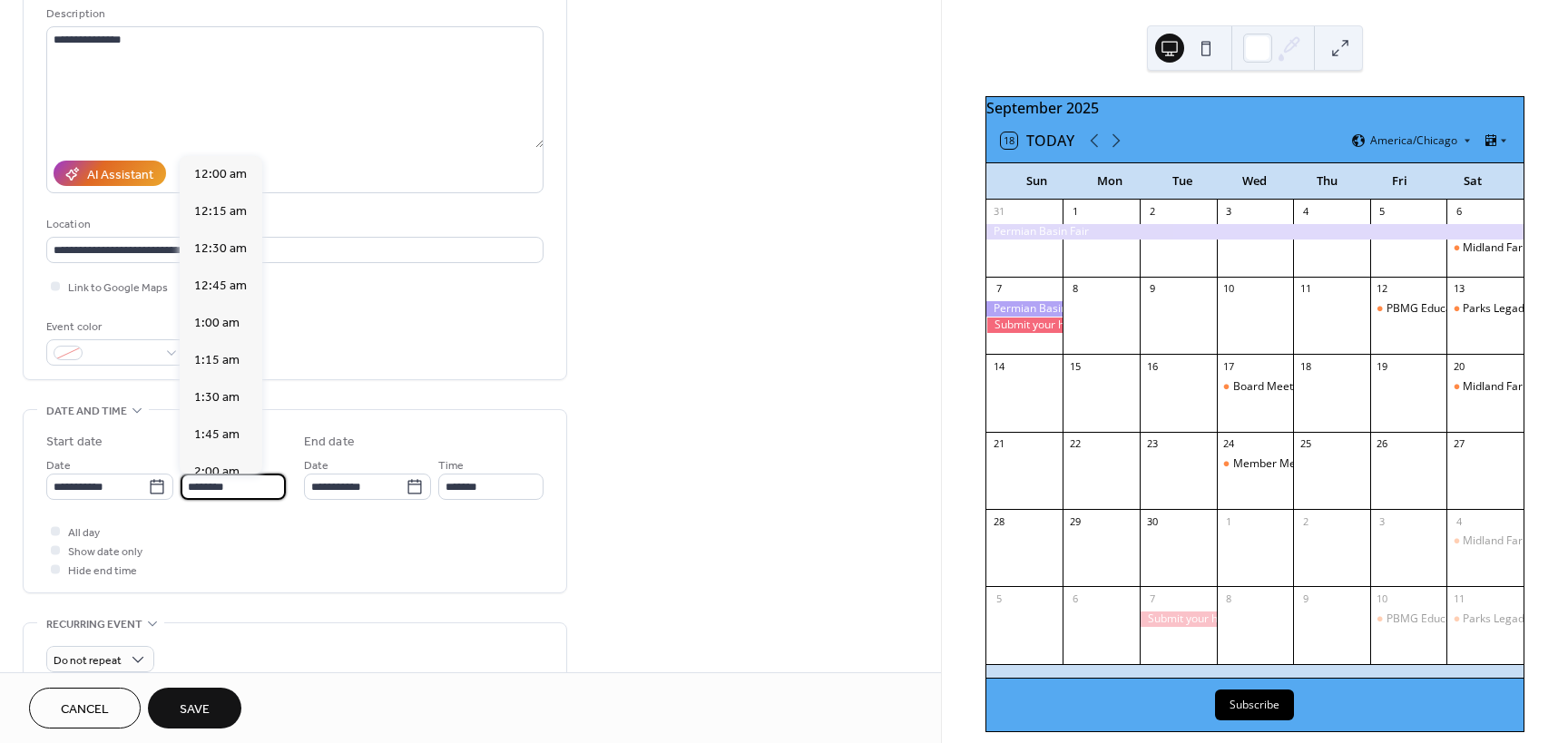 click on "********" at bounding box center (233, 486) 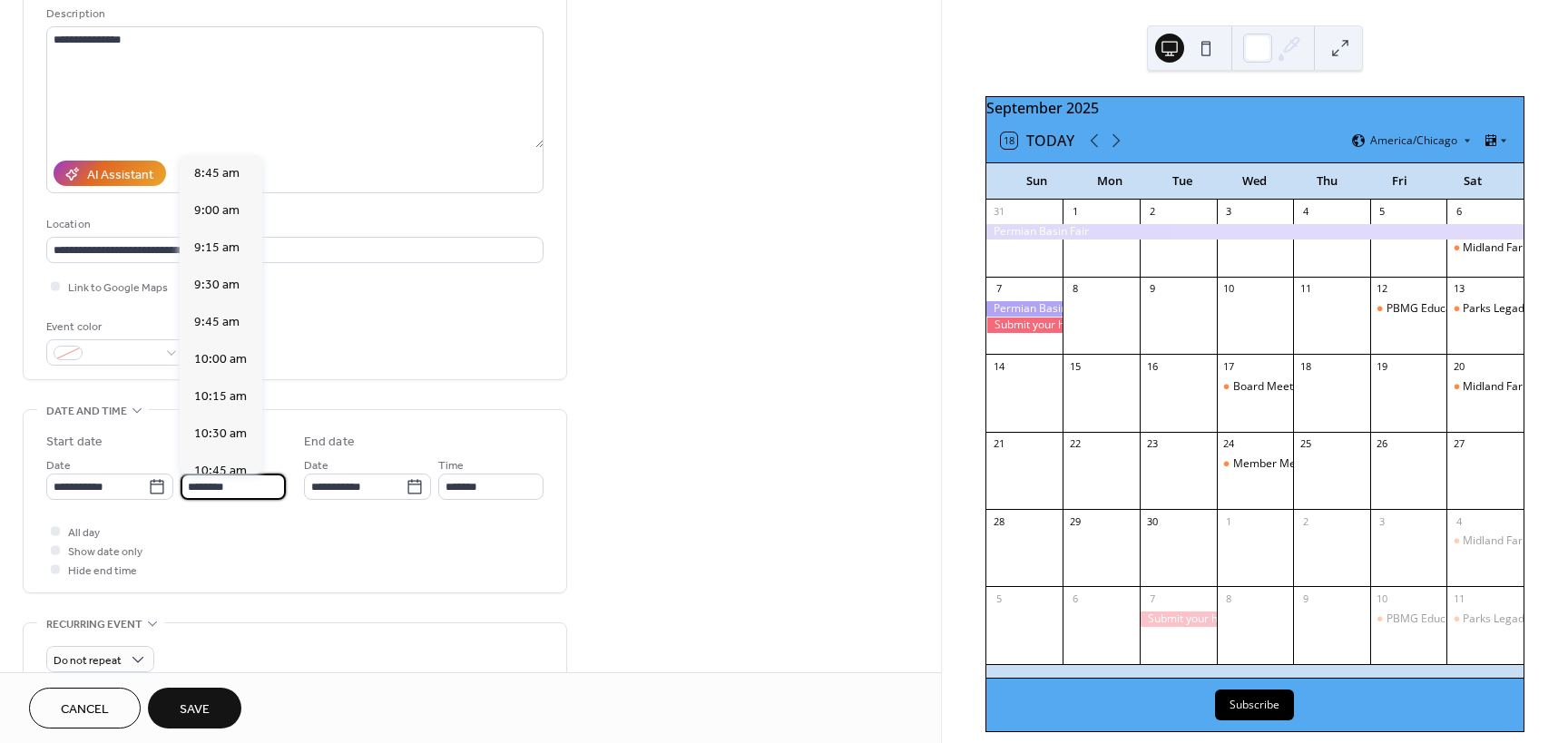 scroll, scrollTop: 1241, scrollLeft: 0, axis: vertical 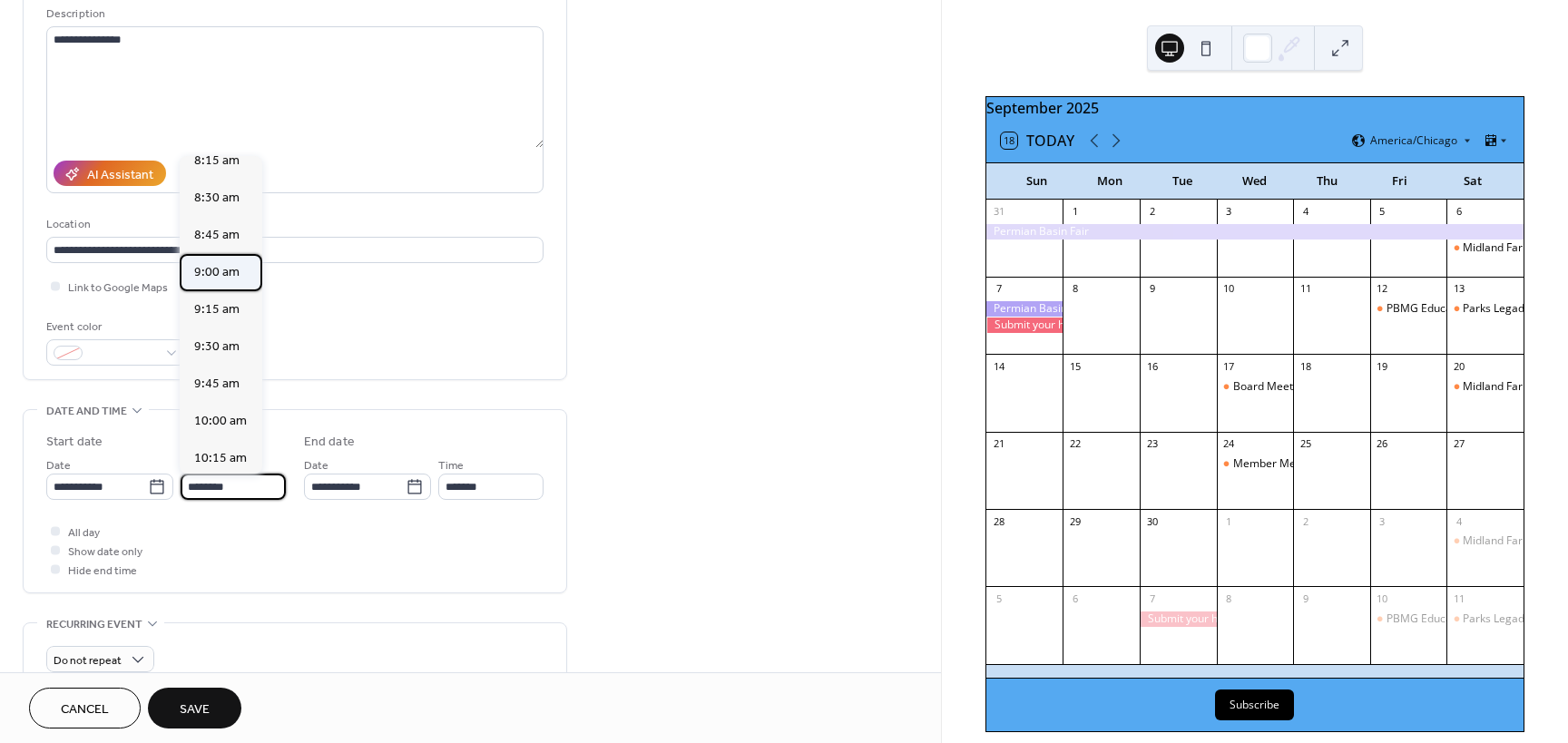 click on "9:00 am" at bounding box center (217, 272) 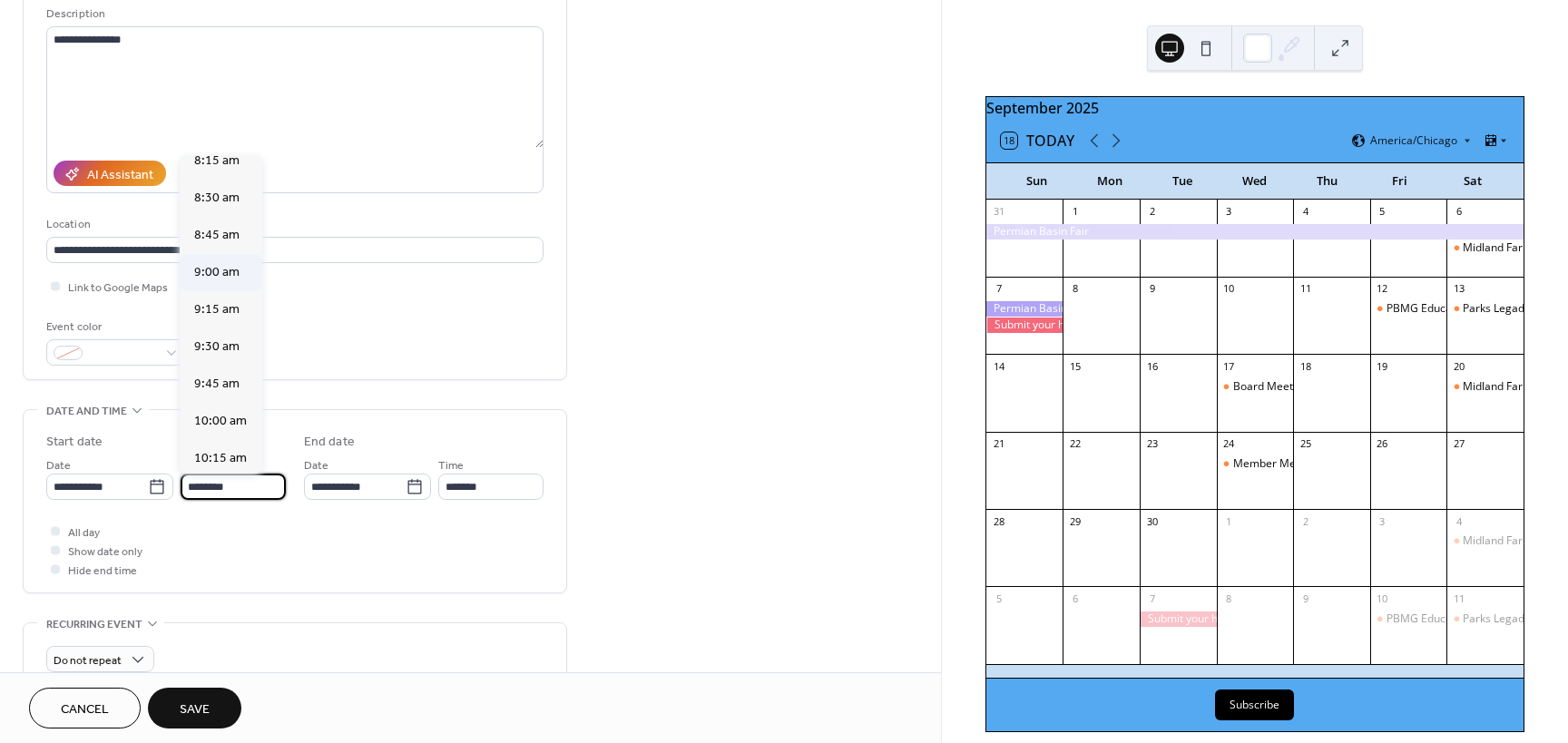 type on "*******" 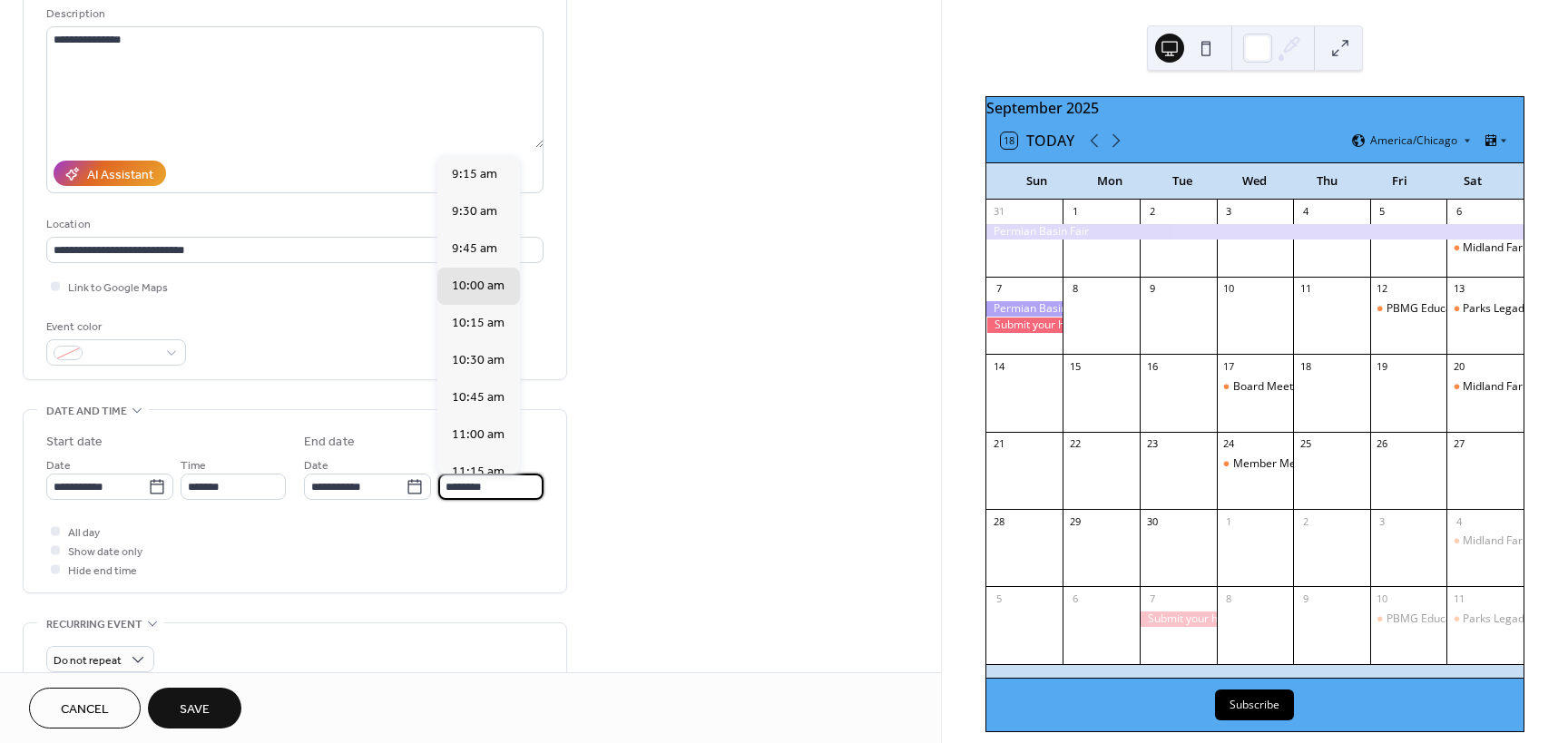 click on "********" at bounding box center [491, 486] 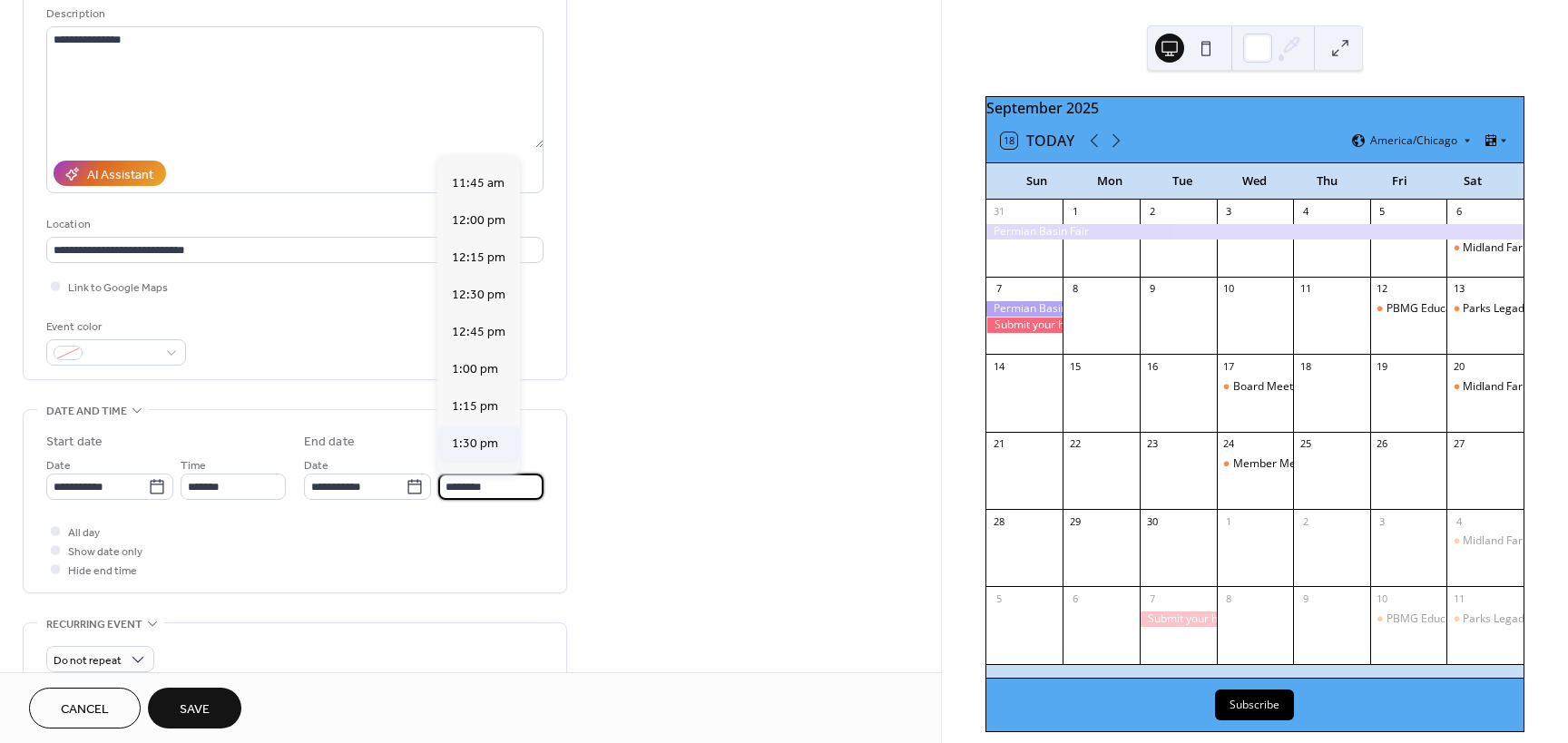 scroll, scrollTop: 454, scrollLeft: 0, axis: vertical 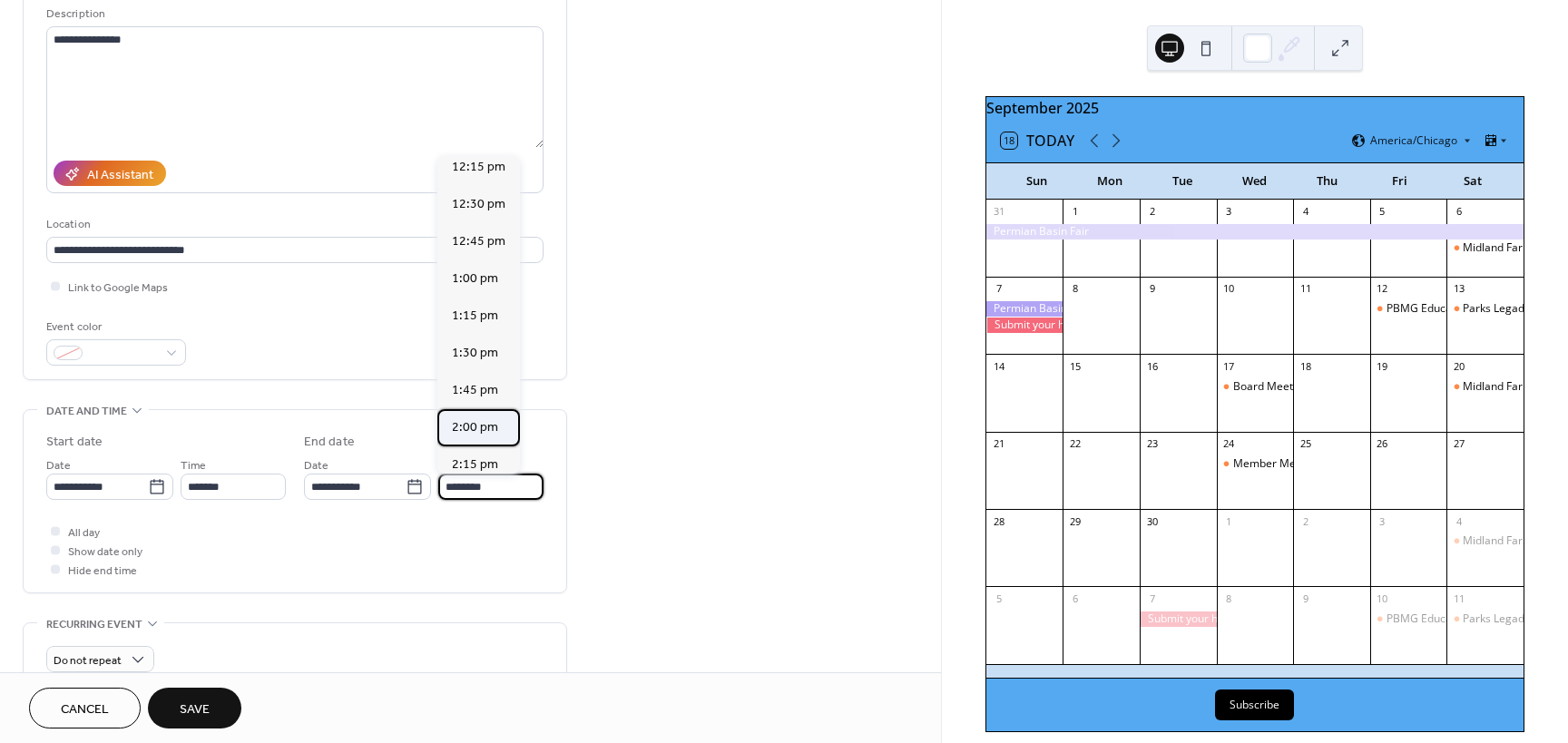 click on "2:00 pm" at bounding box center [475, 427] 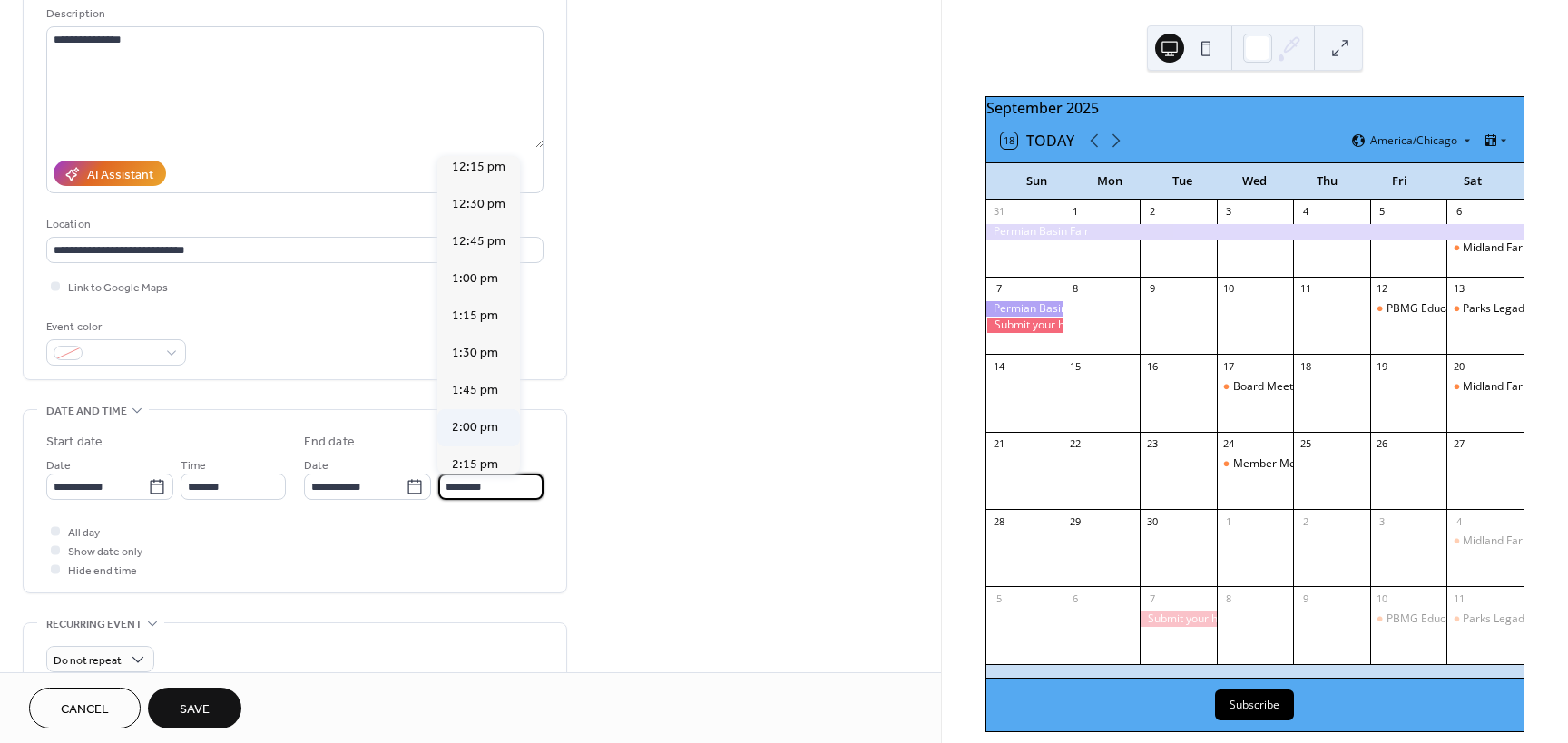 type on "*******" 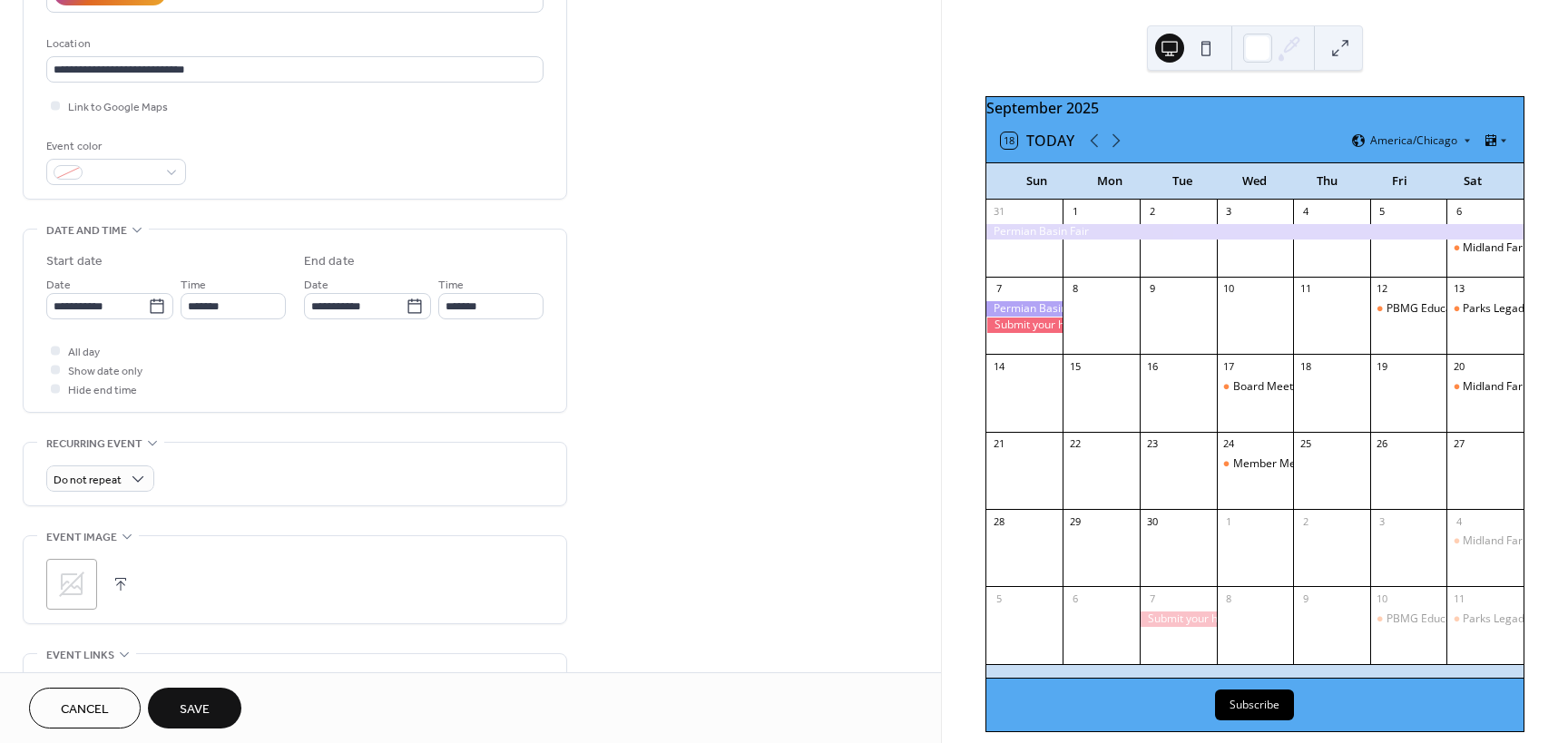 scroll, scrollTop: 363, scrollLeft: 0, axis: vertical 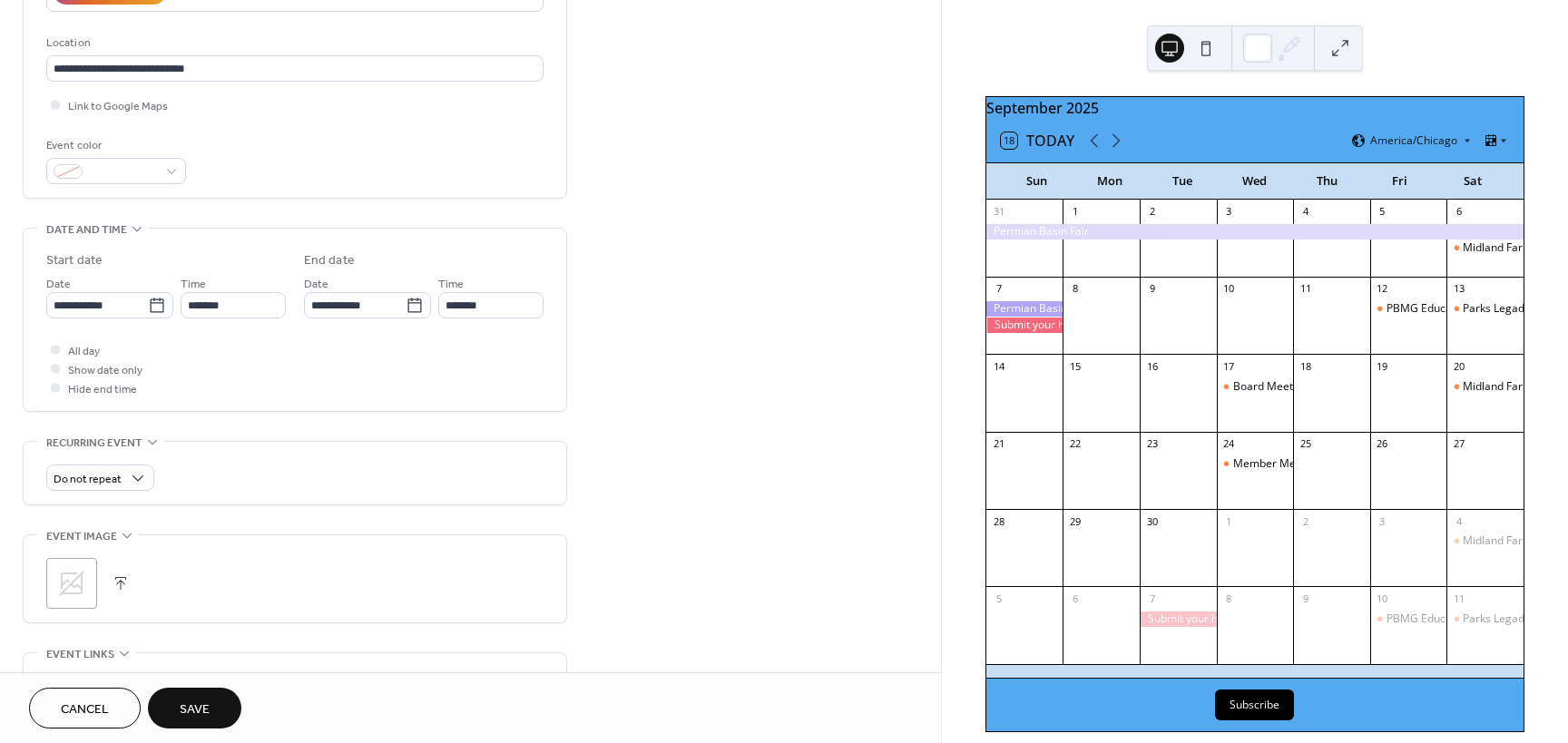 click 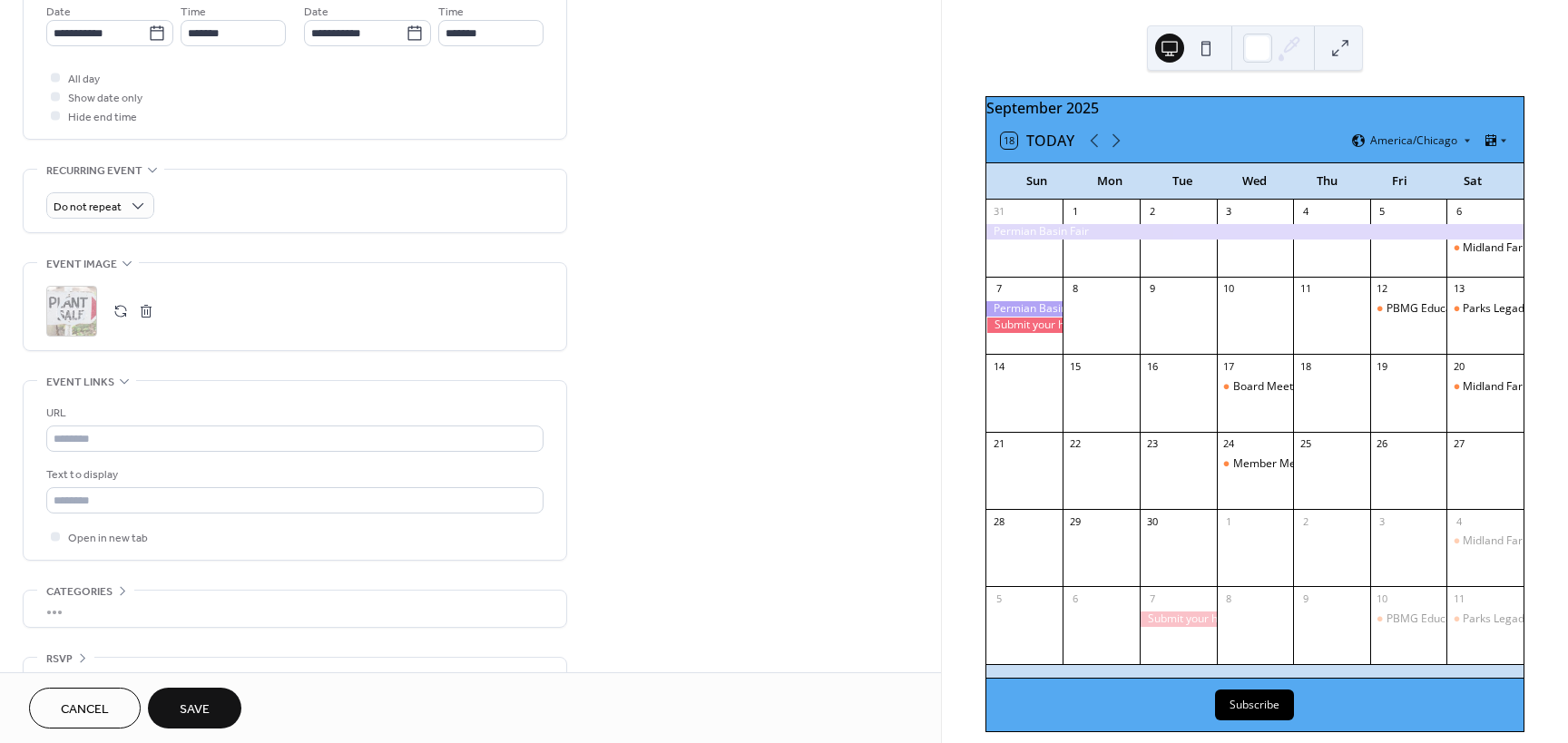 scroll, scrollTop: 676, scrollLeft: 0, axis: vertical 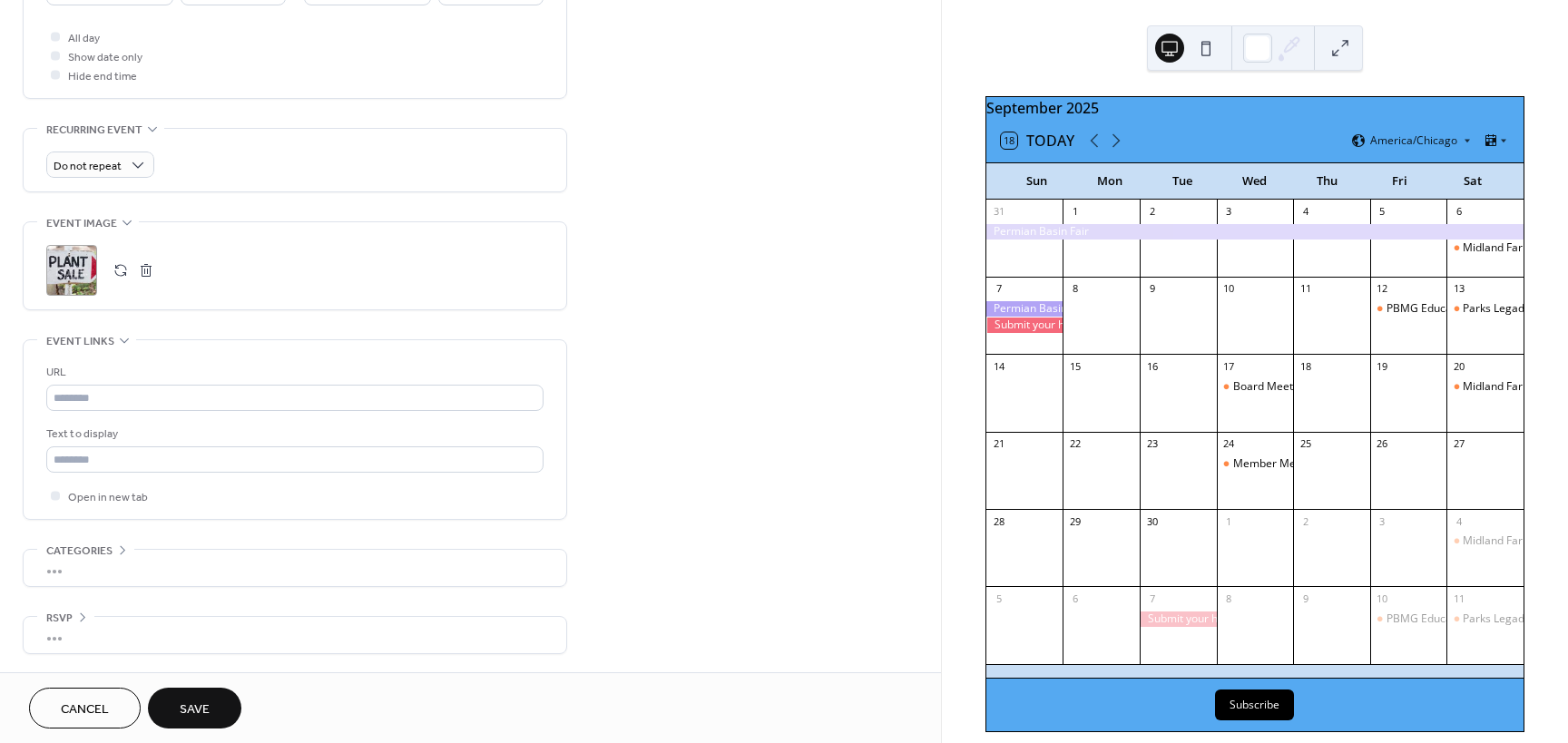 click on "Save" at bounding box center (194, 709) 